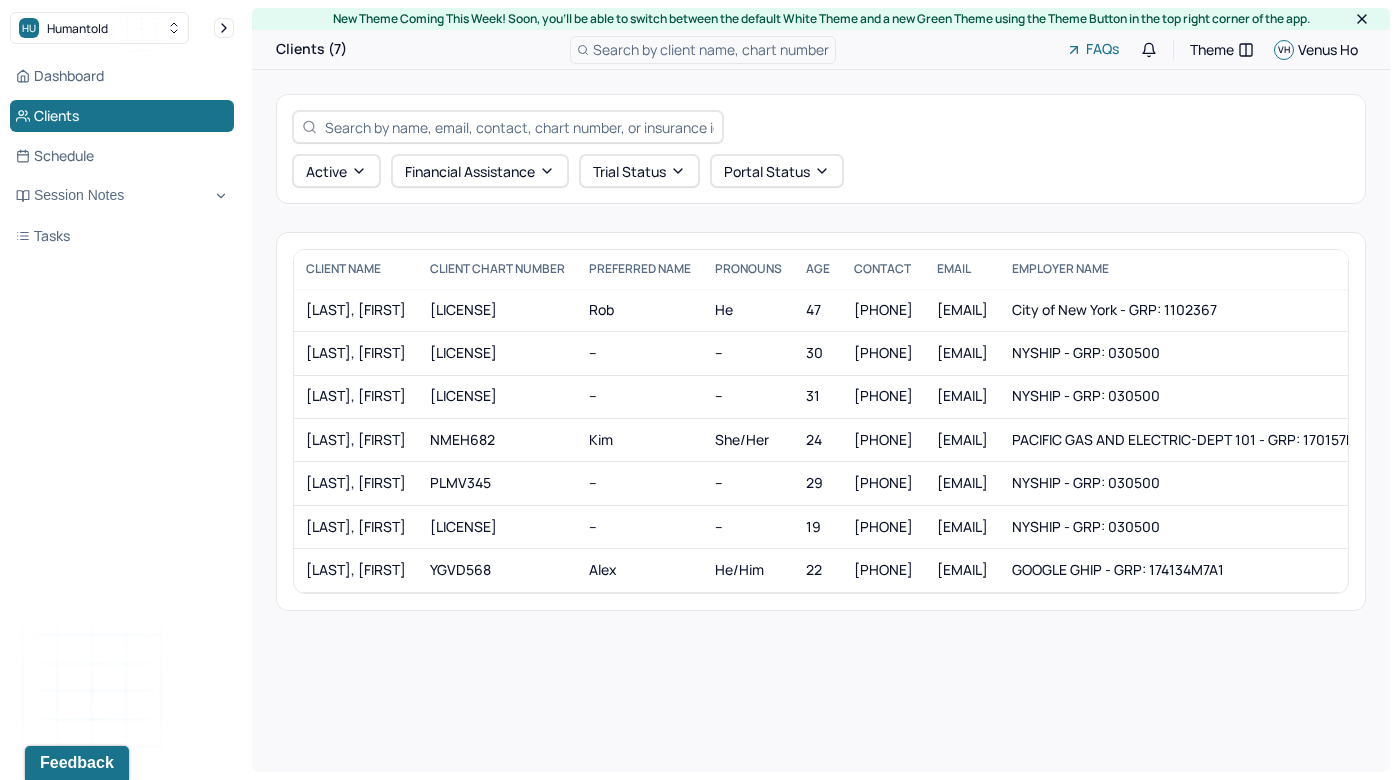scroll, scrollTop: 0, scrollLeft: 0, axis: both 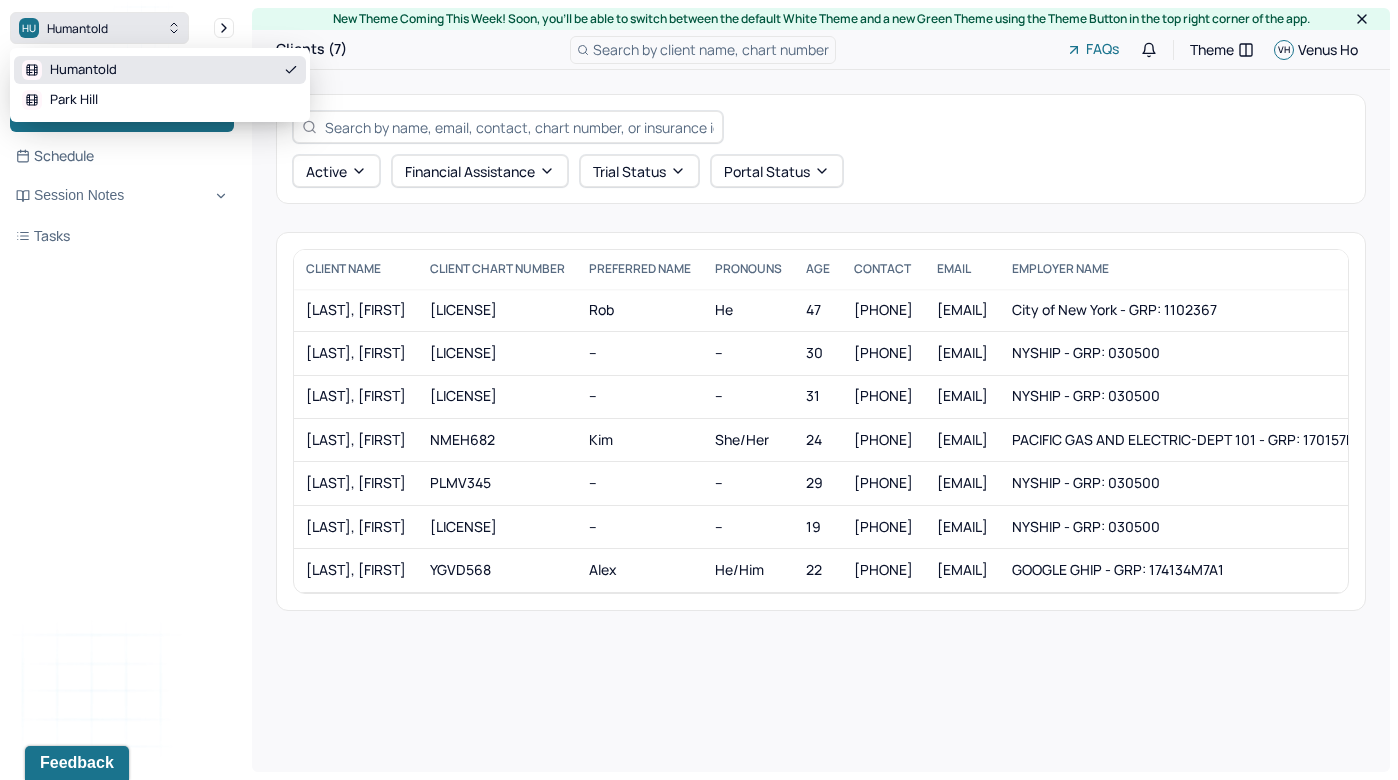 click on "HU Humantold" at bounding box center (99, 28) 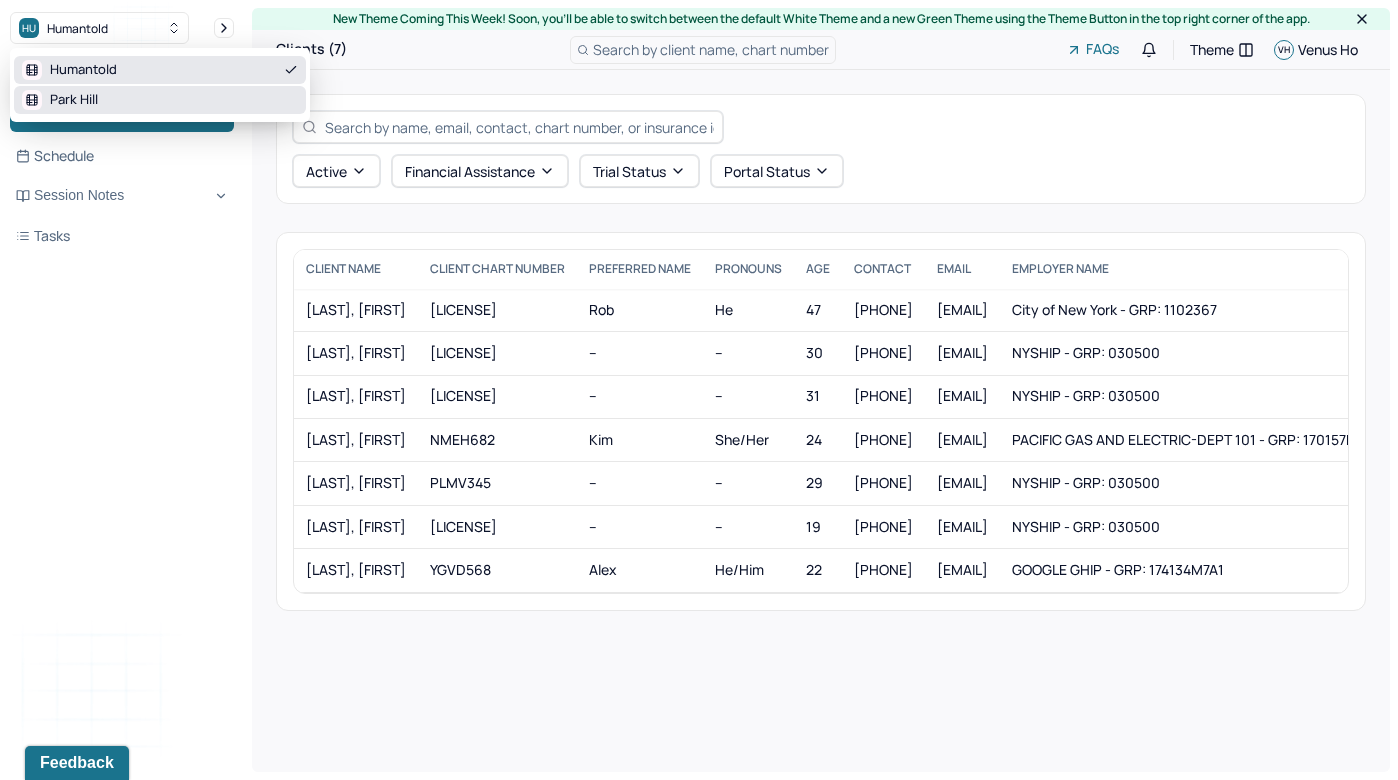 click on "Park Hill" at bounding box center (160, 100) 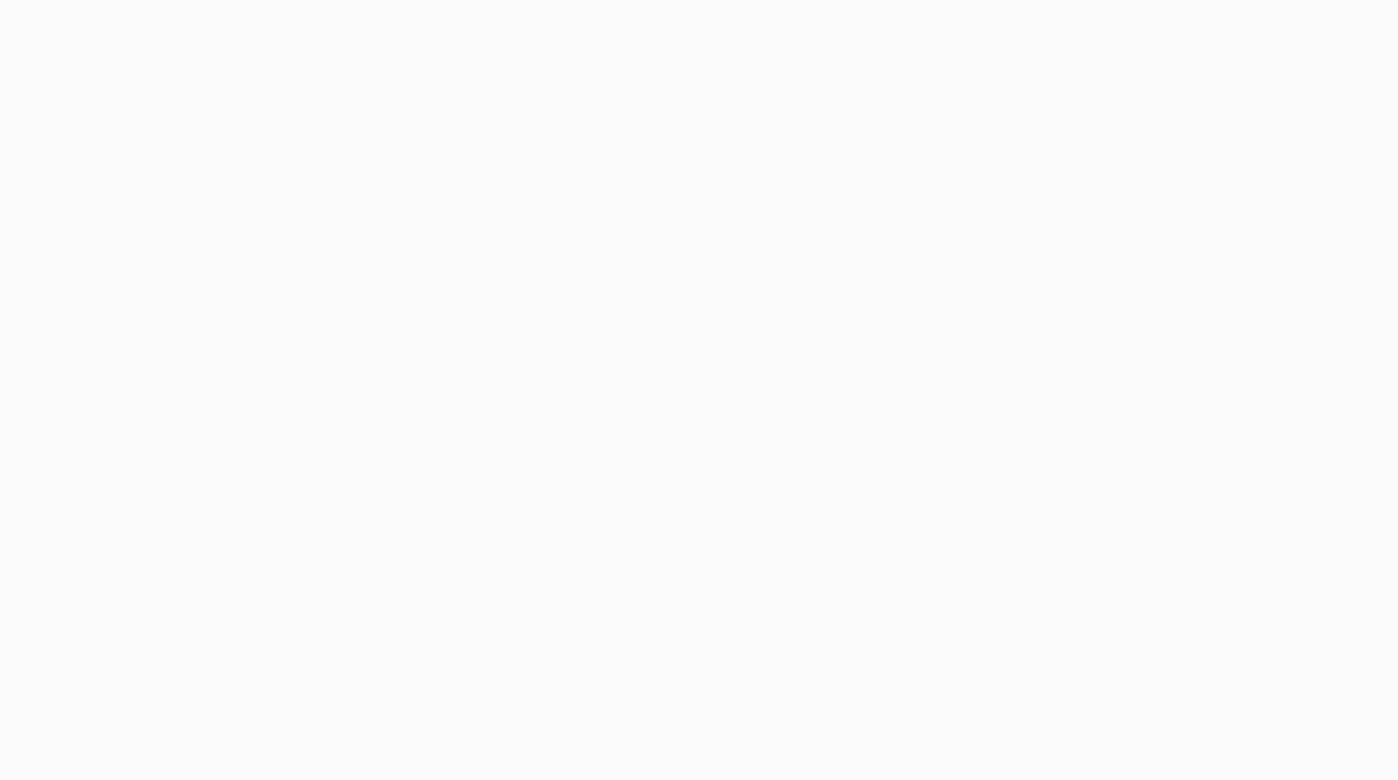 scroll, scrollTop: 0, scrollLeft: 0, axis: both 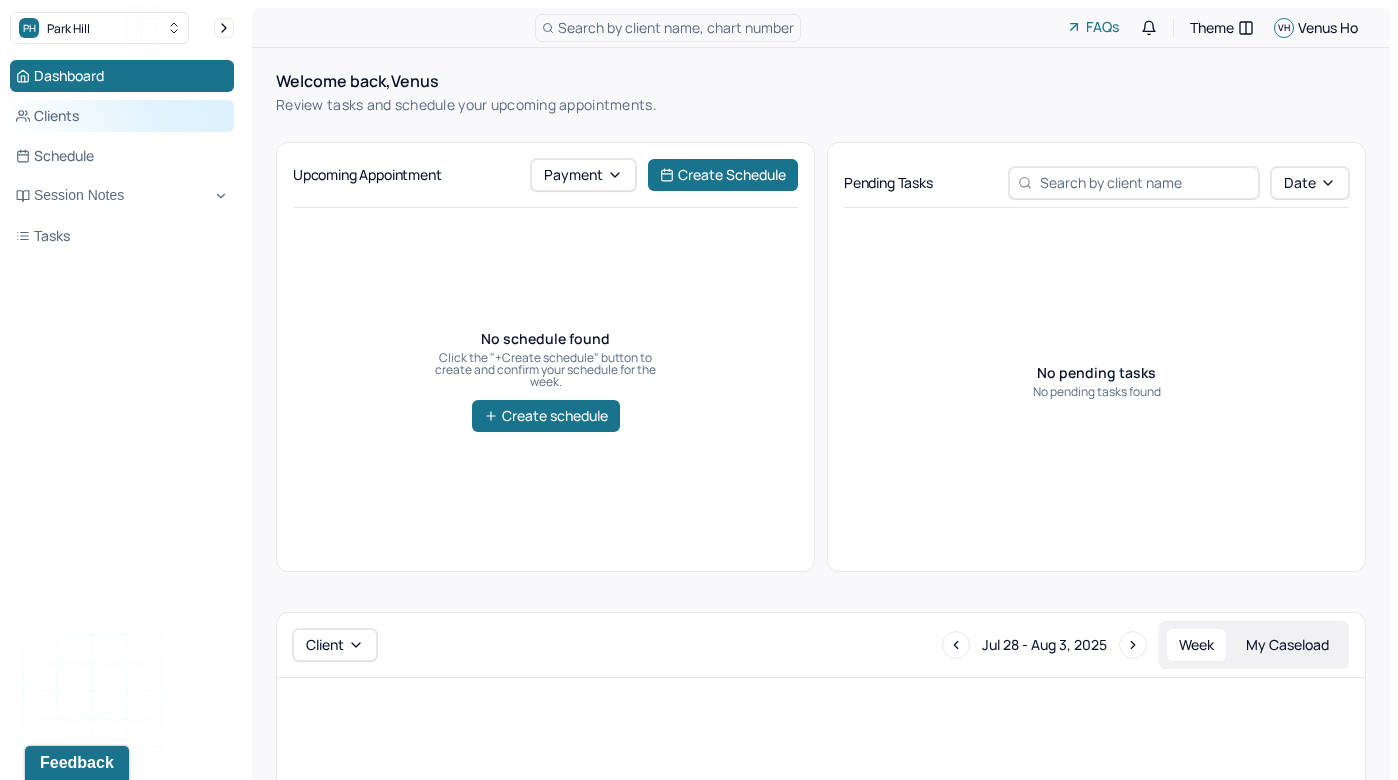 click on "Clients" at bounding box center (122, 116) 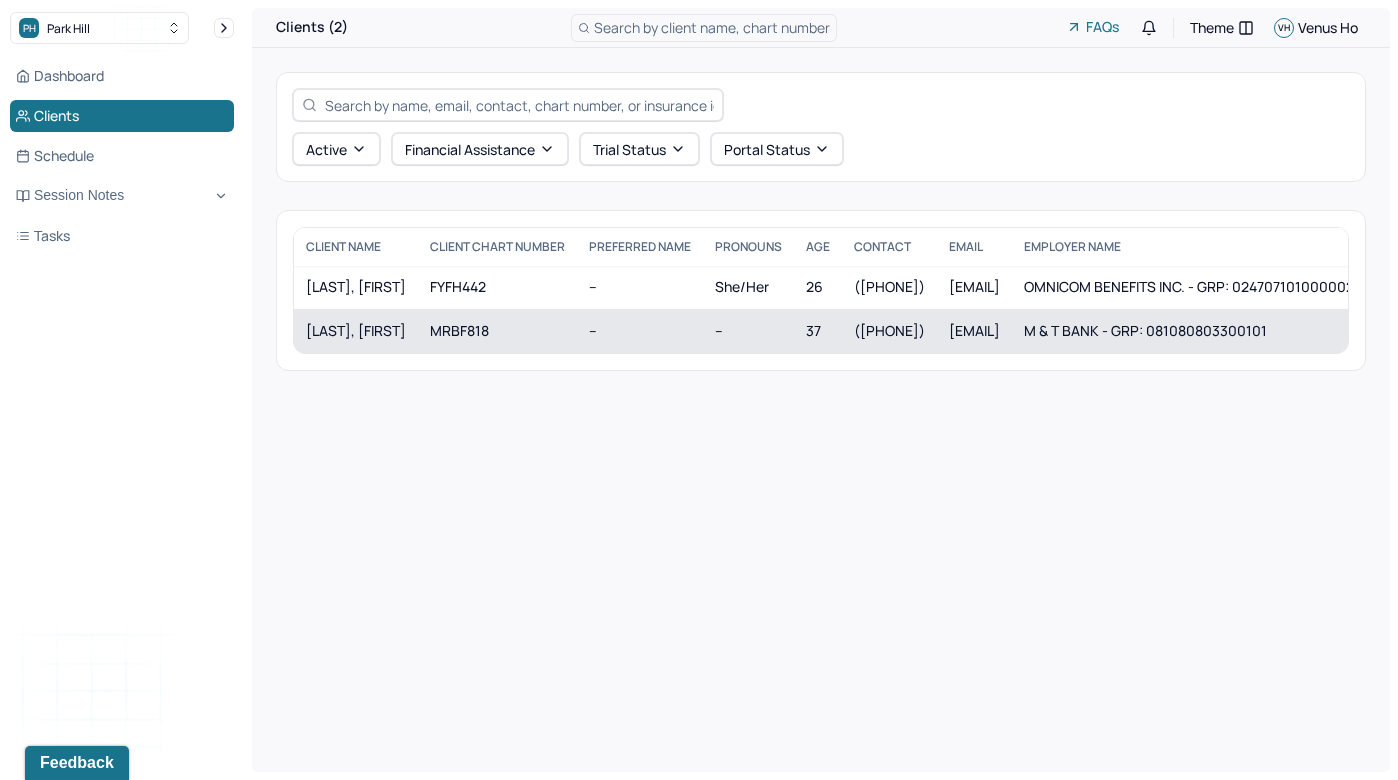 click on "MORONTA-SANCHEZ, MARIELY" at bounding box center [356, 331] 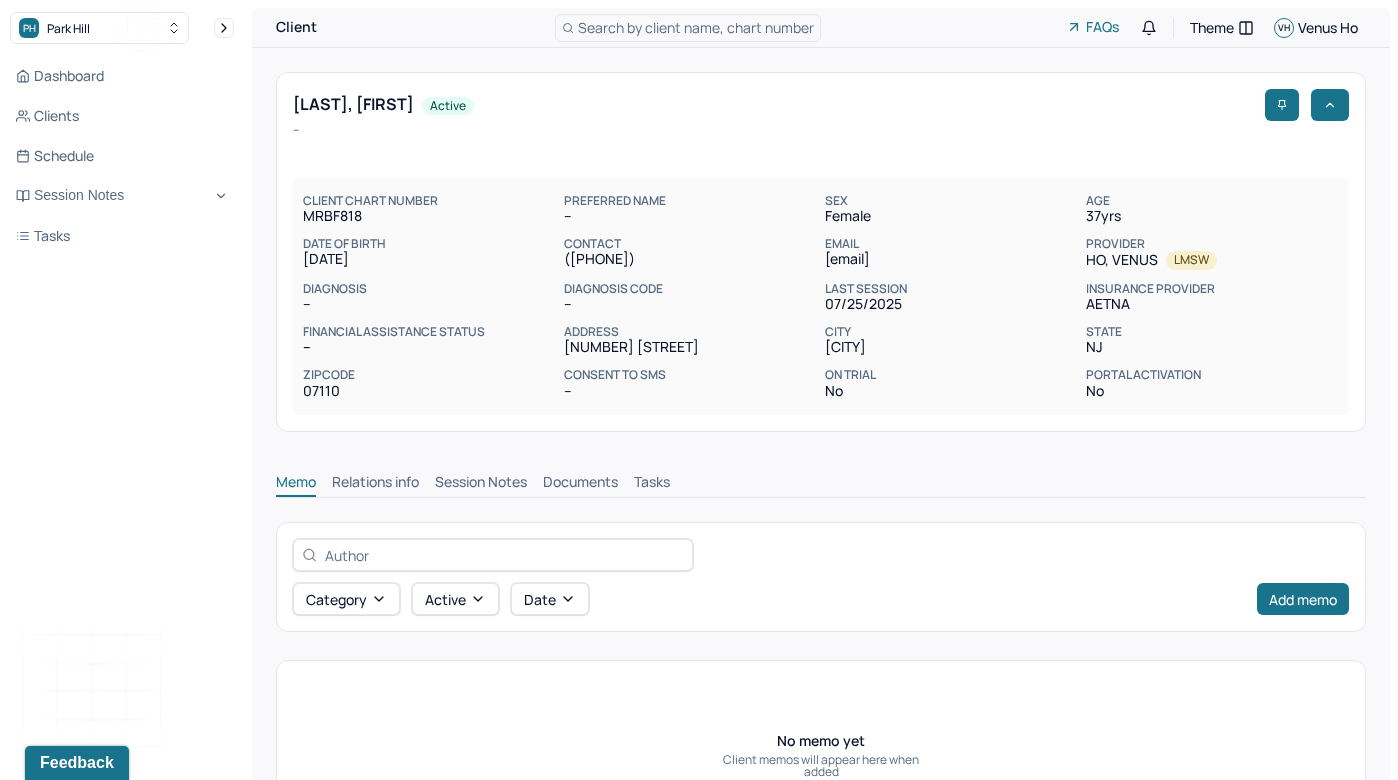 scroll, scrollTop: 143, scrollLeft: 0, axis: vertical 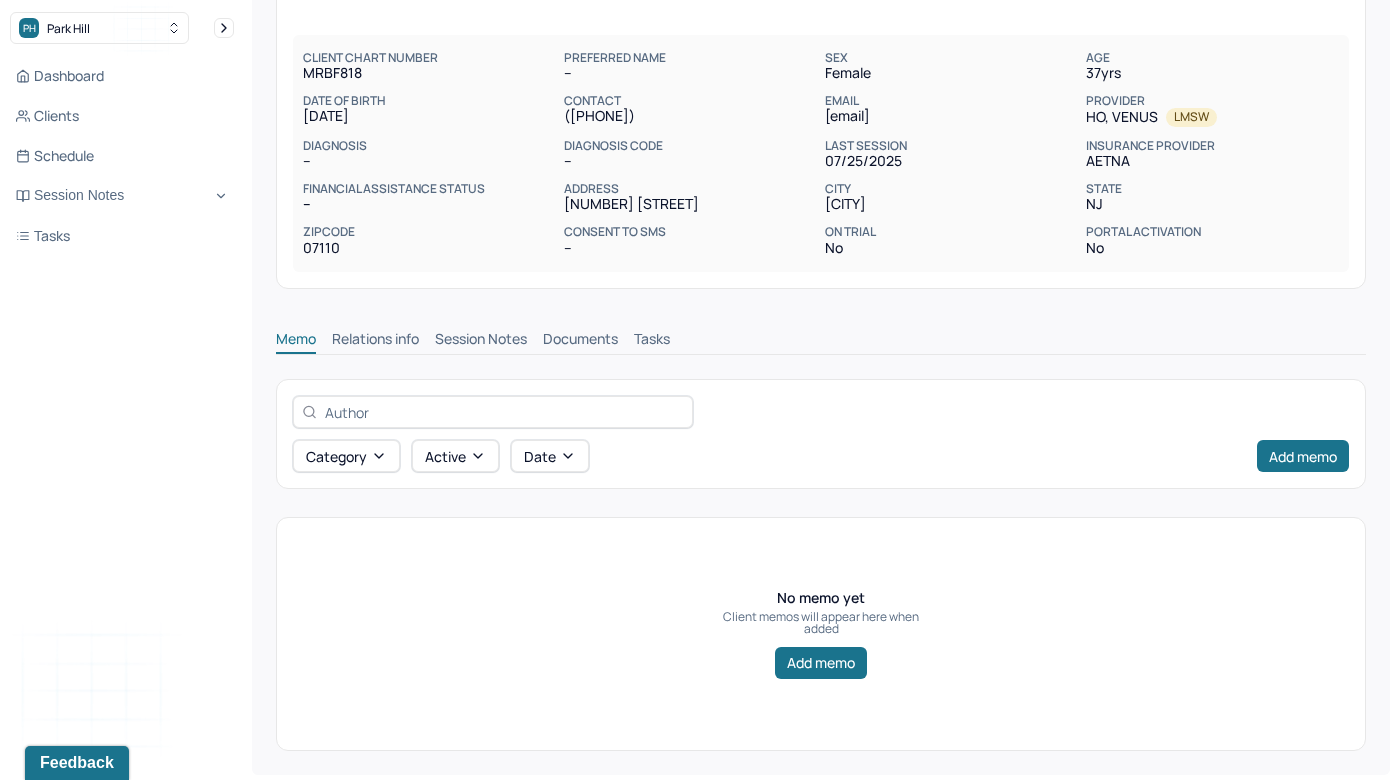 click on "Session Notes" at bounding box center (481, 341) 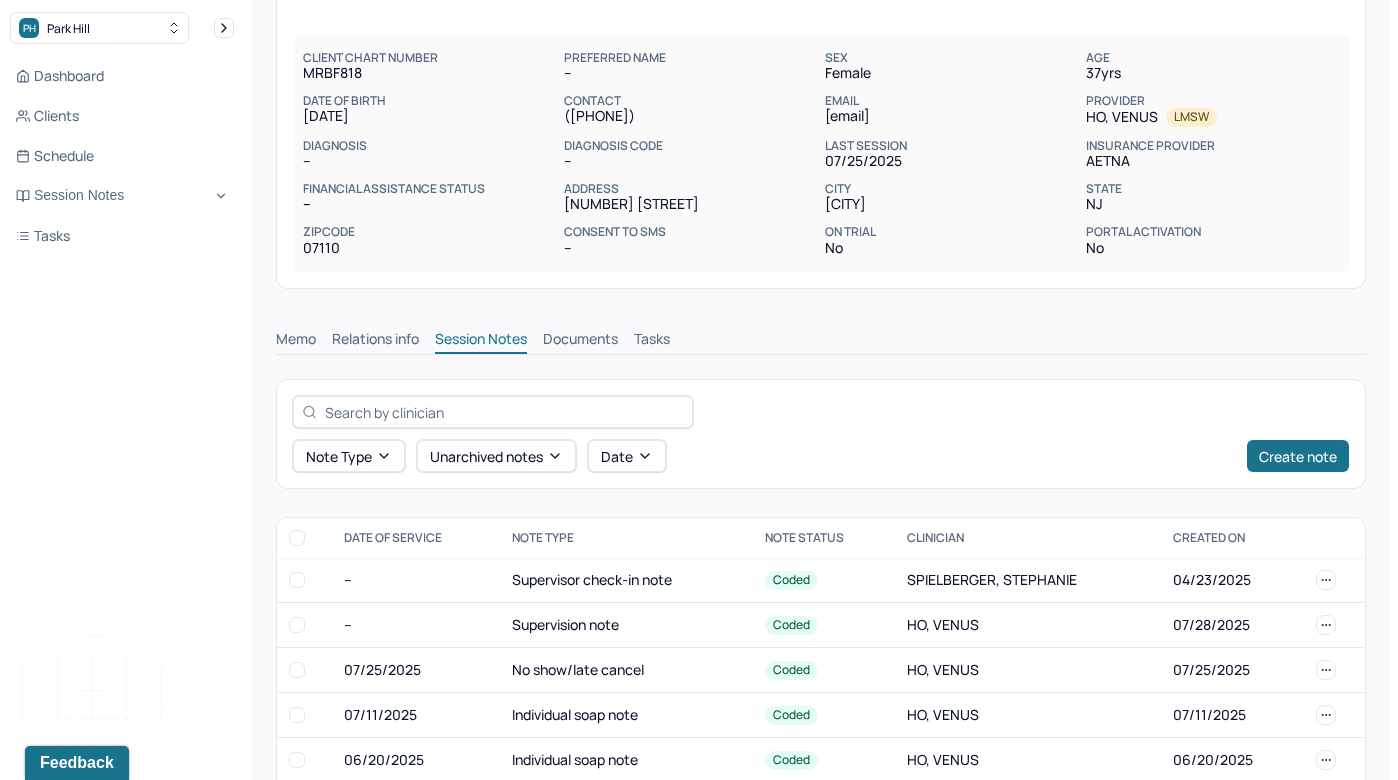 scroll, scrollTop: 534, scrollLeft: 0, axis: vertical 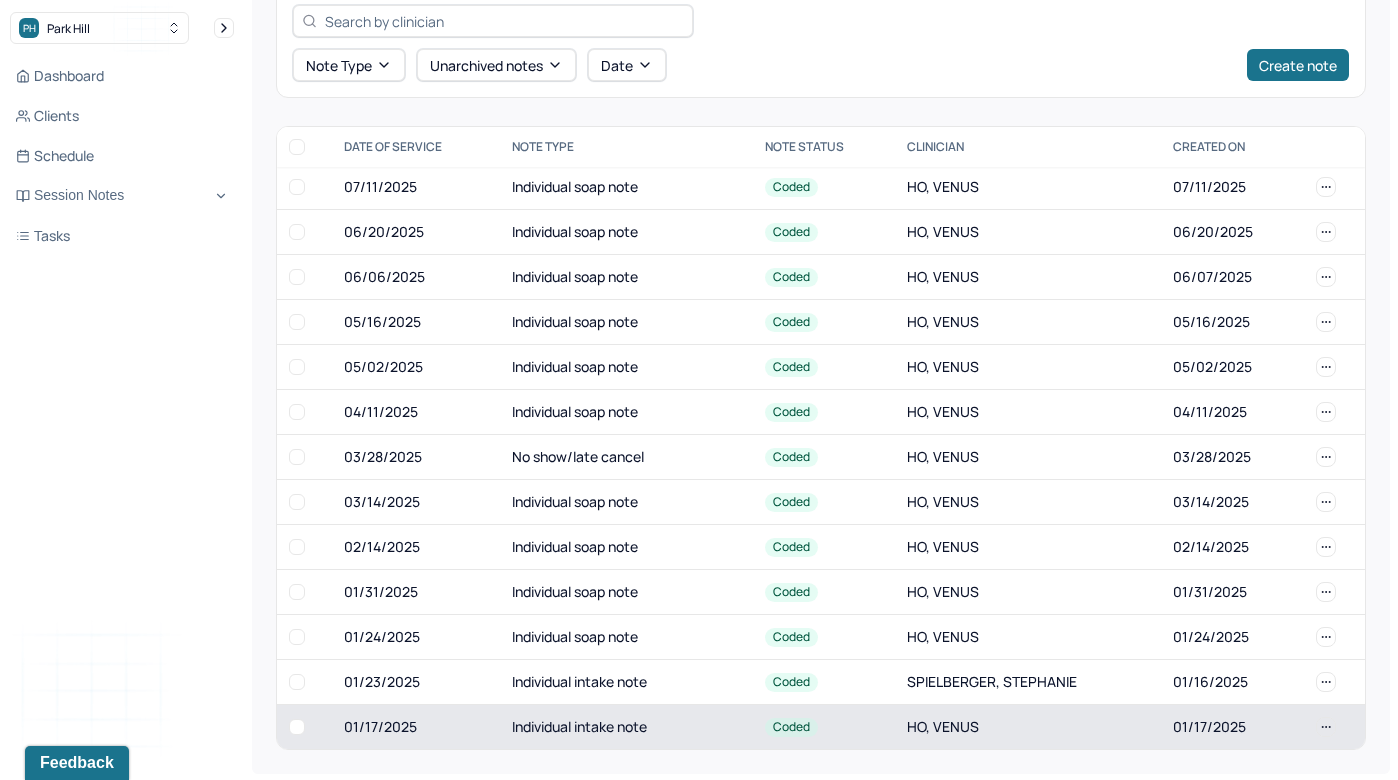 click on "Individual intake note" at bounding box center [626, 727] 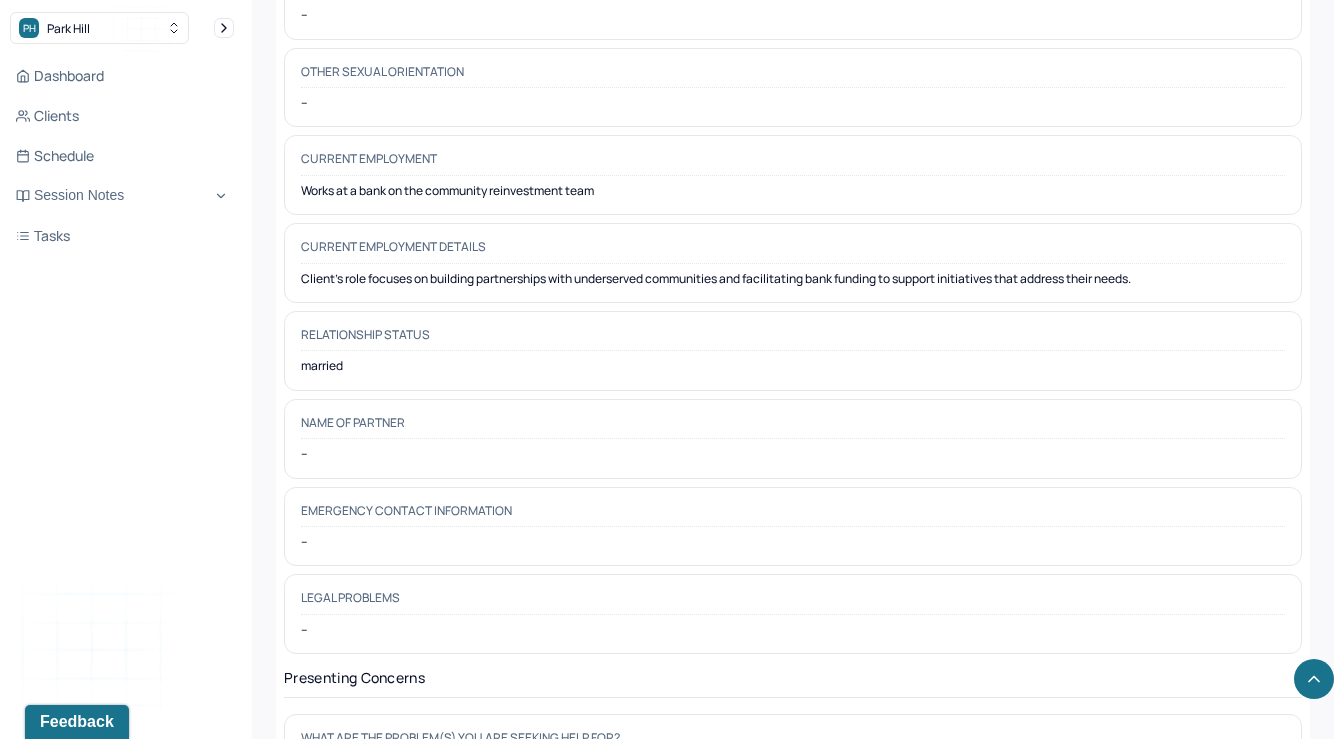 scroll, scrollTop: 2755, scrollLeft: 0, axis: vertical 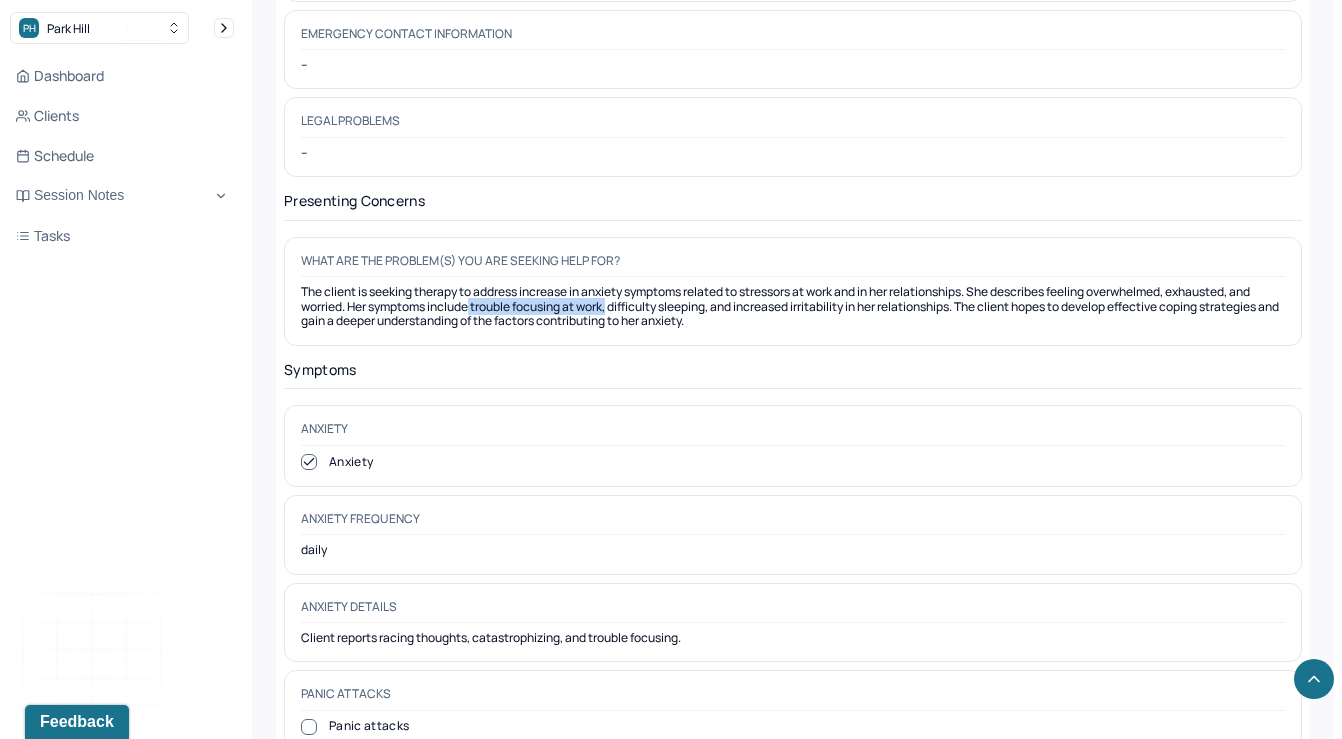 drag, startPoint x: 473, startPoint y: 281, endPoint x: 613, endPoint y: 280, distance: 140.00357 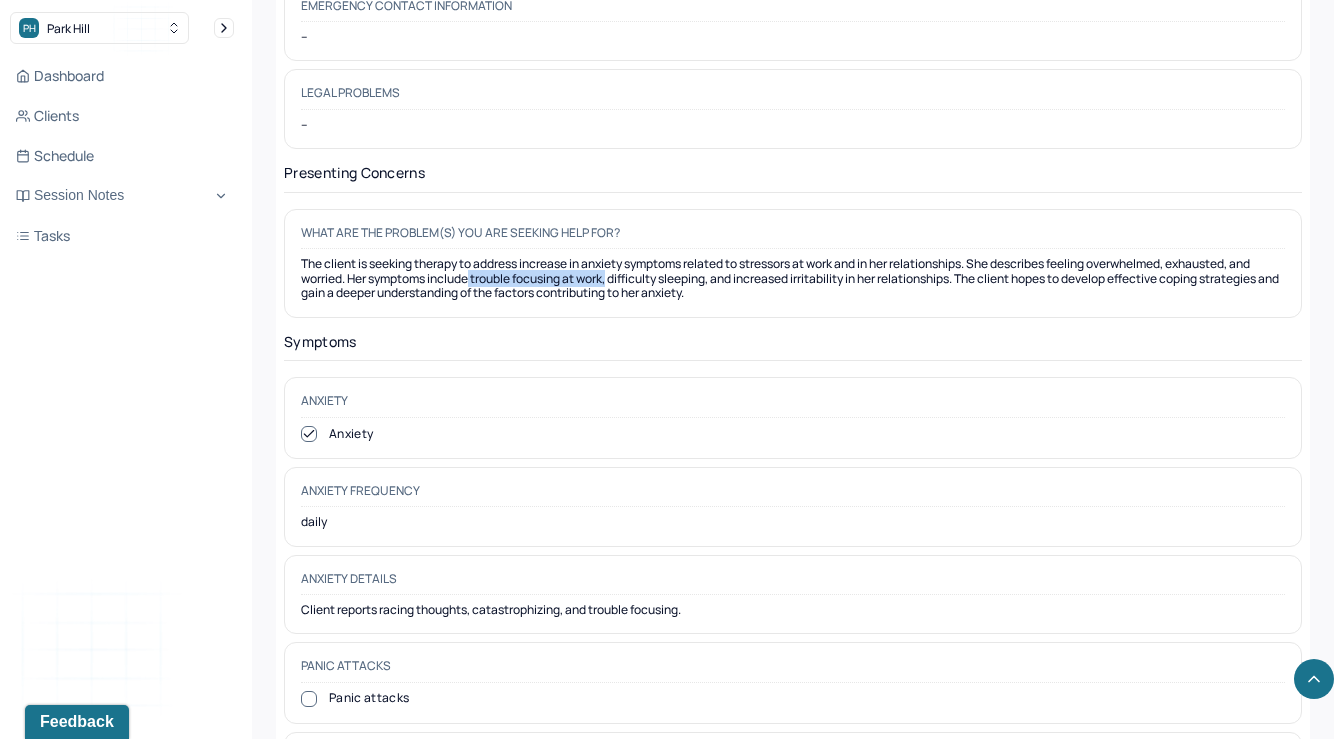 scroll, scrollTop: 2789, scrollLeft: 0, axis: vertical 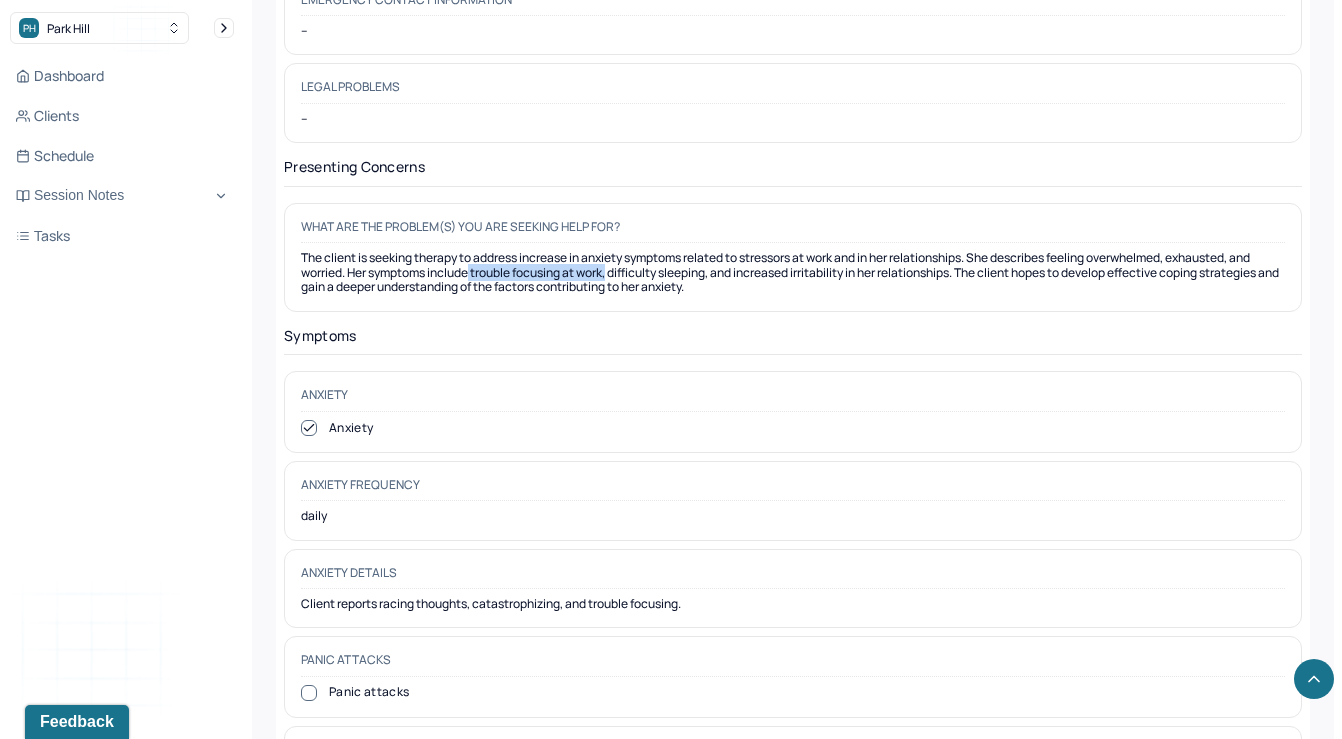 click on "The client is seeking therapy to address increase in anxiety symptoms related to stressors at work and in her relationships. She describes feeling overwhelmed, exhausted, and worried. Her symptoms include trouble focusing at work, difficulty sleeping, and increased irritability in her relationships. The client hopes to develop effective coping strategies and gain a deeper understanding of the factors contributing to her anxiety." at bounding box center [793, 272] 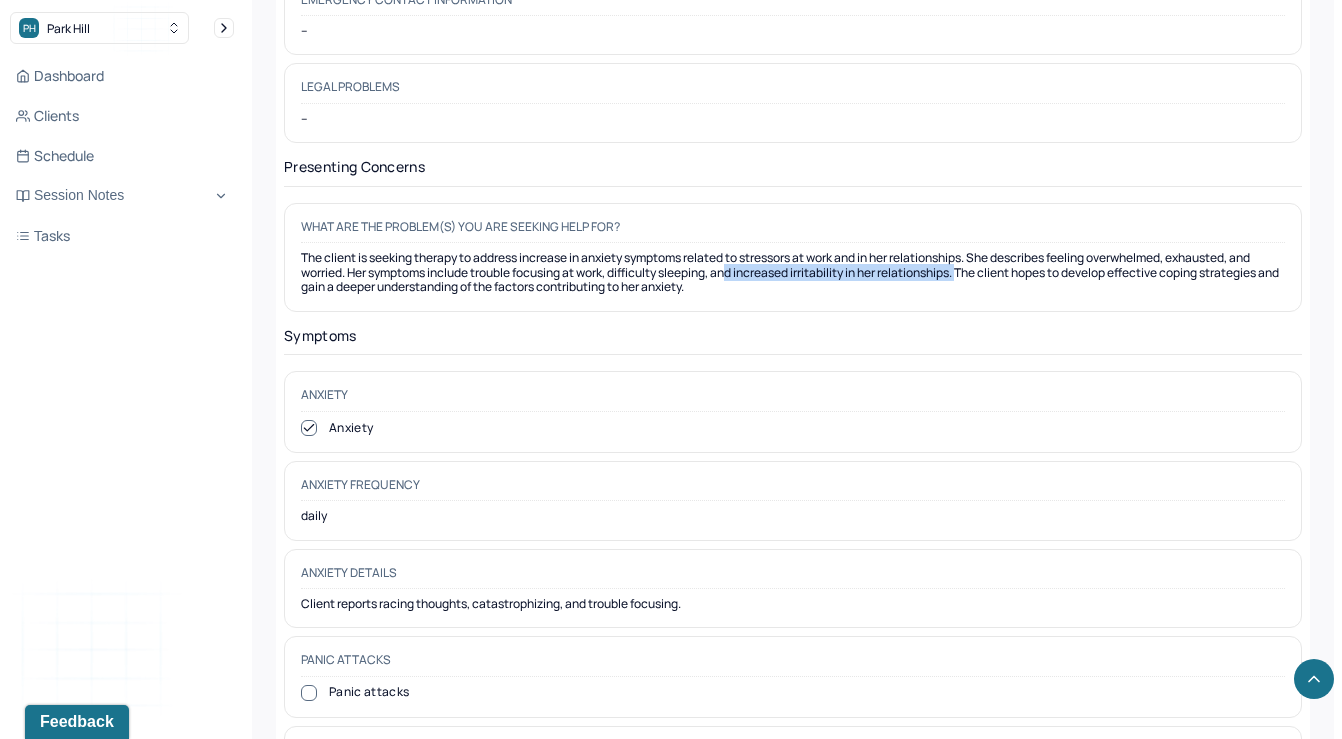 drag, startPoint x: 740, startPoint y: 248, endPoint x: 974, endPoint y: 252, distance: 234.03418 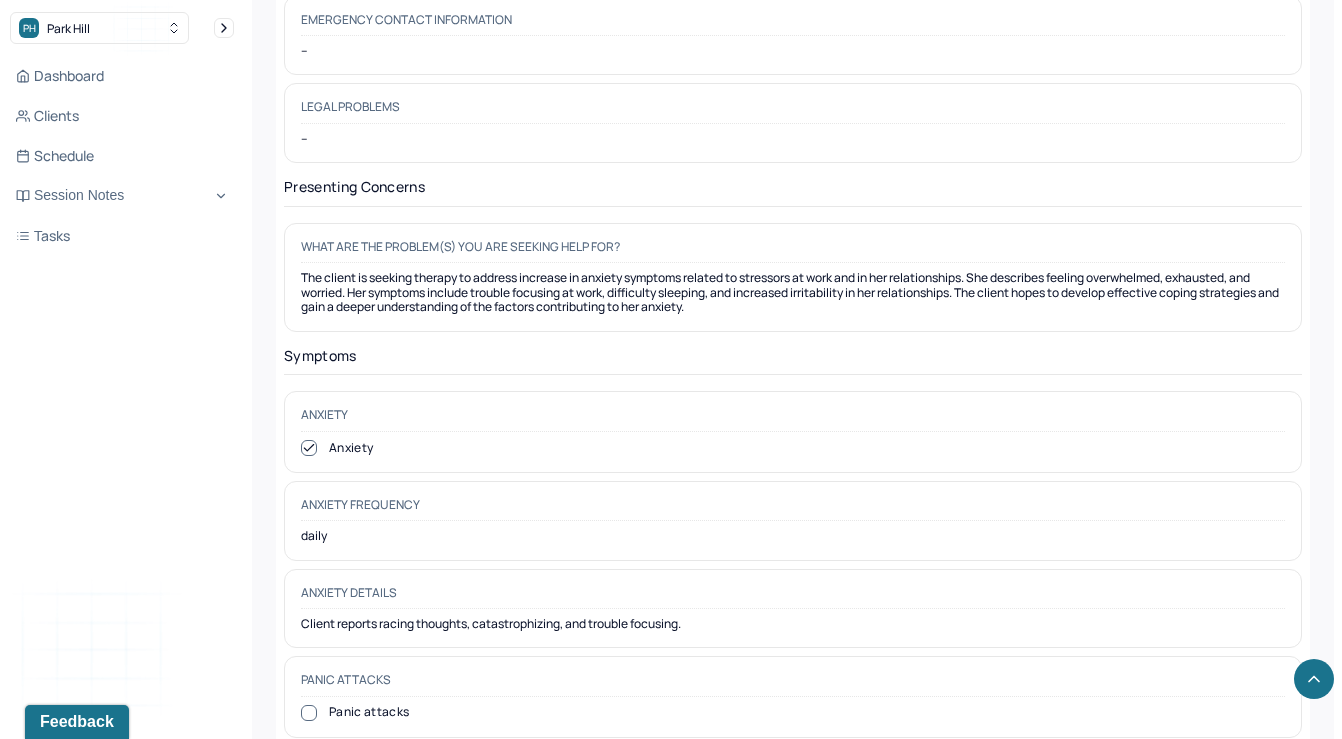 scroll, scrollTop: 2765, scrollLeft: 0, axis: vertical 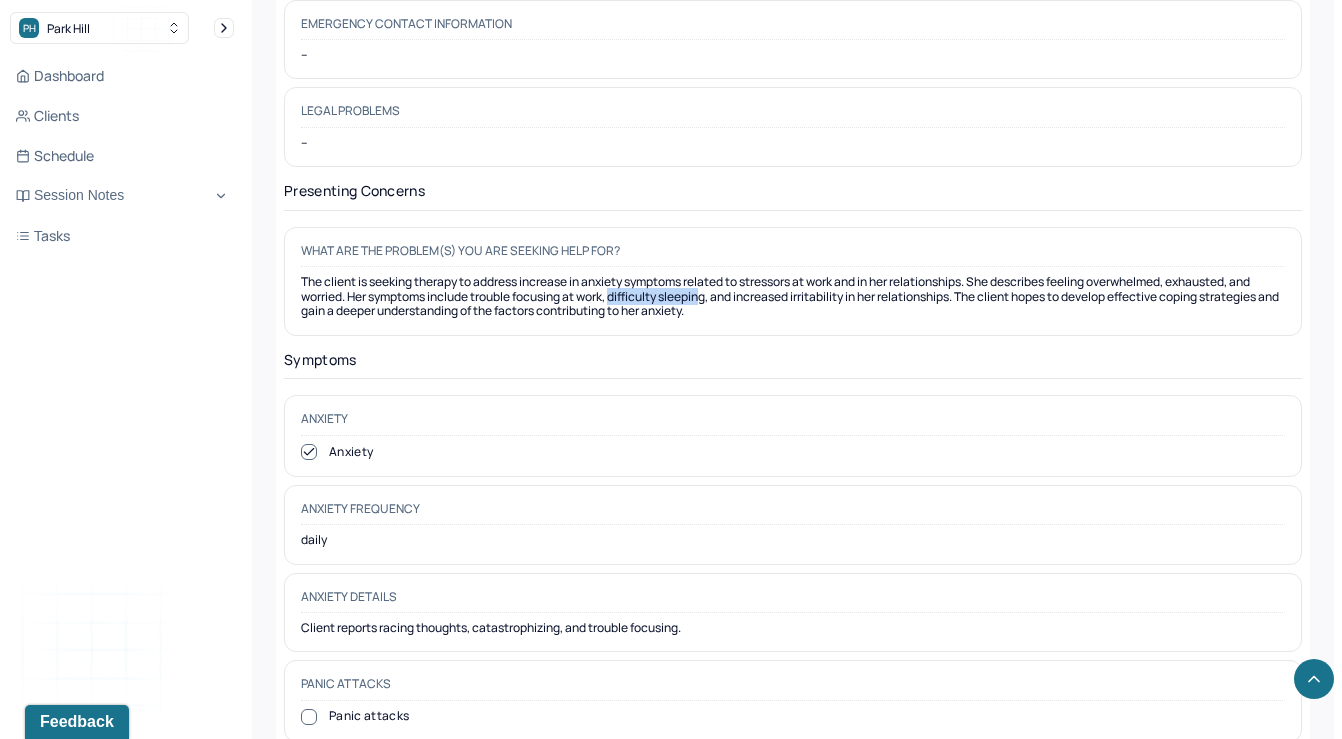 drag, startPoint x: 619, startPoint y: 275, endPoint x: 710, endPoint y: 275, distance: 91 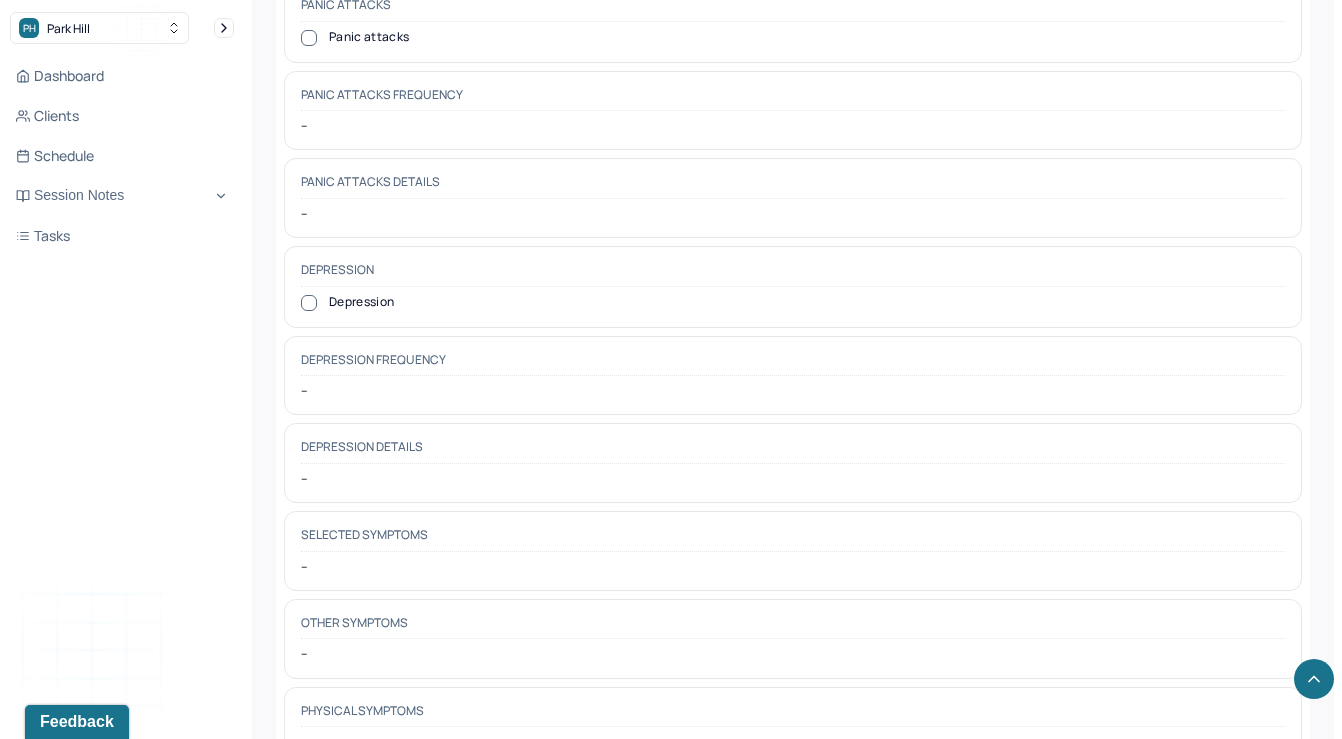 scroll, scrollTop: 3930, scrollLeft: 0, axis: vertical 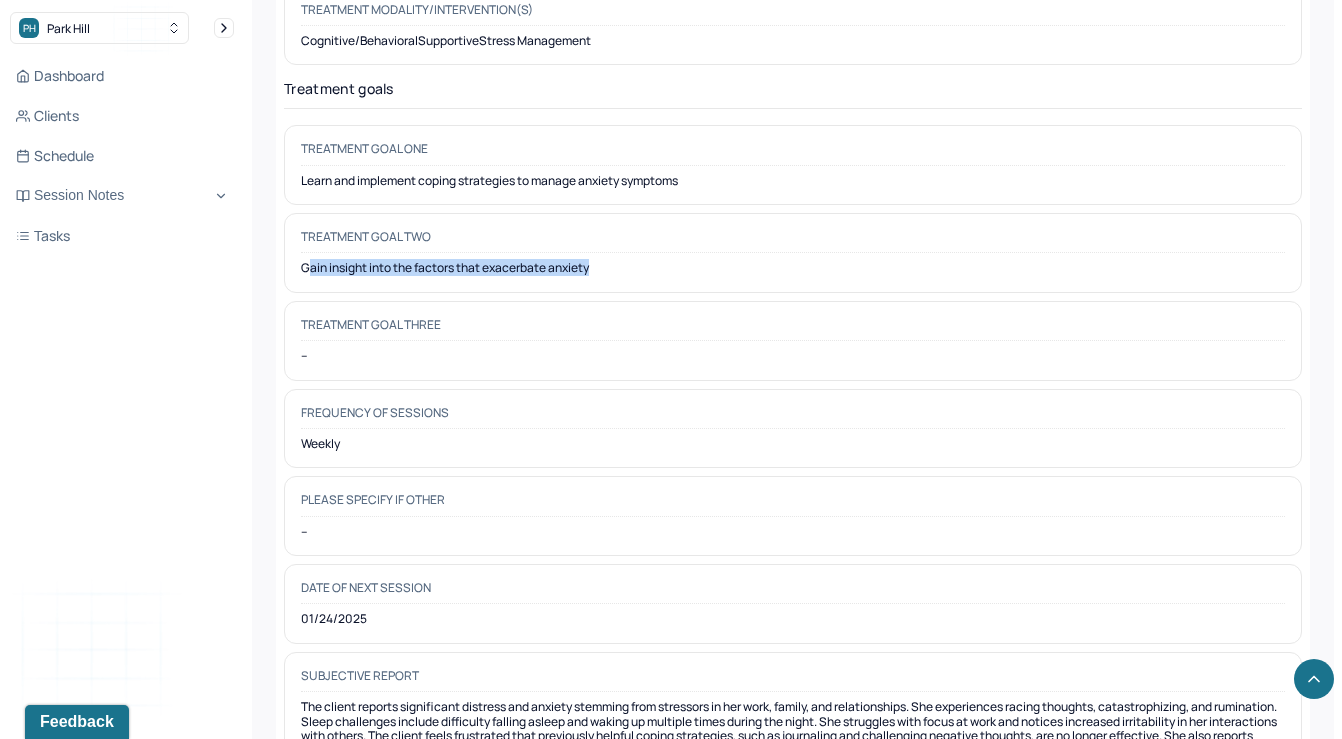 drag, startPoint x: 616, startPoint y: 181, endPoint x: 308, endPoint y: 181, distance: 308 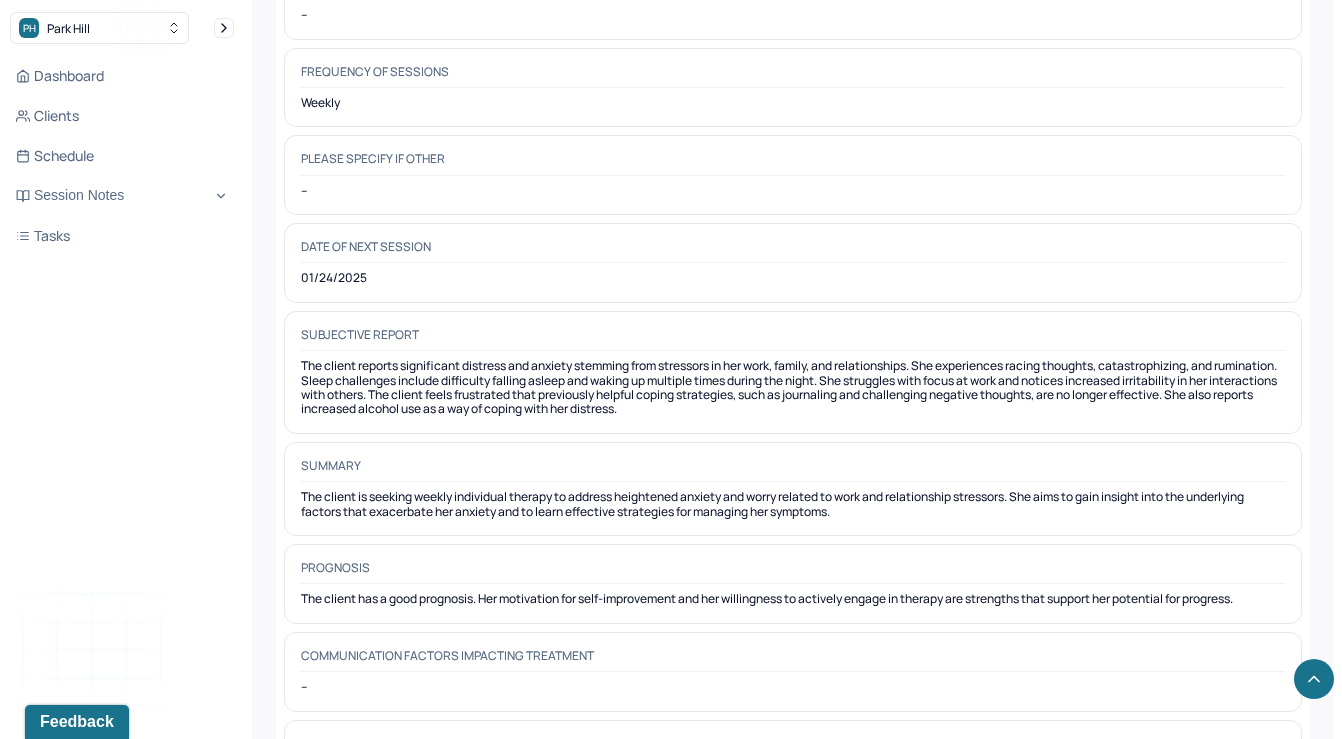 scroll, scrollTop: 9619, scrollLeft: 0, axis: vertical 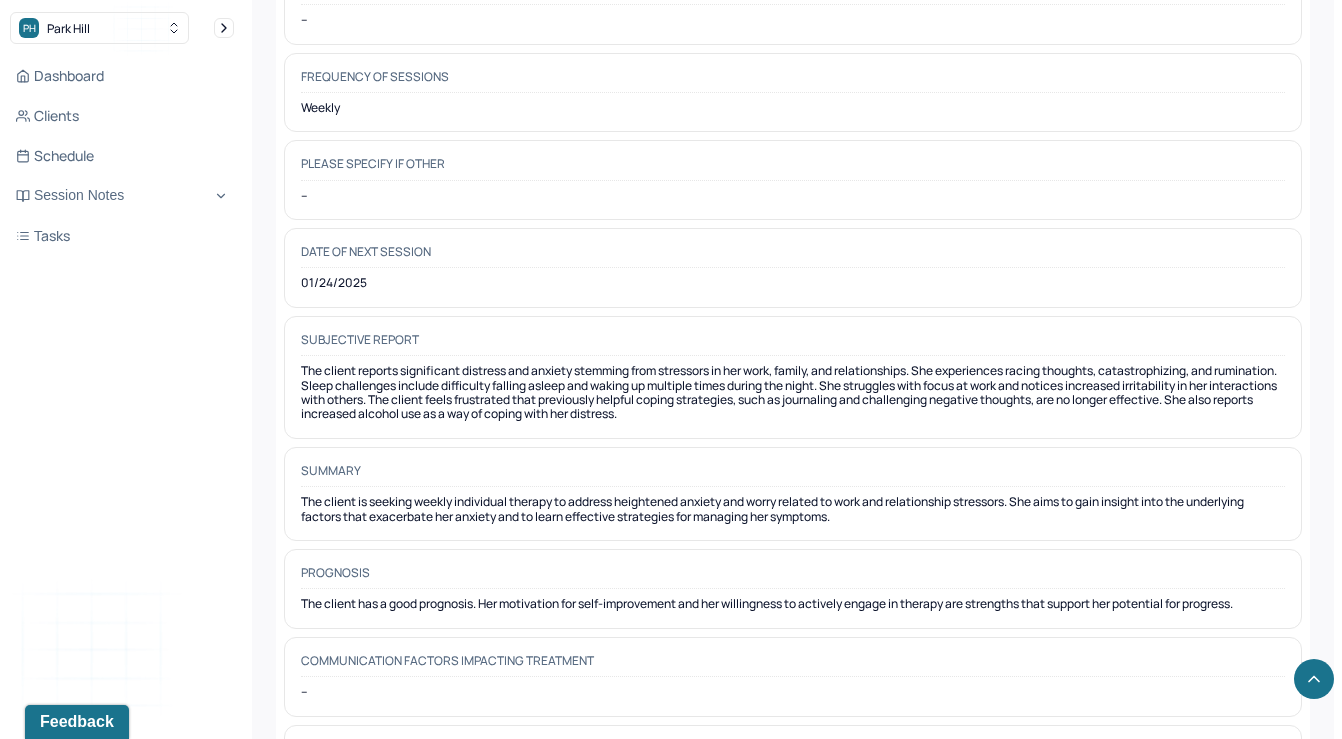 click on "Subjective report" at bounding box center (793, 344) 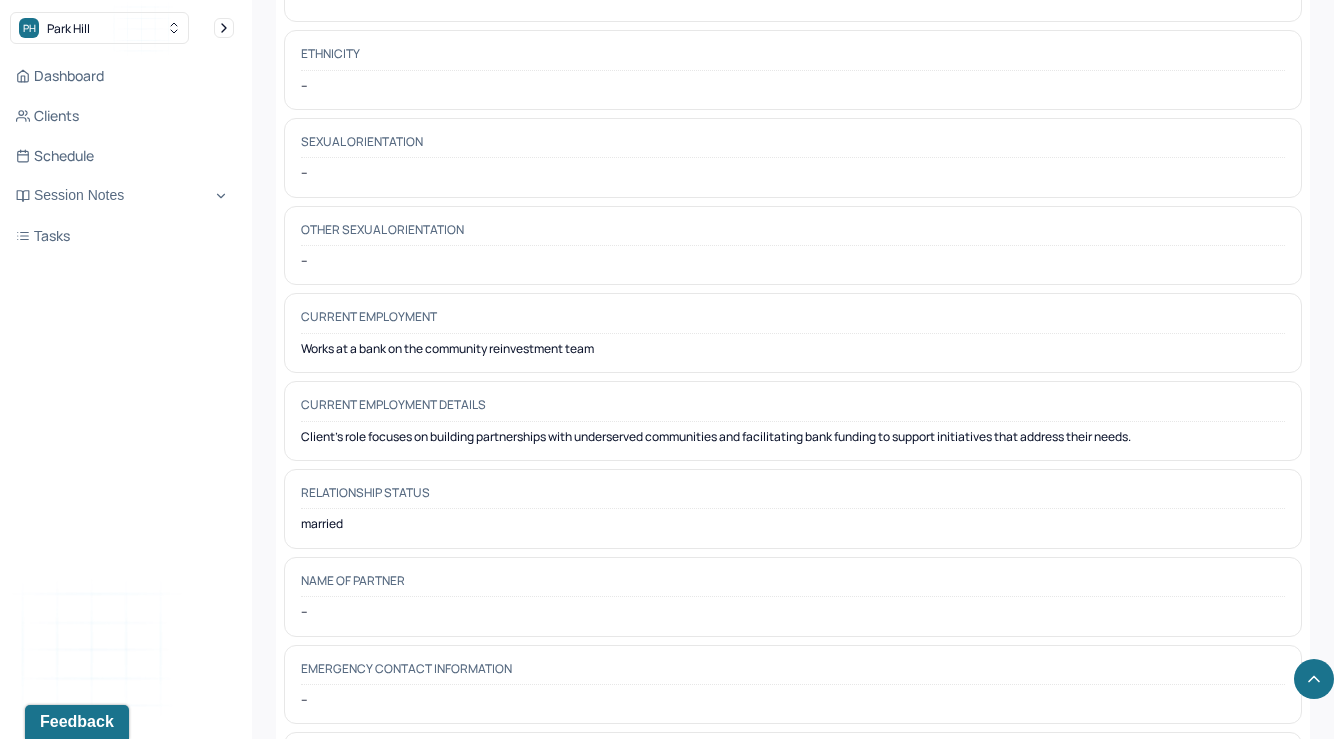 scroll, scrollTop: 1963, scrollLeft: 0, axis: vertical 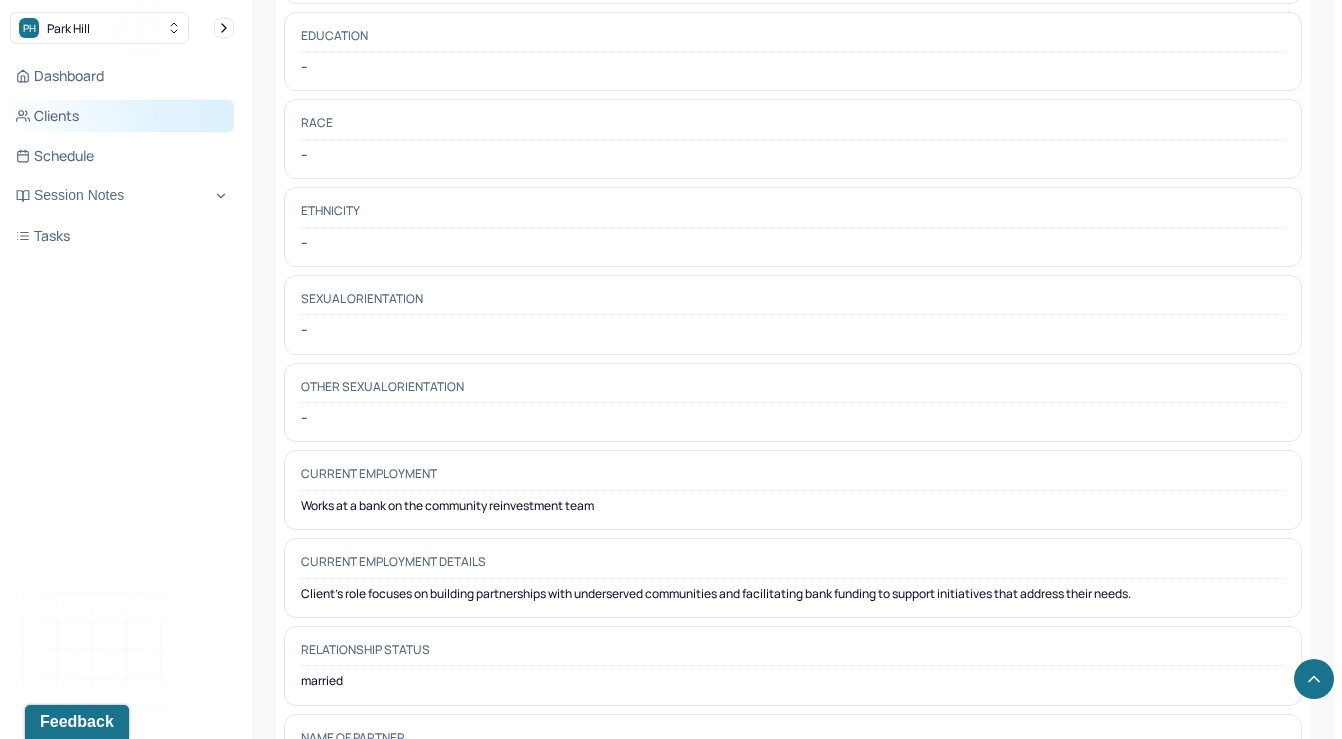 click on "Clients" at bounding box center [122, 116] 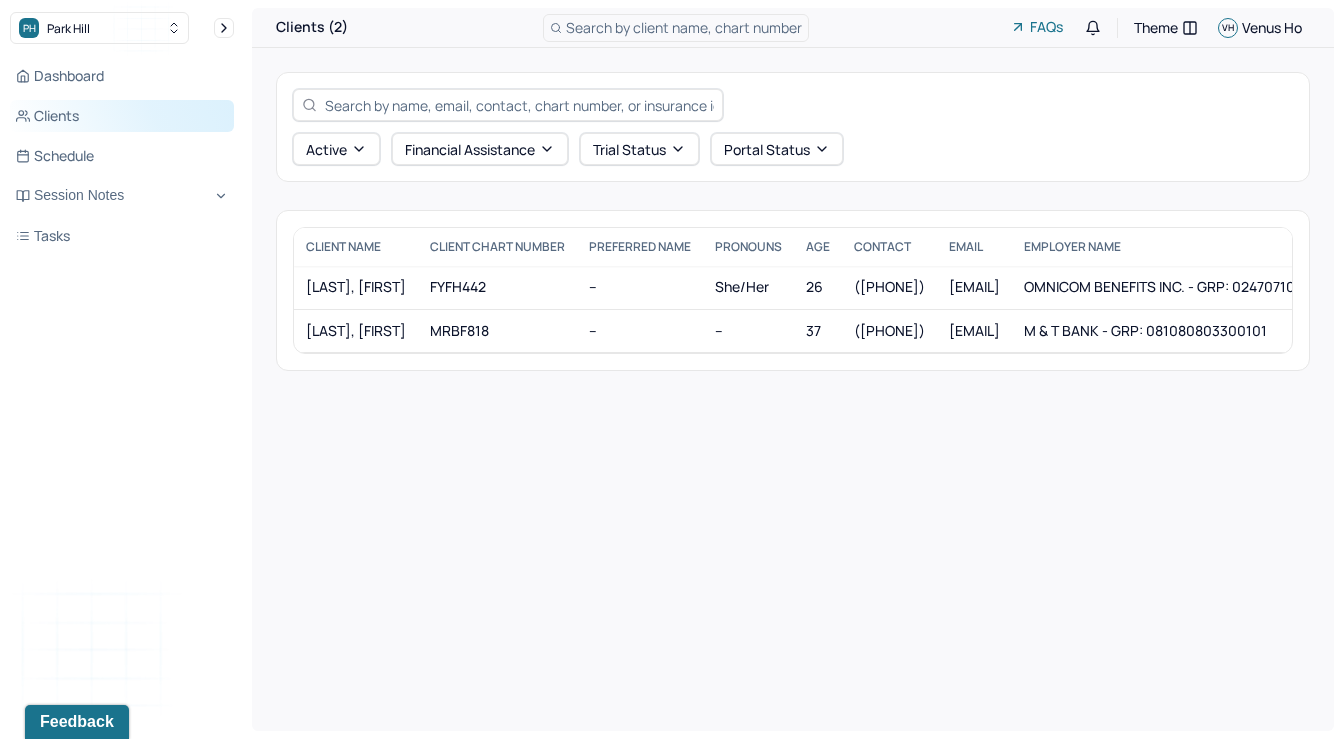 click on "Clients" at bounding box center (122, 116) 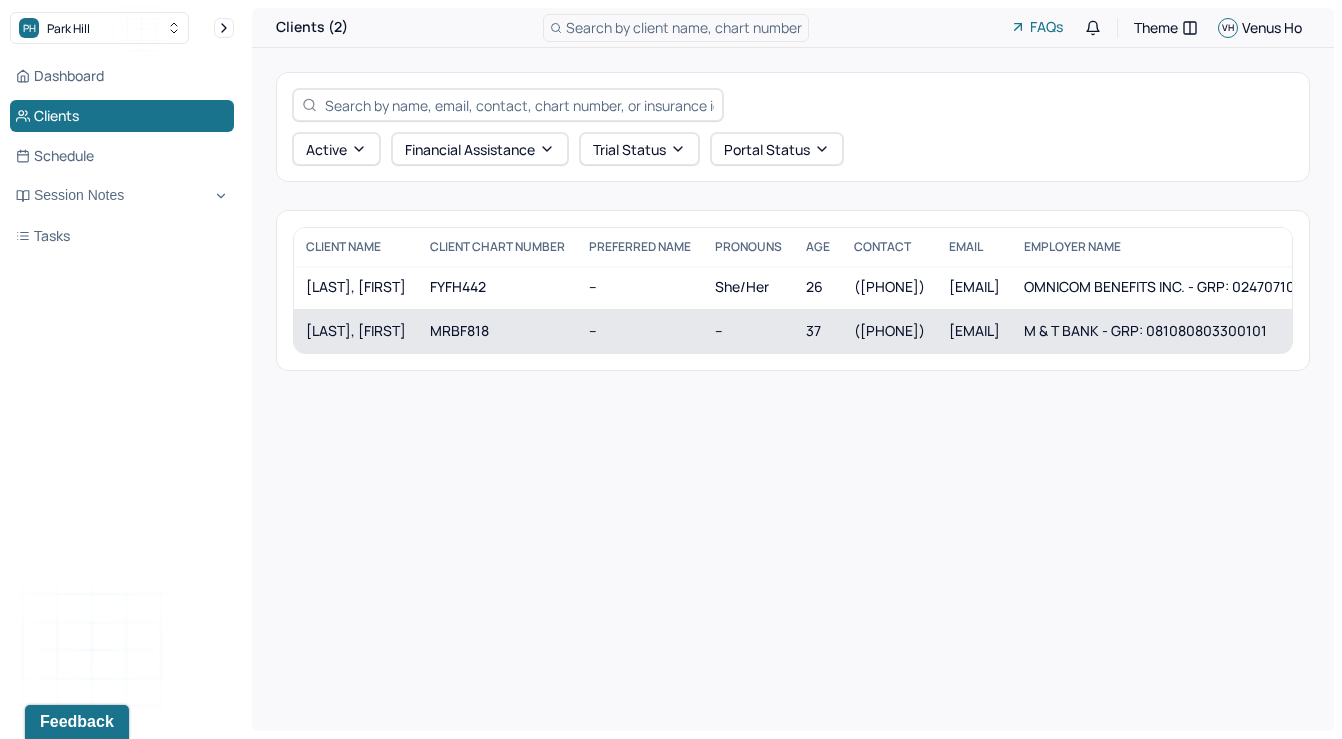 click on "[LAST_NAME], [FIRST_NAME]" at bounding box center [356, 331] 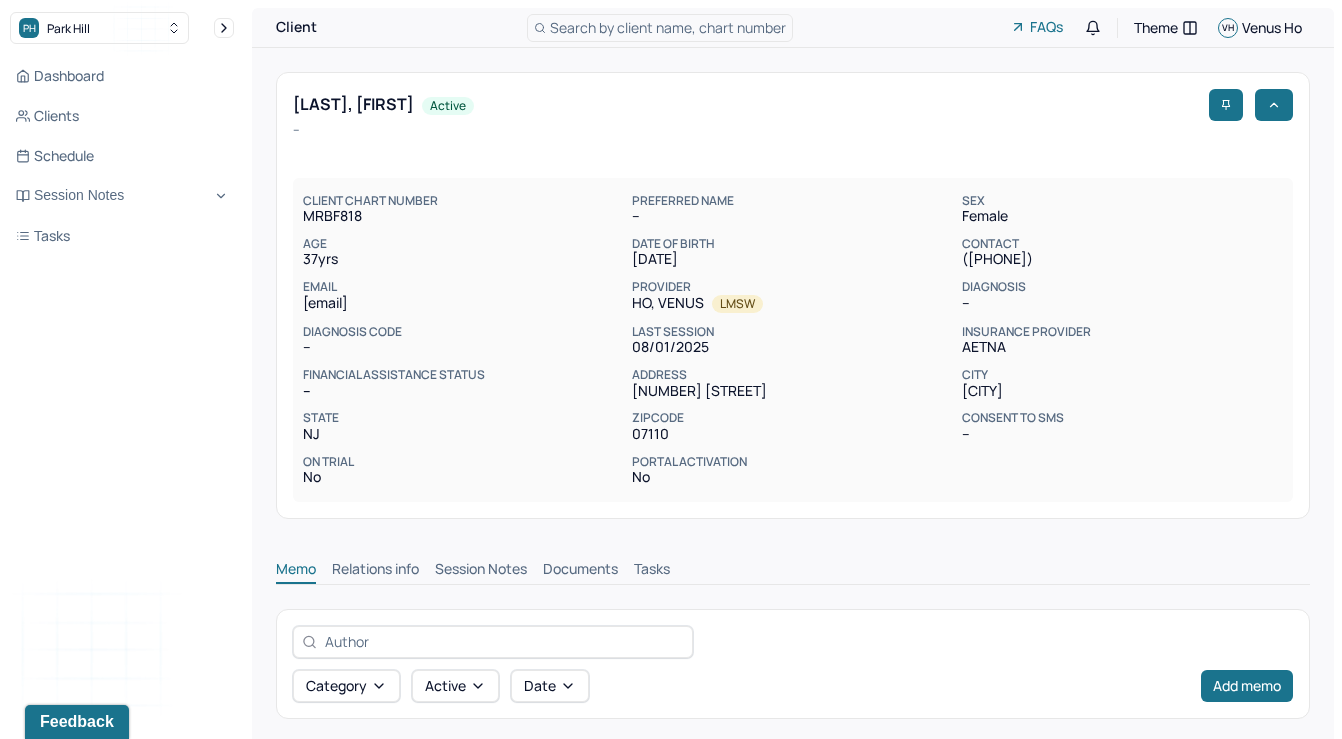 scroll, scrollTop: 0, scrollLeft: 0, axis: both 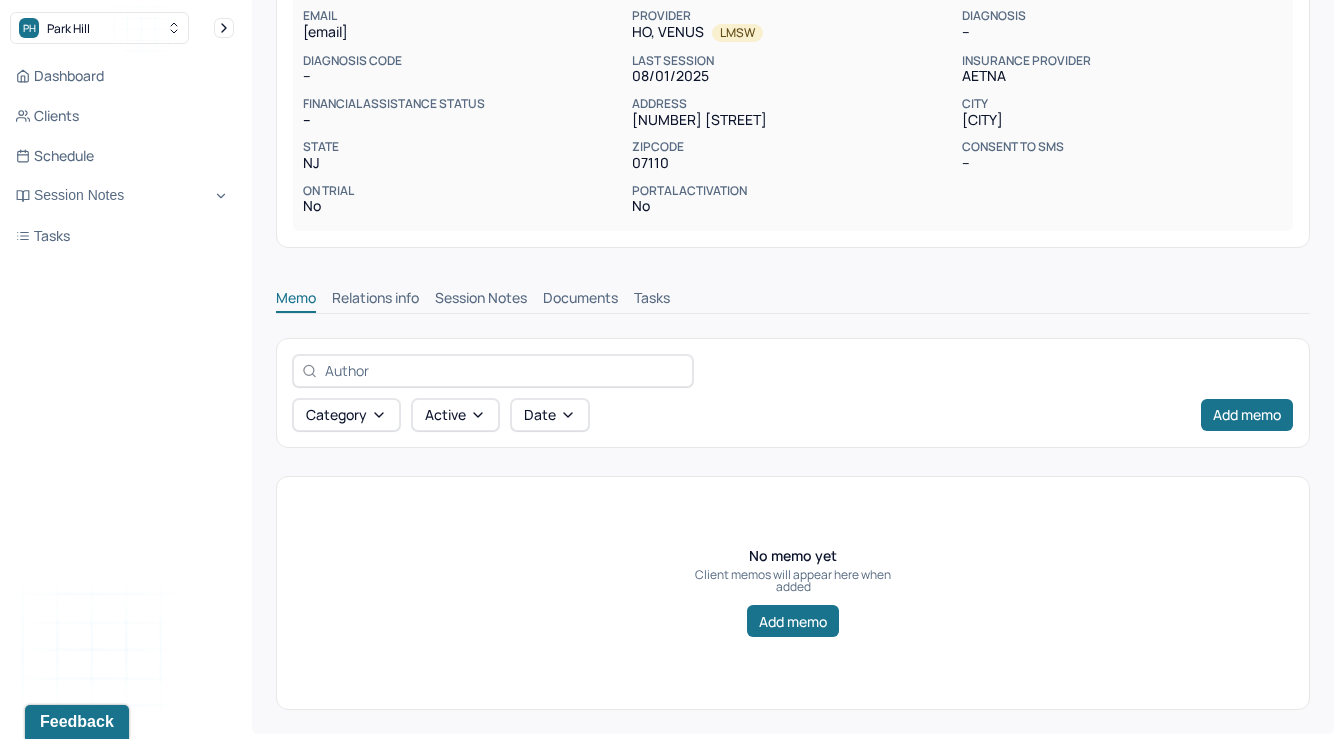 click on "Session Notes" at bounding box center [481, 300] 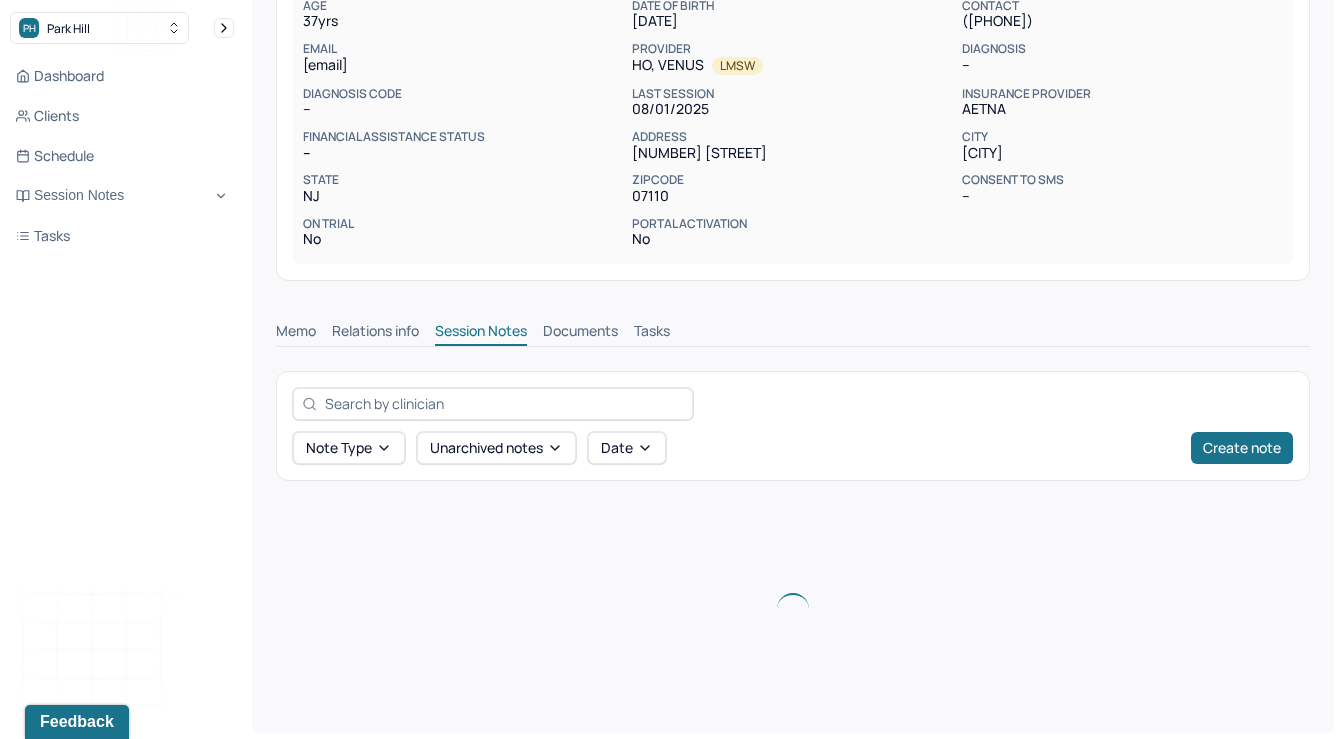 scroll, scrollTop: 271, scrollLeft: 0, axis: vertical 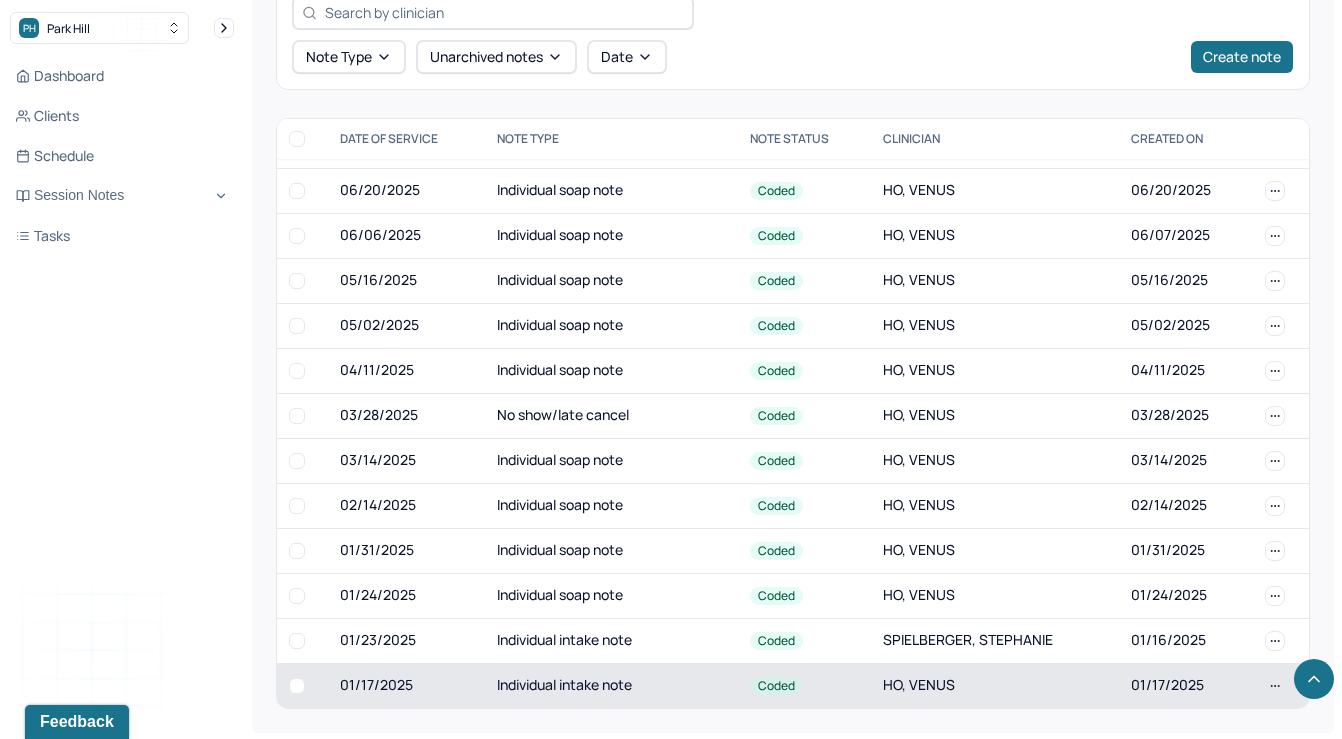 click on "Individual intake note" at bounding box center [612, 685] 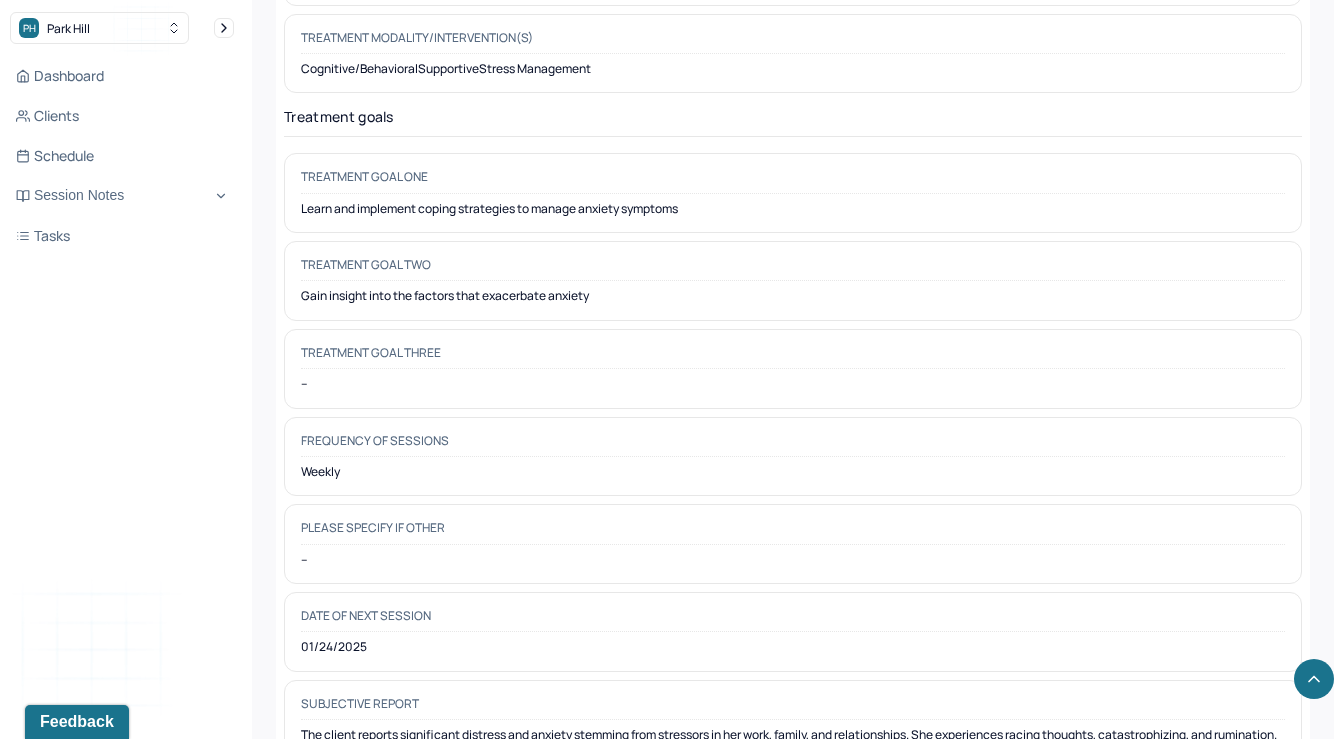 scroll, scrollTop: 9253, scrollLeft: 0, axis: vertical 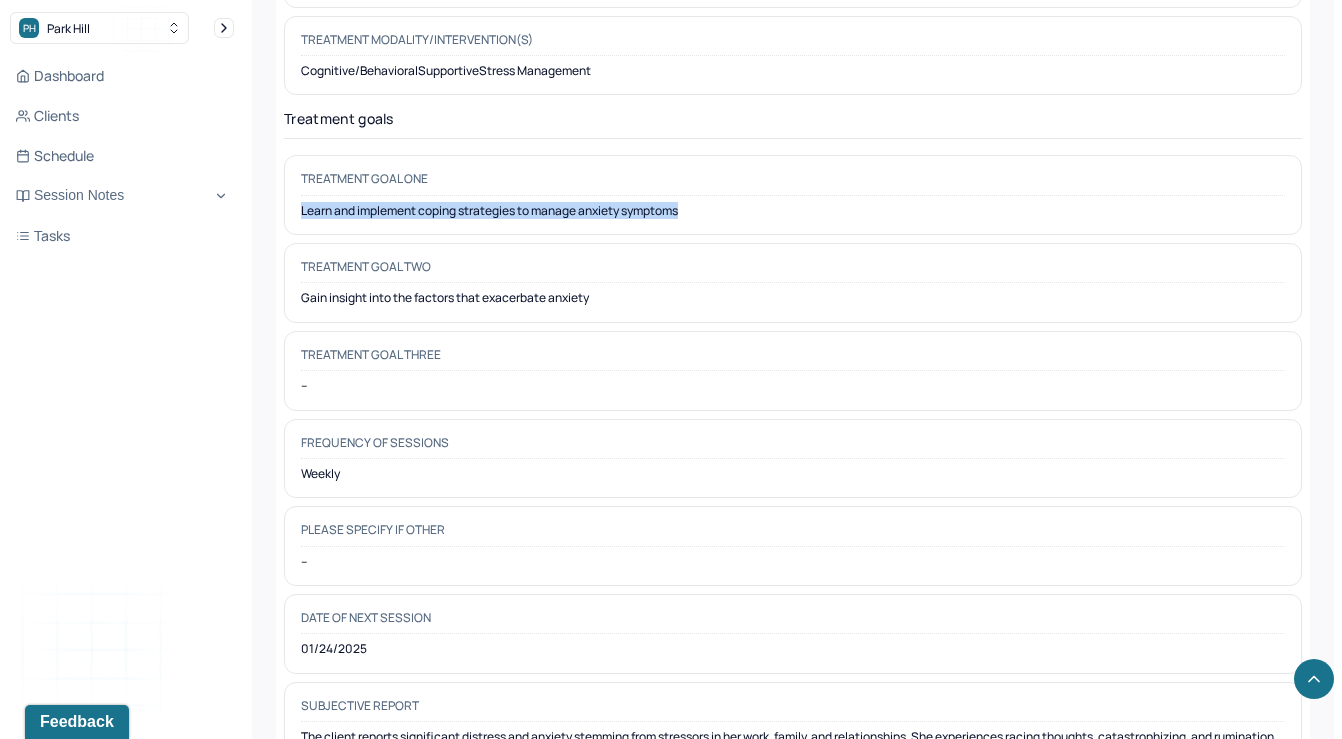 drag, startPoint x: 711, startPoint y: 122, endPoint x: 293, endPoint y: 121, distance: 418.0012 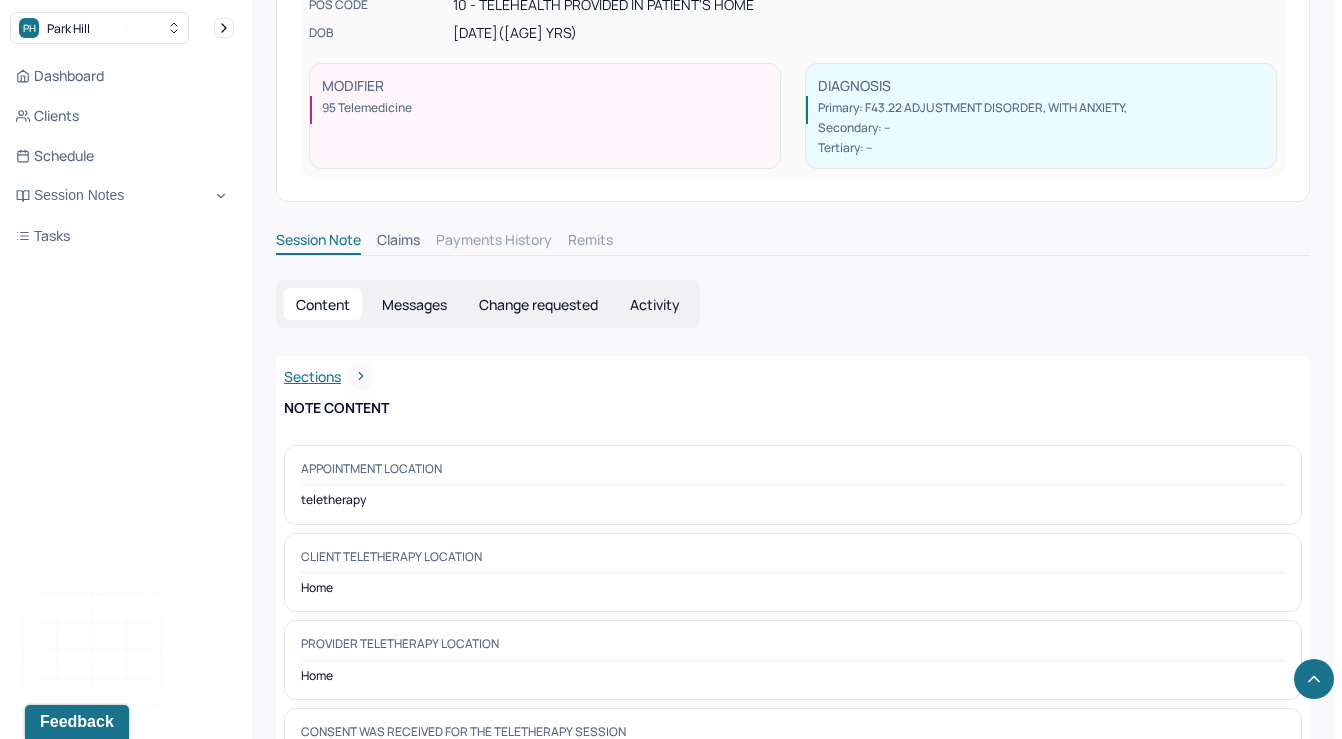 scroll, scrollTop: 0, scrollLeft: 0, axis: both 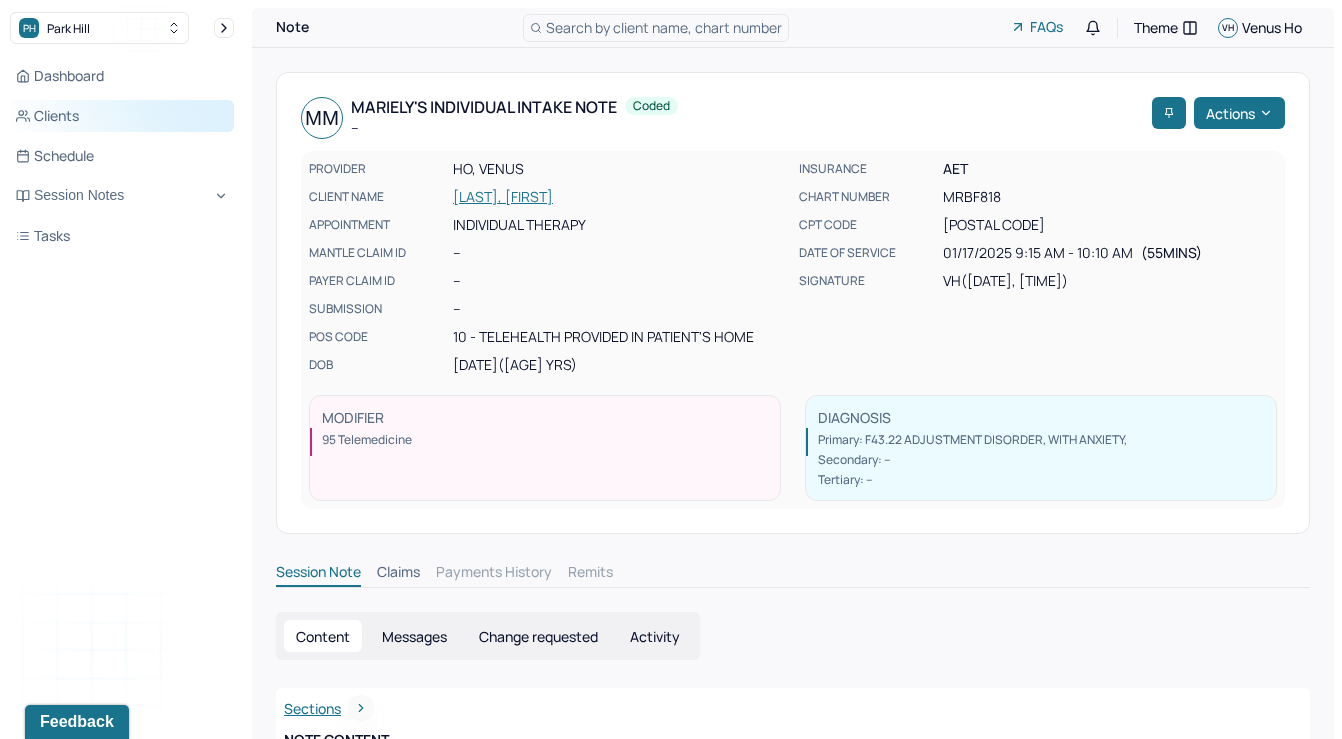 click on "Clients" at bounding box center [122, 116] 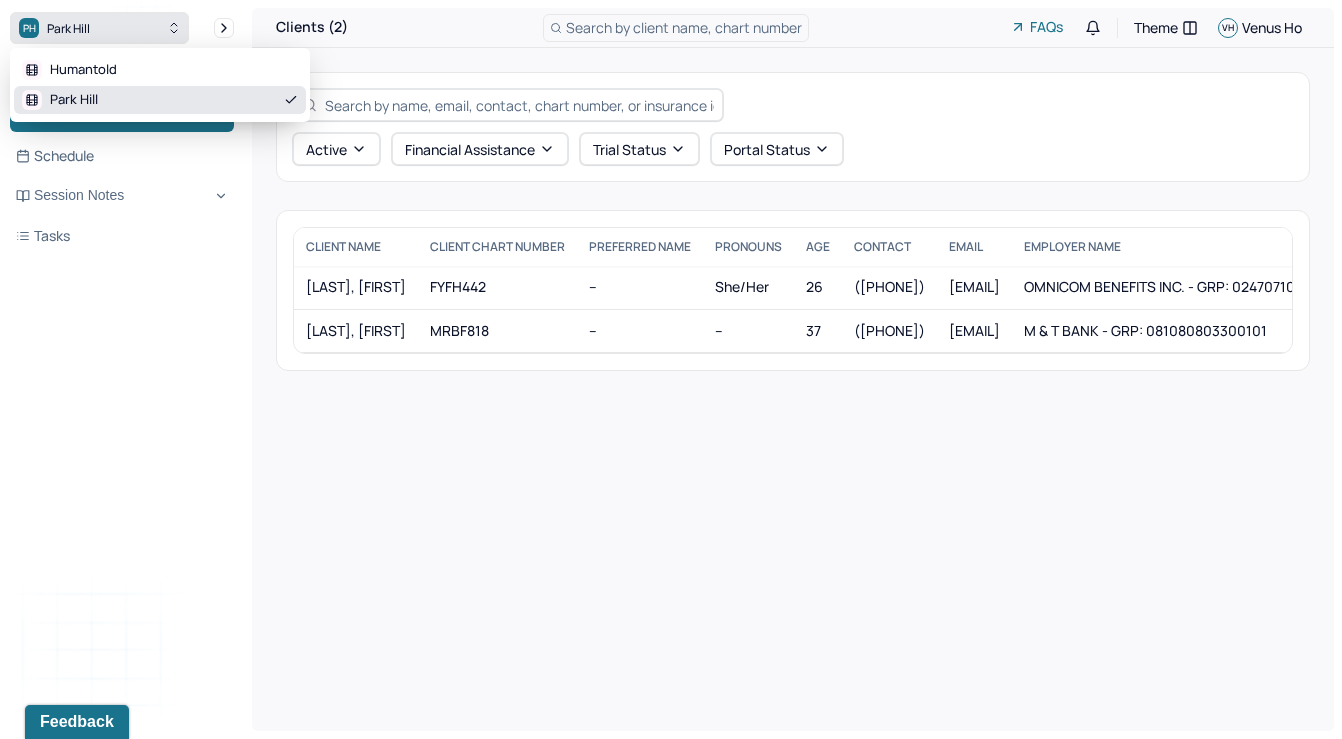 click on "PH Park Hill" at bounding box center (99, 28) 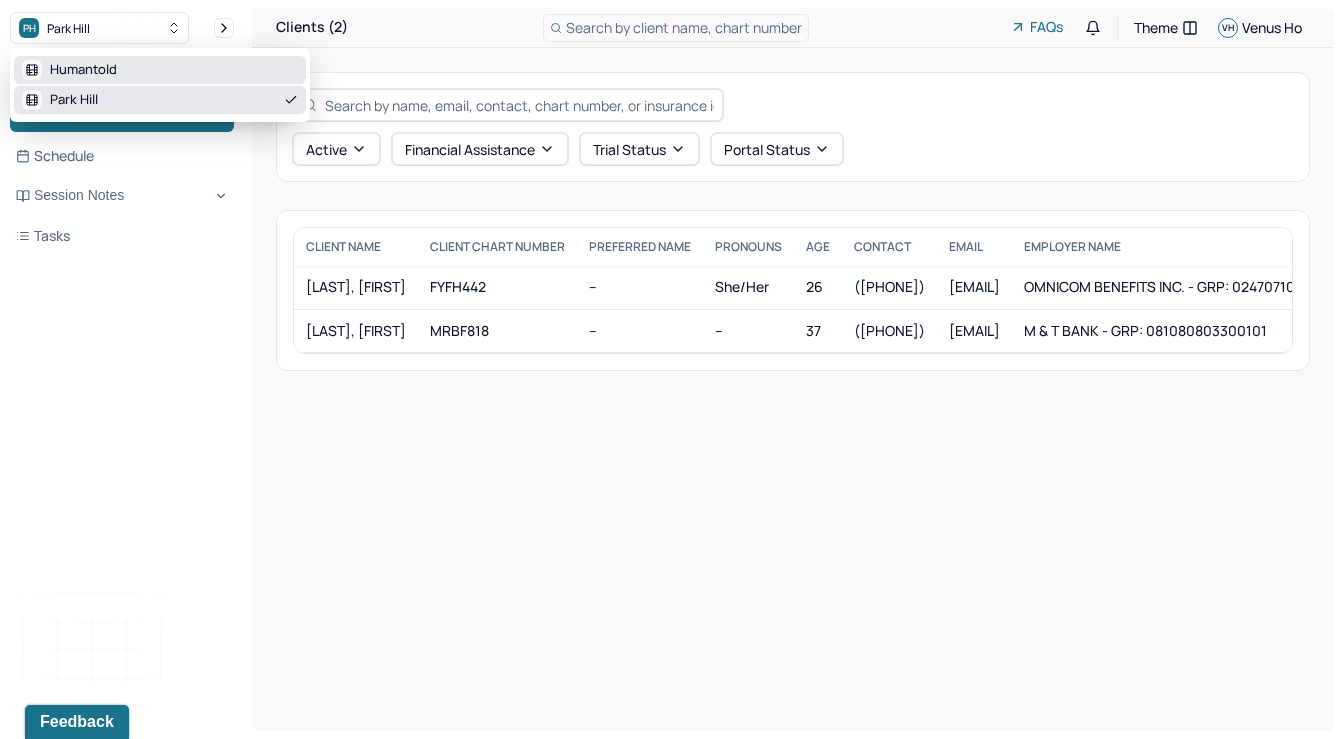 click on "Humantold" at bounding box center [160, 70] 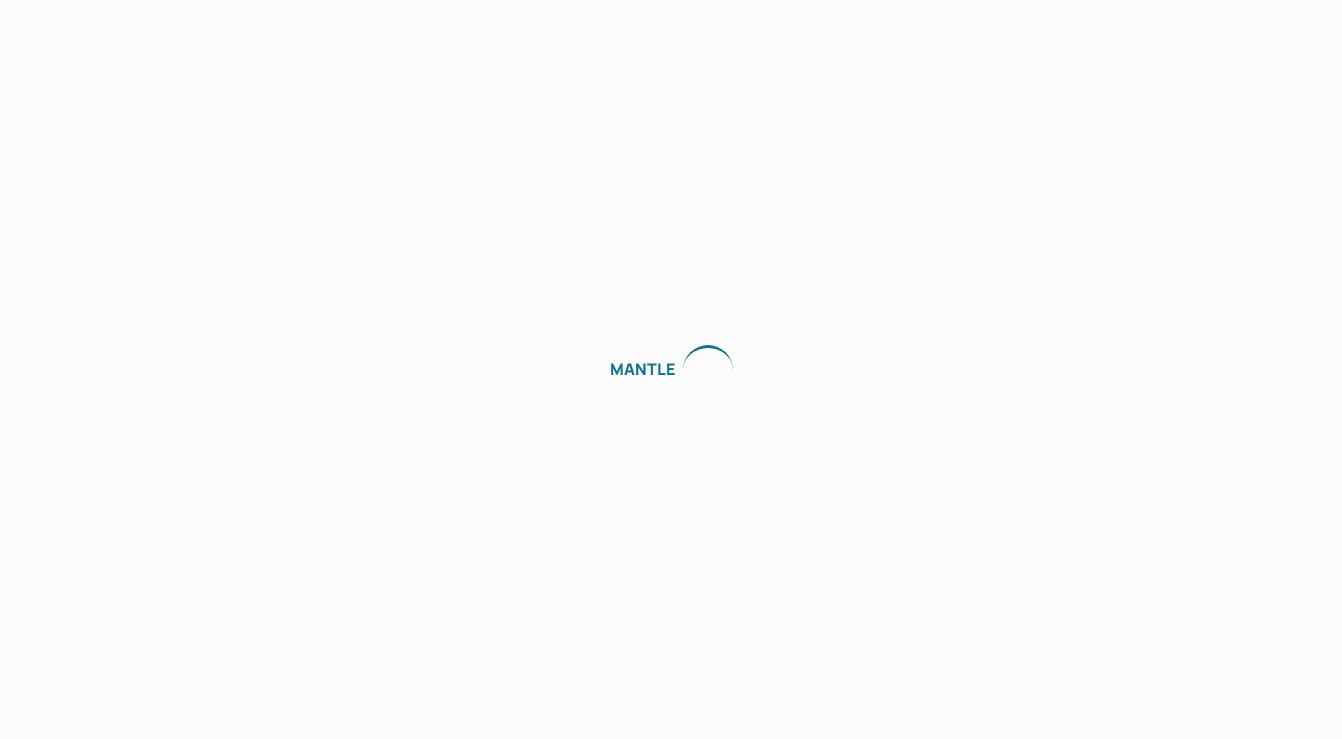 scroll, scrollTop: 0, scrollLeft: 0, axis: both 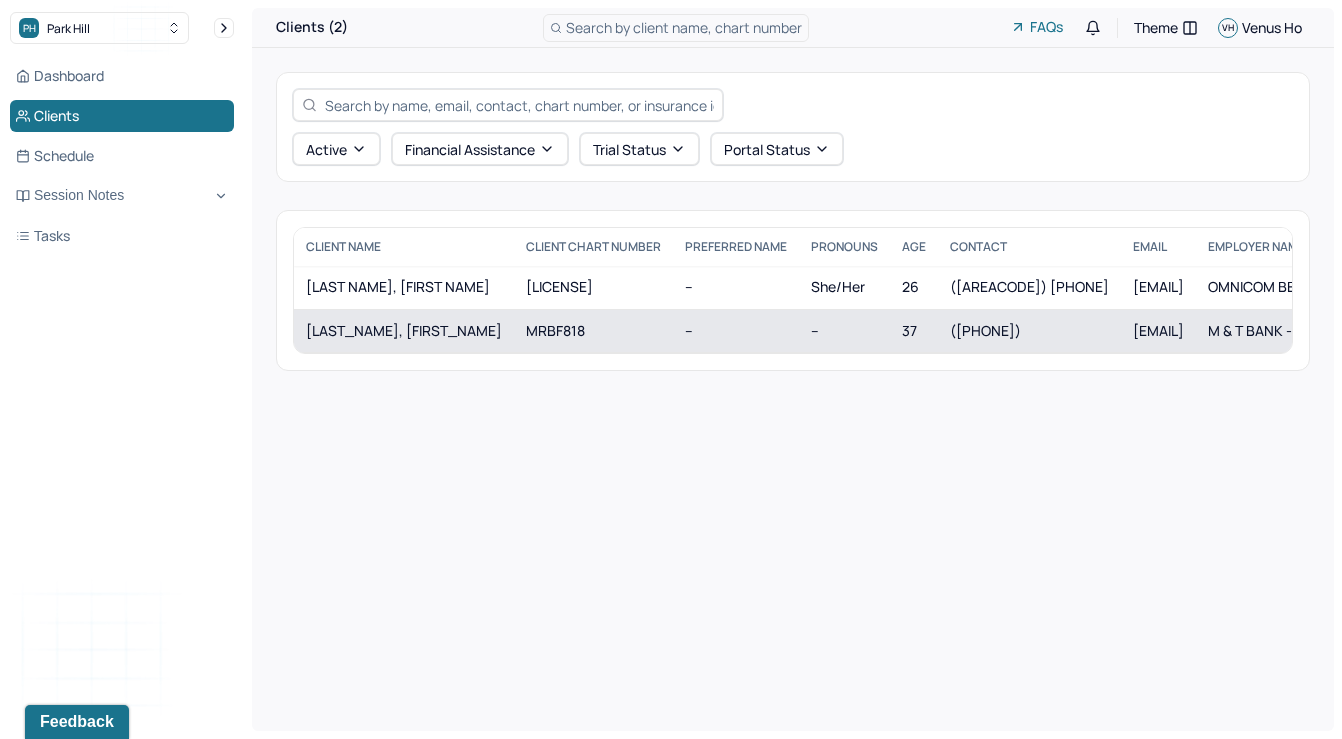 click on "[LAST_NAME], [FIRST_NAME]" at bounding box center (404, 331) 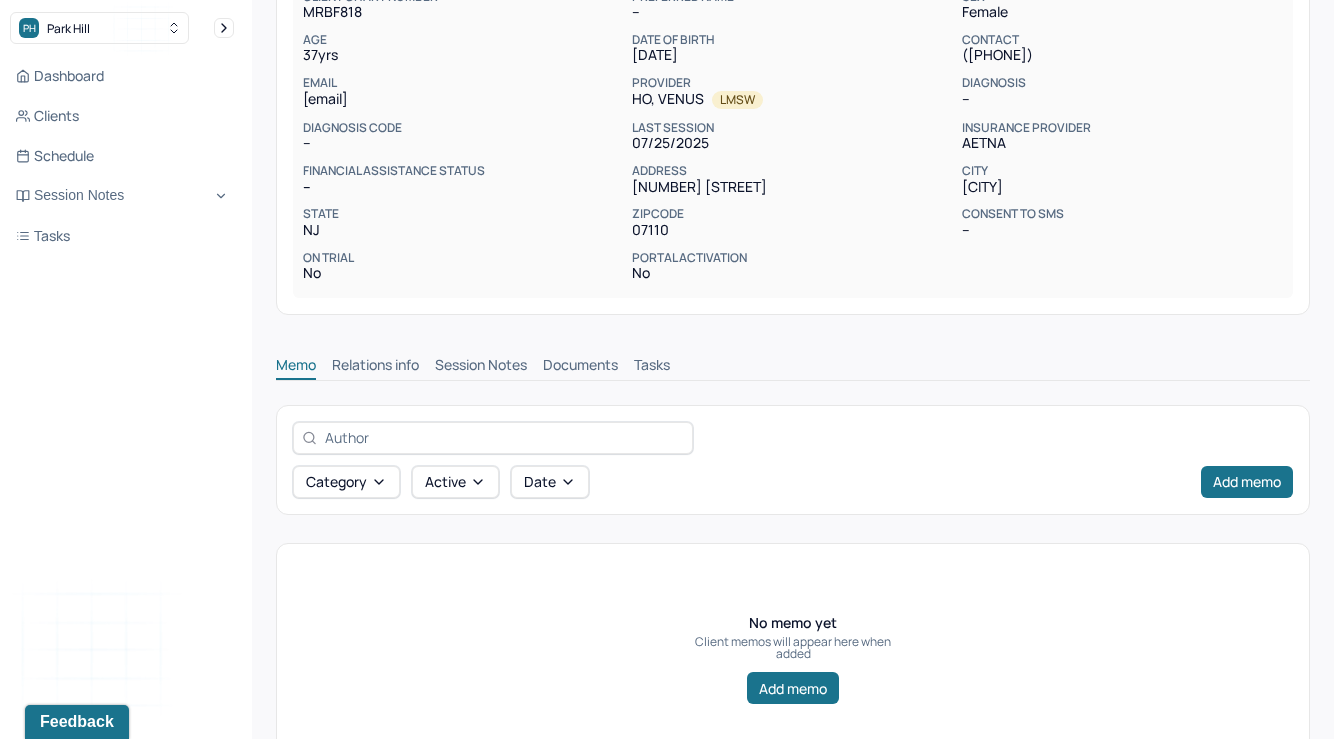 scroll, scrollTop: 228, scrollLeft: 0, axis: vertical 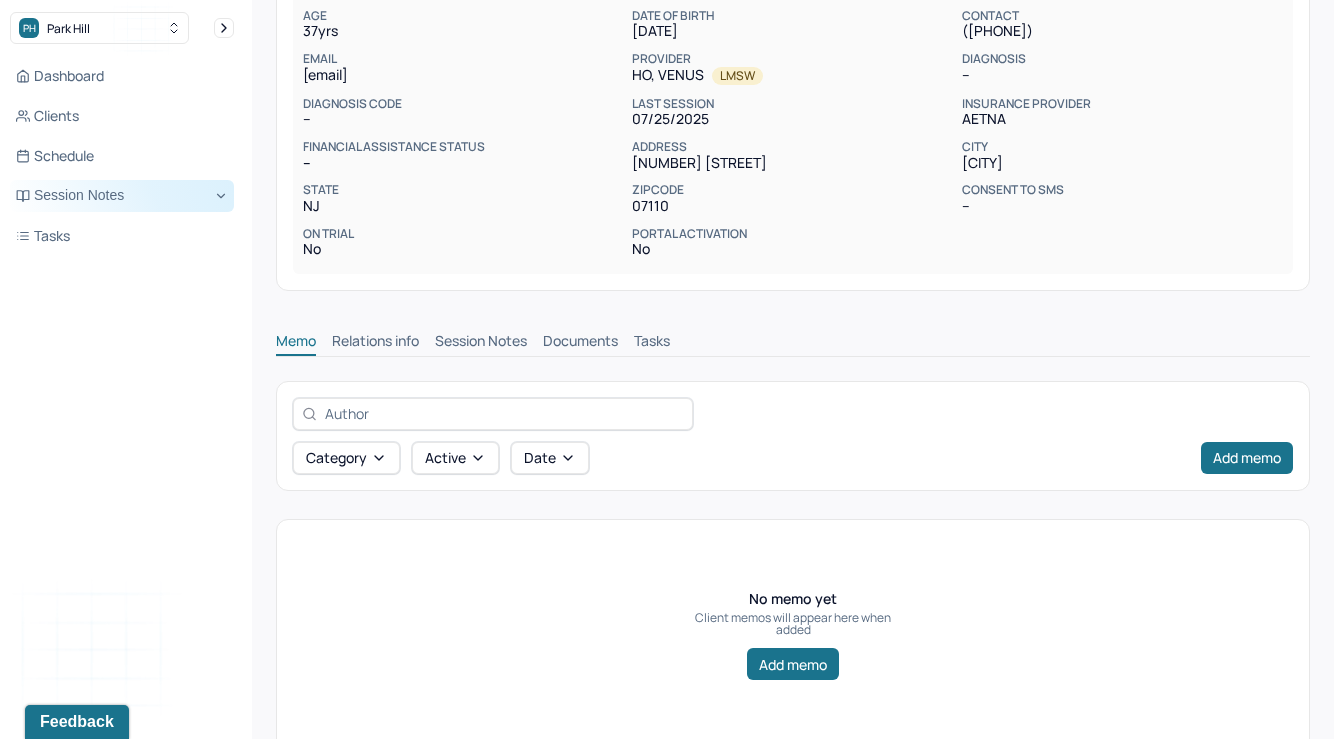 click on "Session Notes" at bounding box center (122, 196) 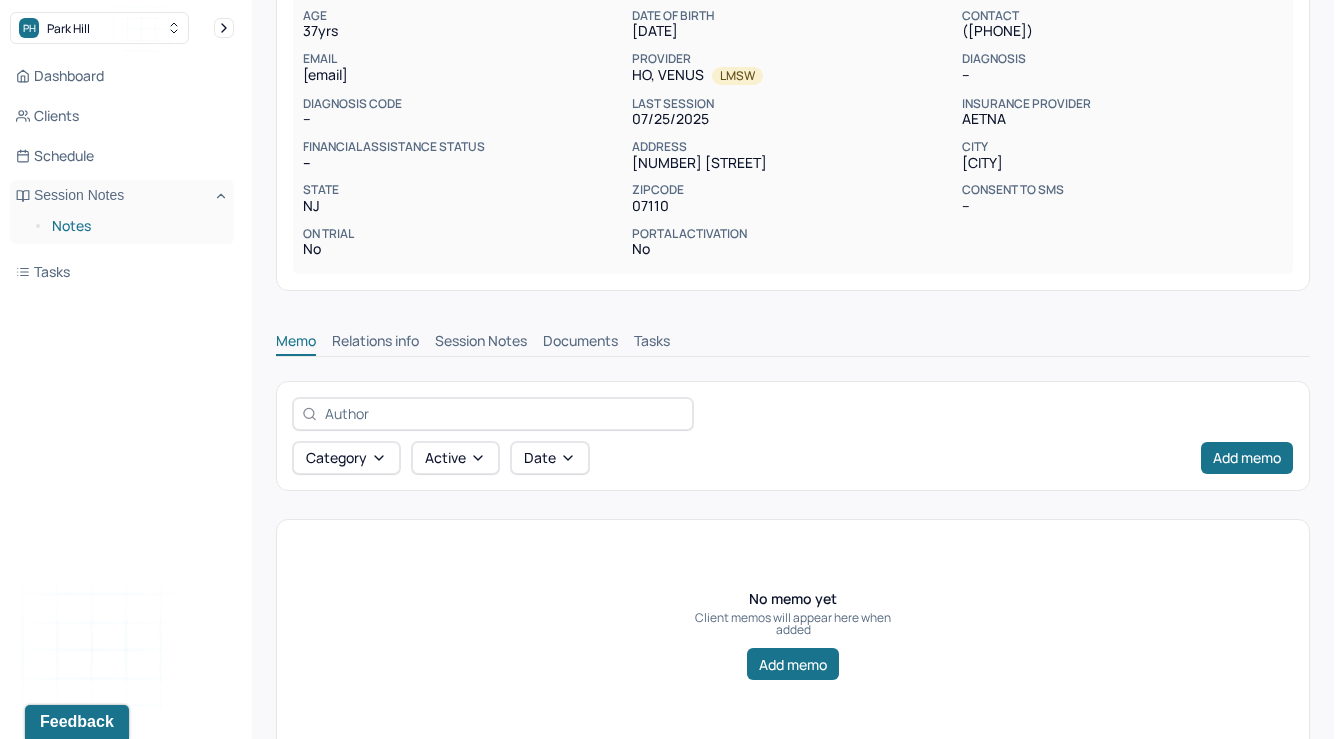 click on "Notes" at bounding box center (135, 226) 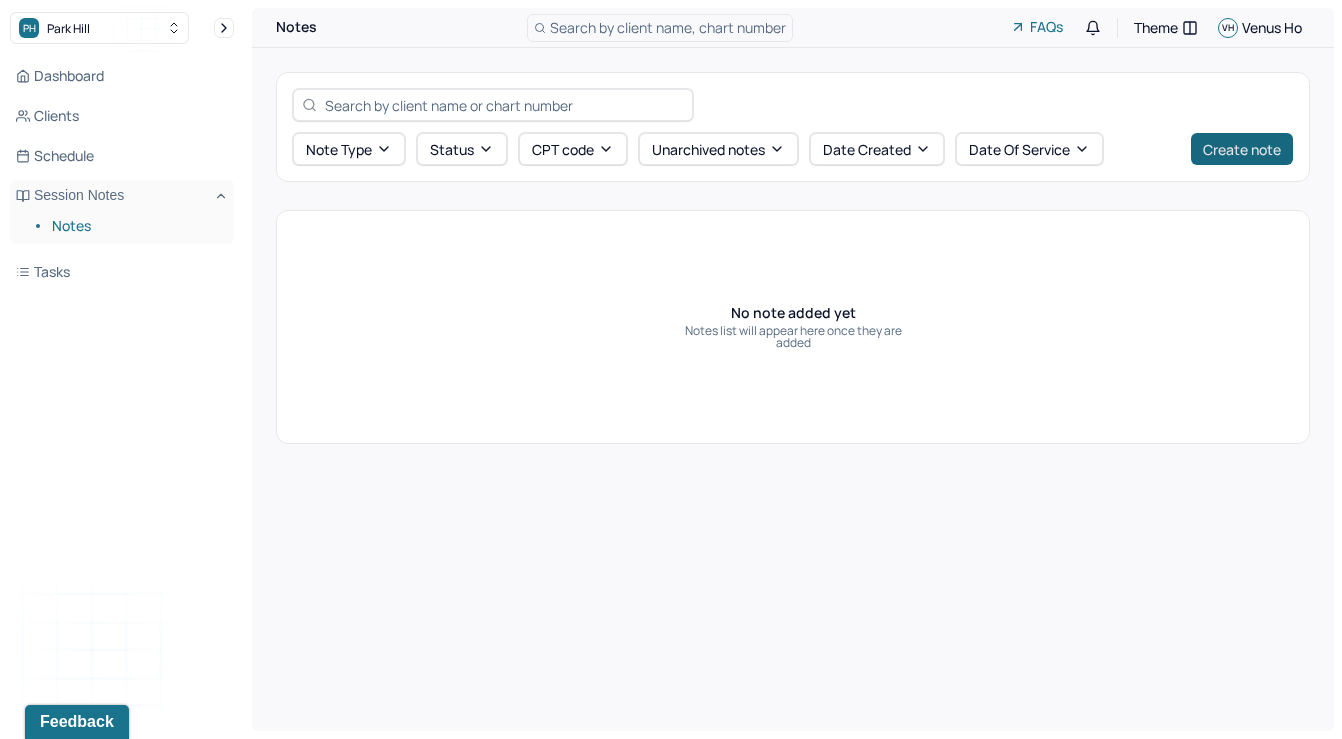 click on "Create note" at bounding box center (1242, 149) 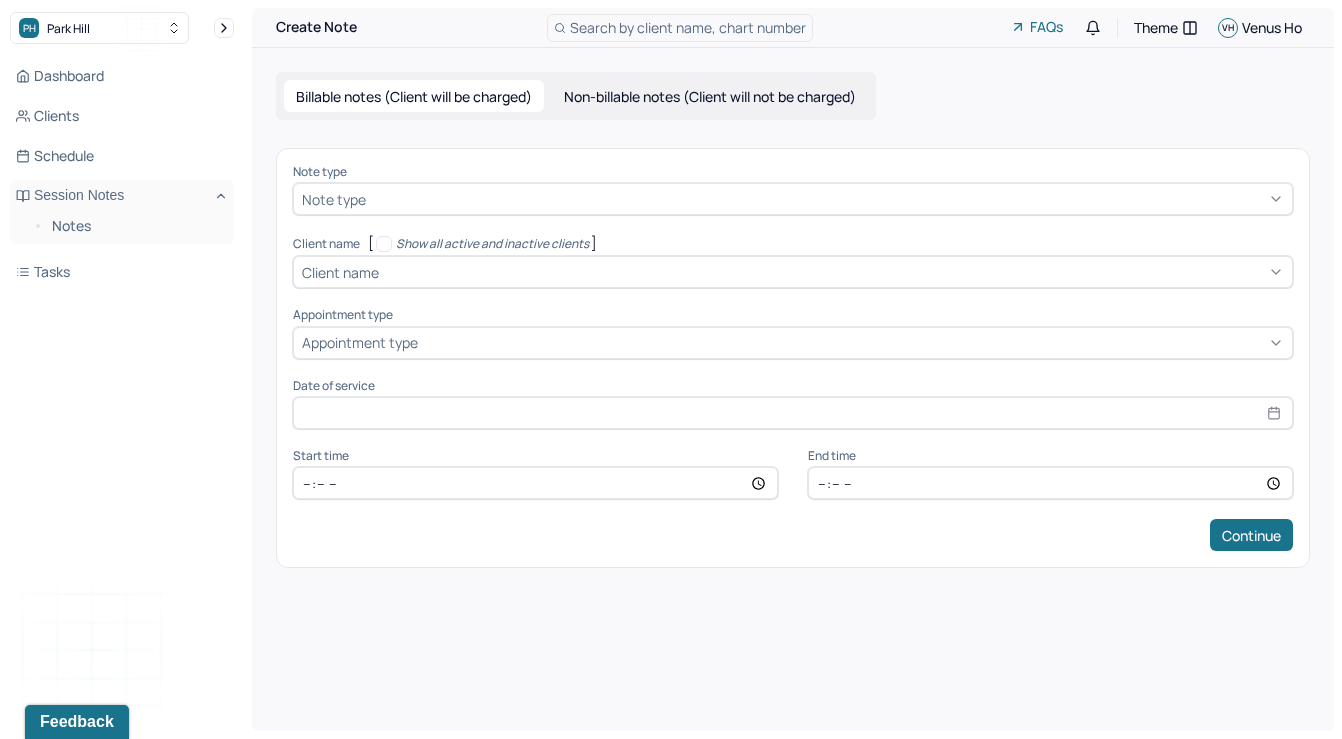 click on "Note type" at bounding box center (793, 199) 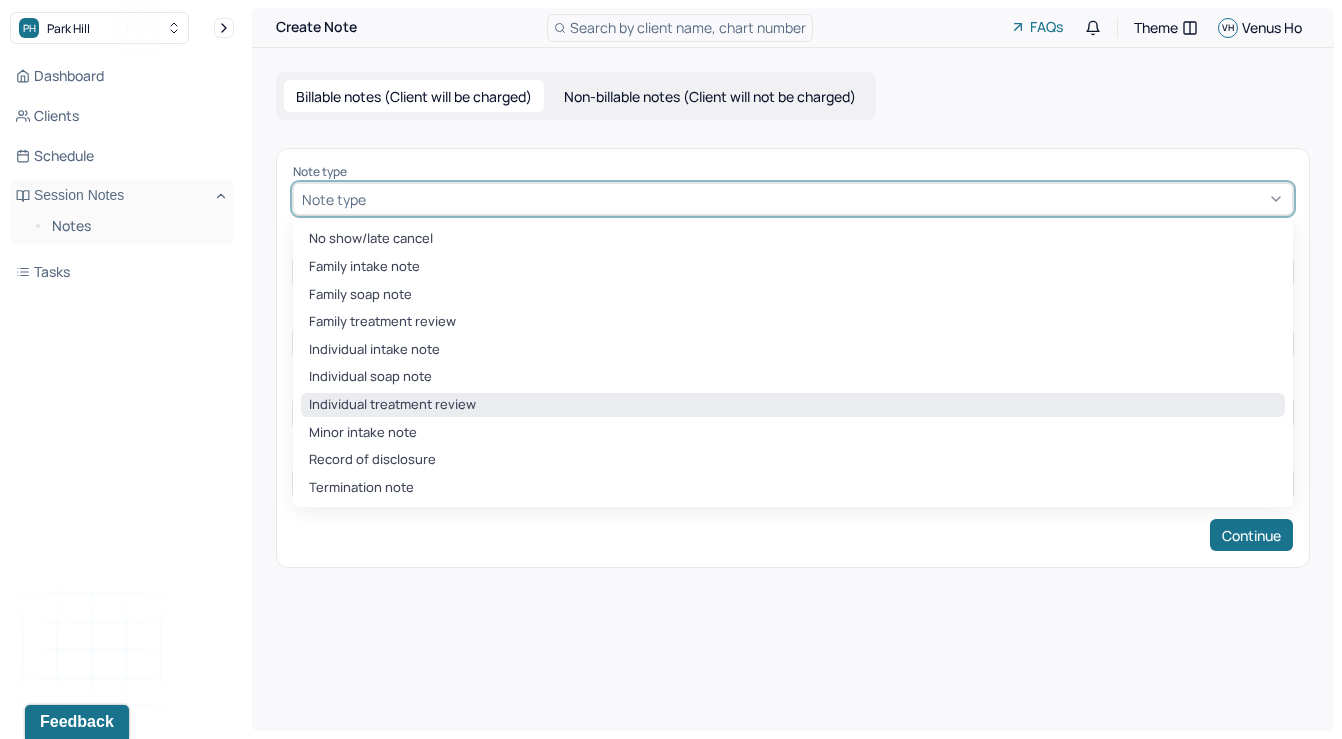 click on "Individual treatment review" at bounding box center [793, 405] 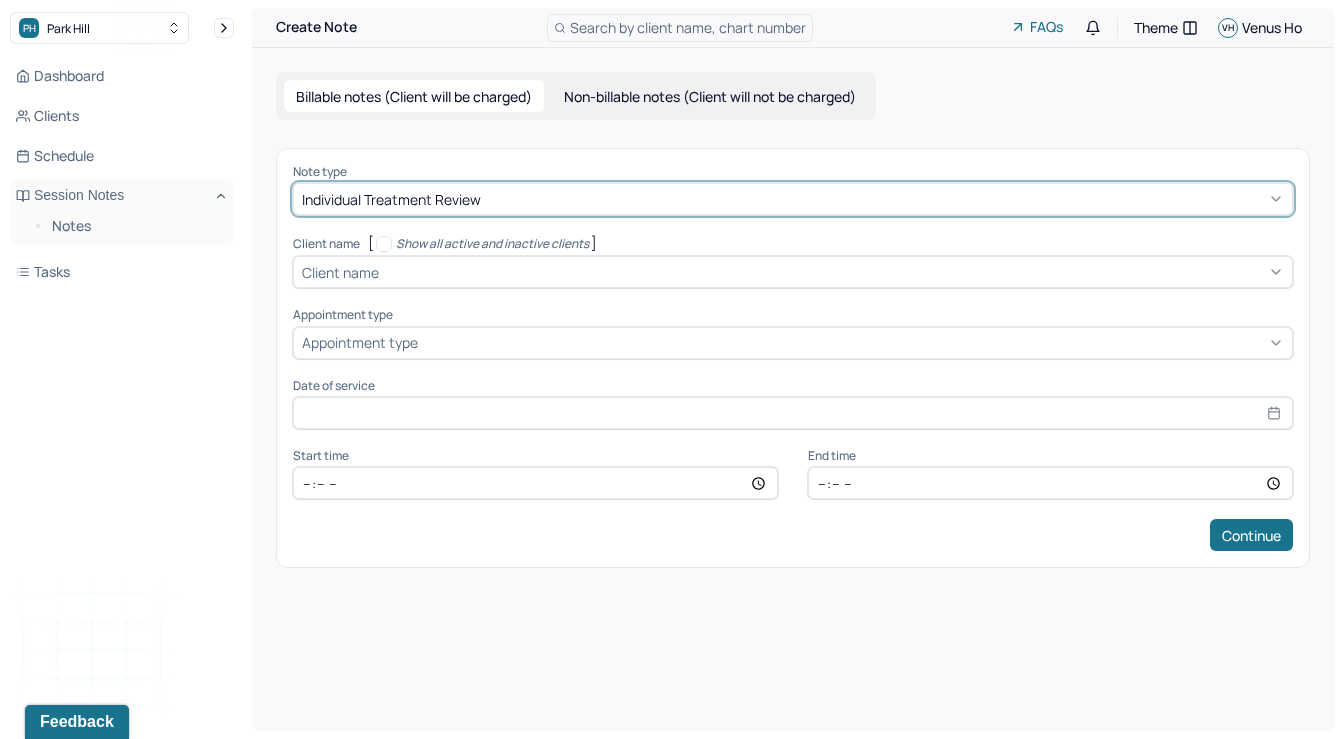 click at bounding box center (833, 272) 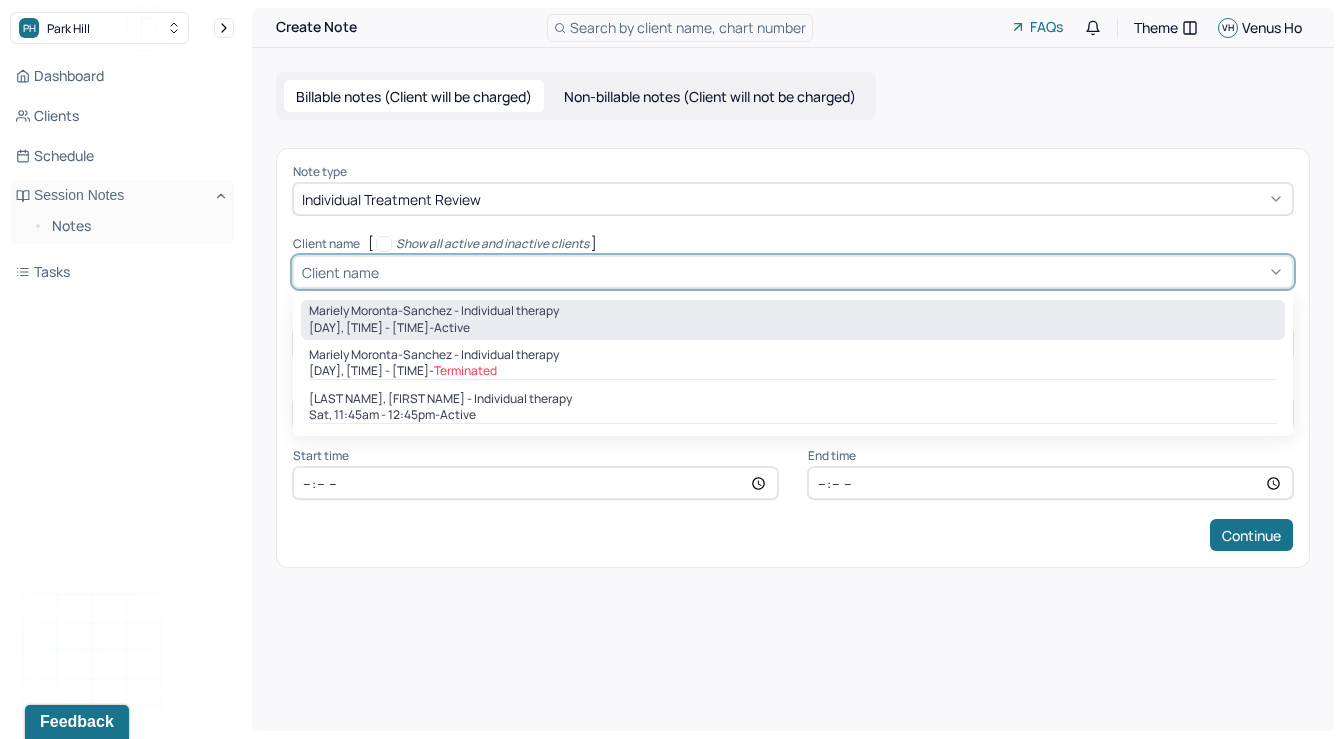 click on "Fri, [TIME] - [TIME]  -  active" at bounding box center (793, 328) 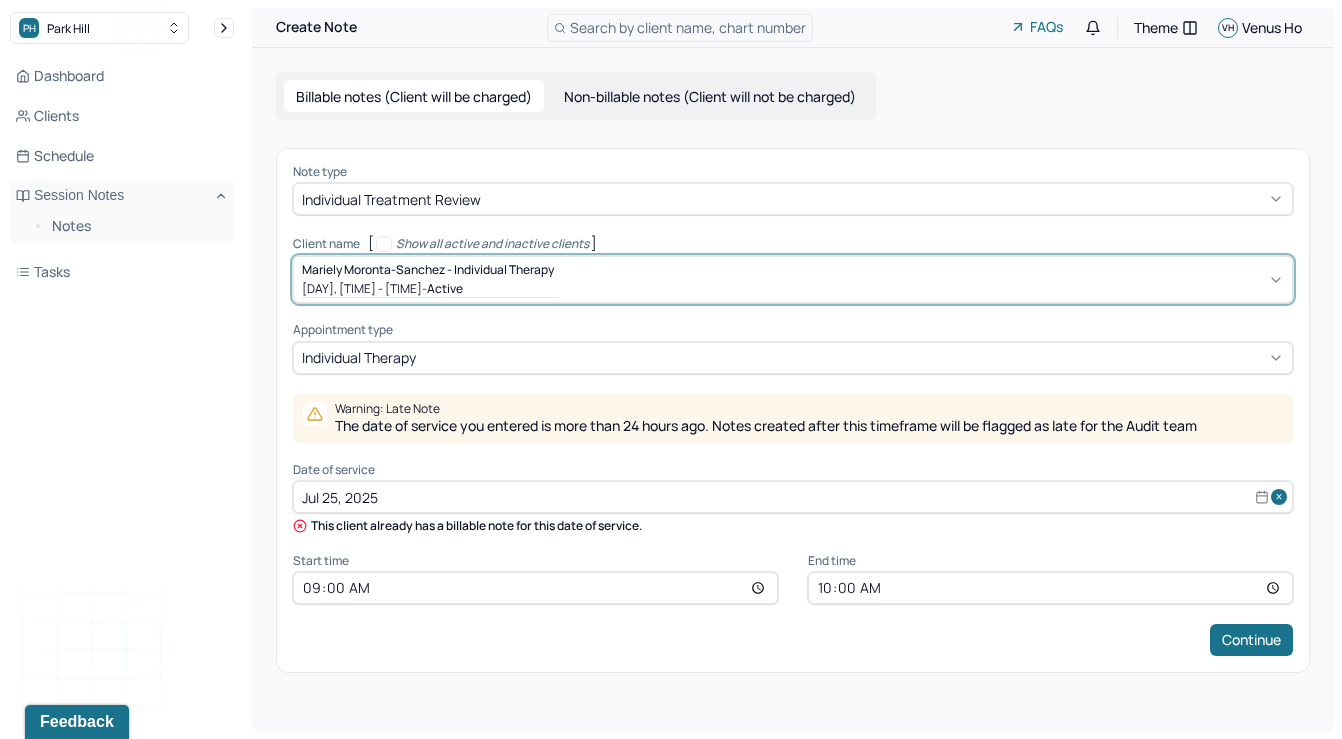 select on "6" 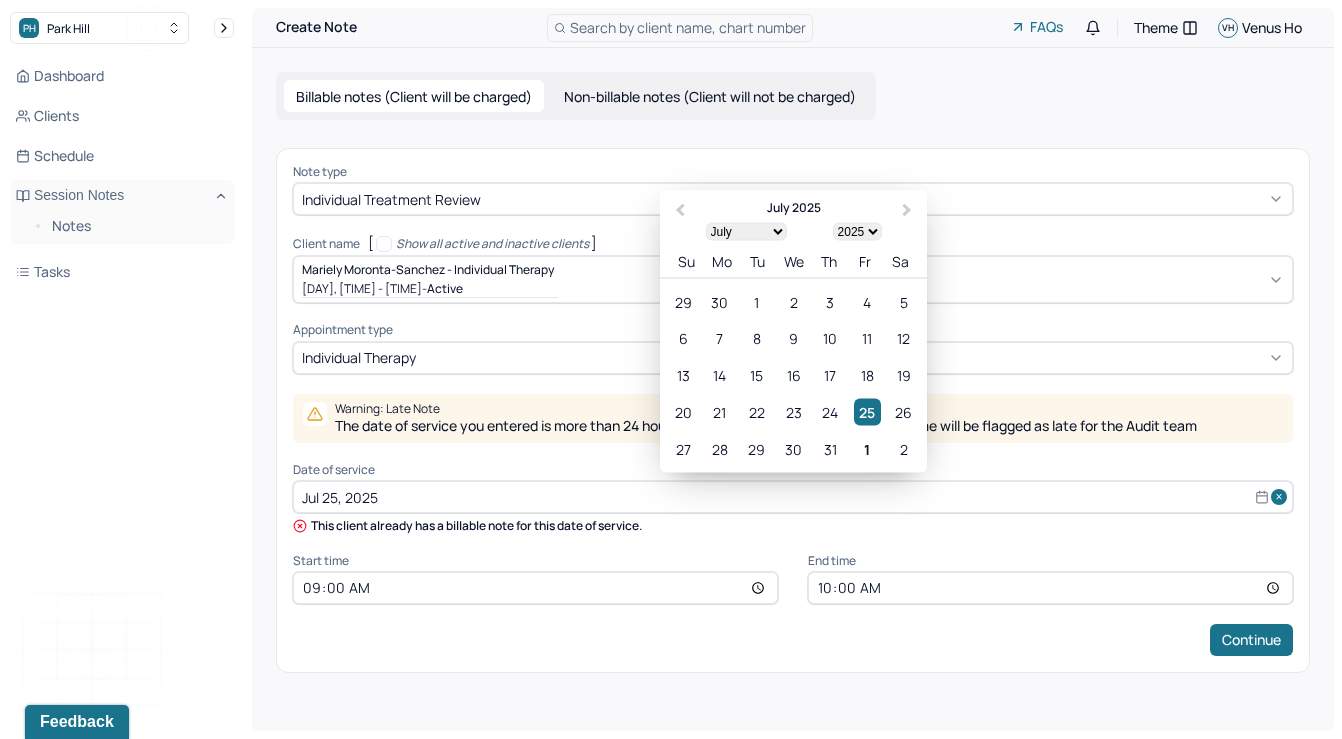 click on "Jul 25, 2025" at bounding box center (793, 497) 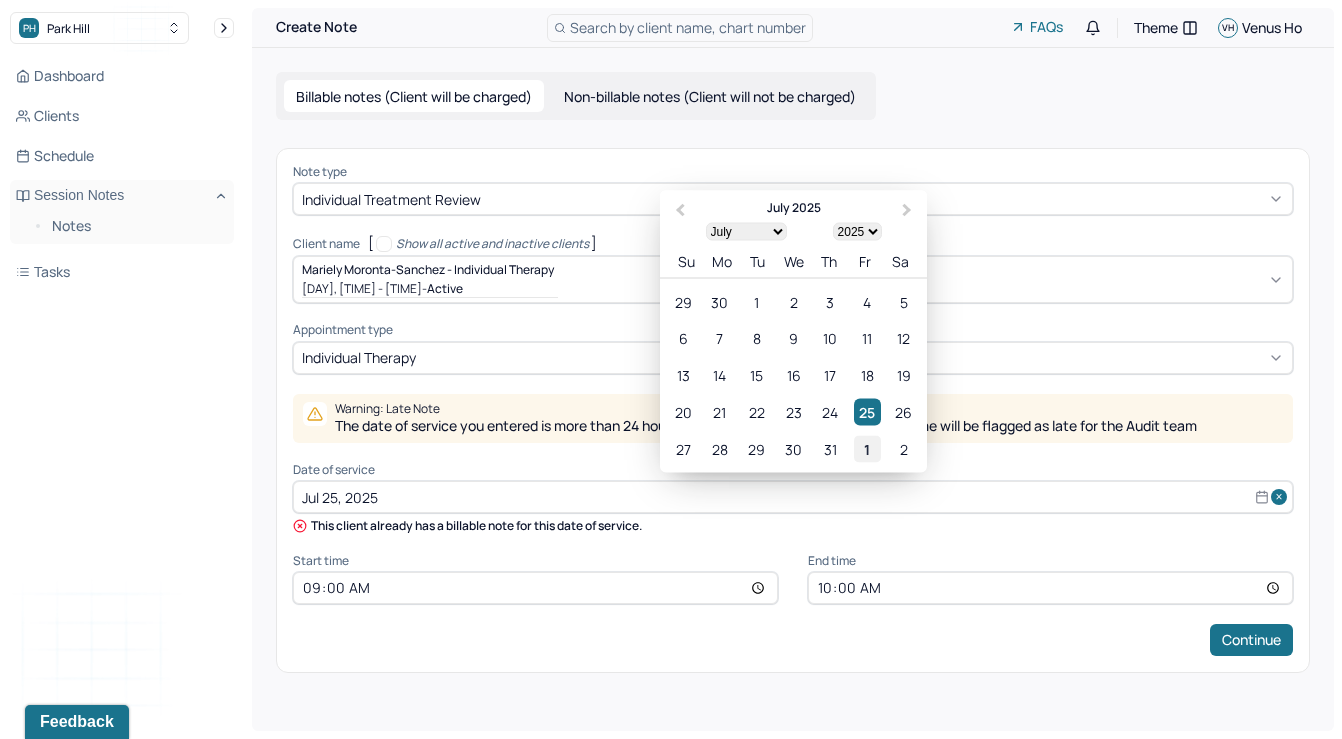 click on "1" at bounding box center [867, 449] 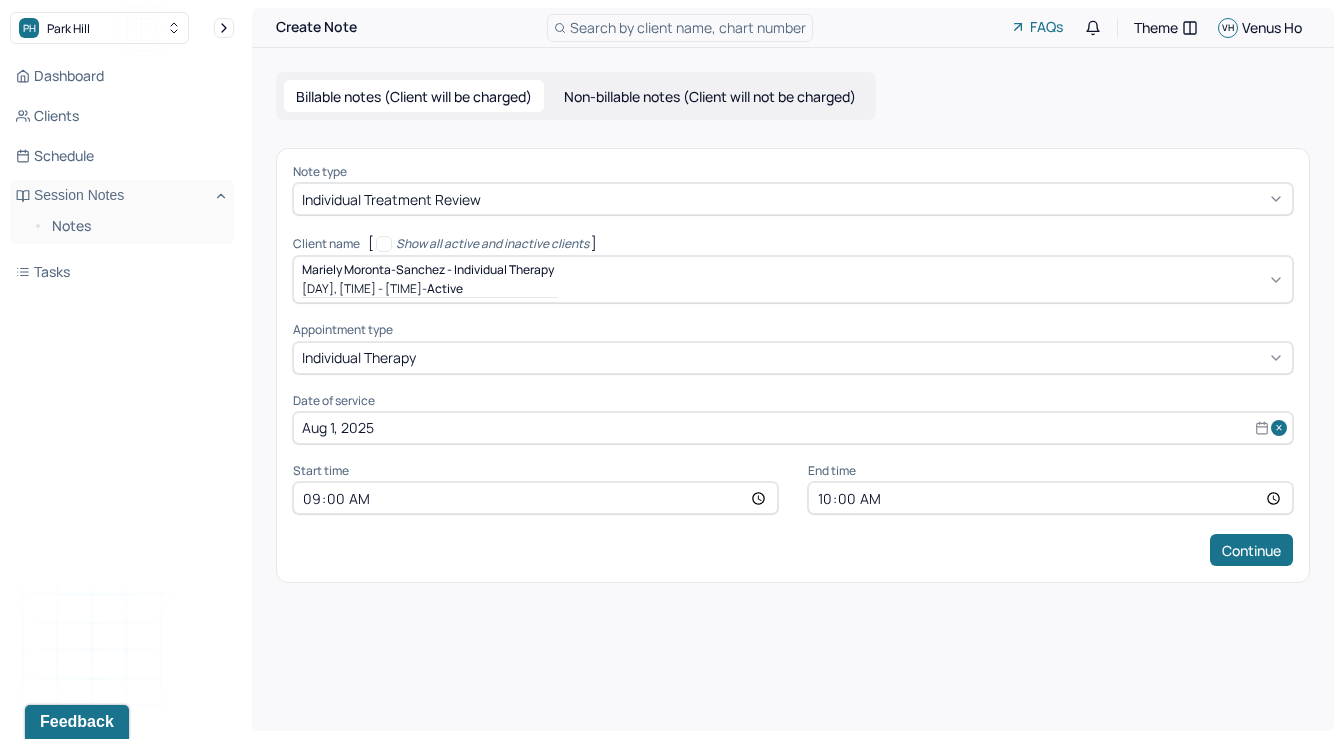 click on "Aug 1, 2025" at bounding box center (793, 428) 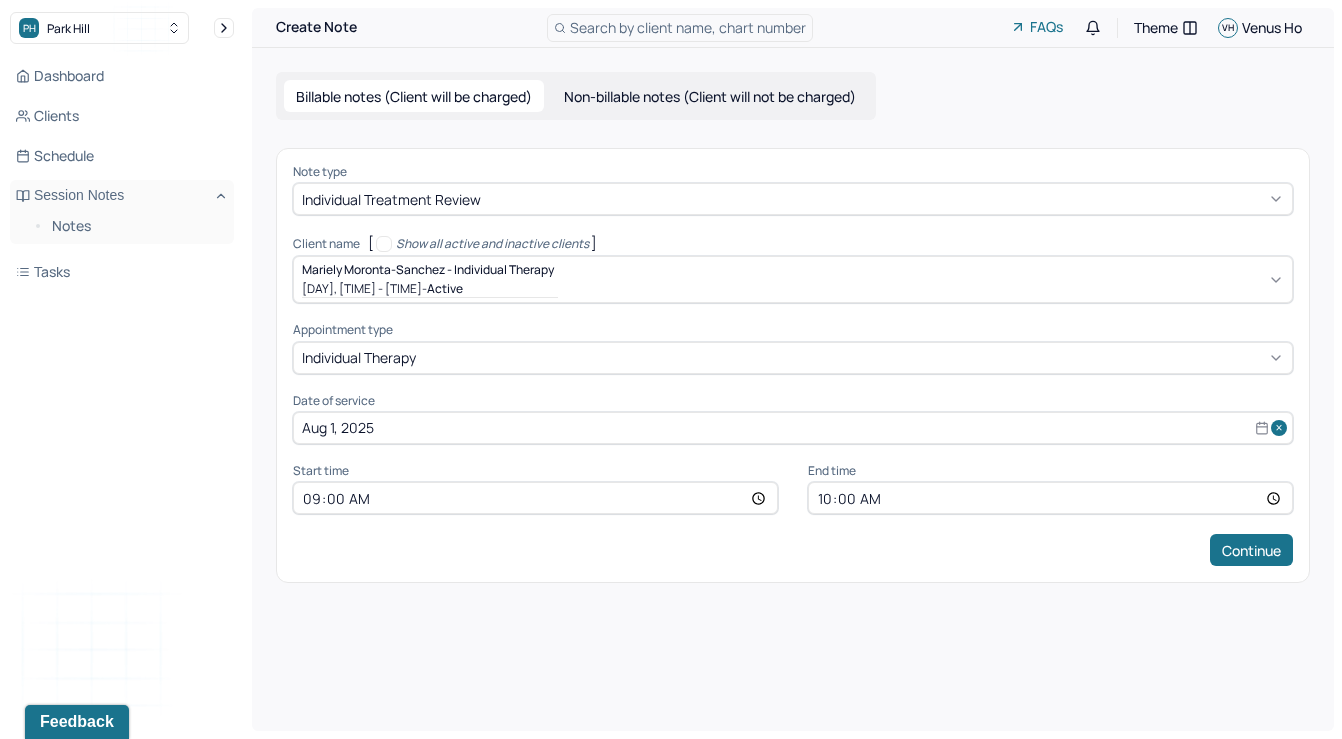 select on "2025" 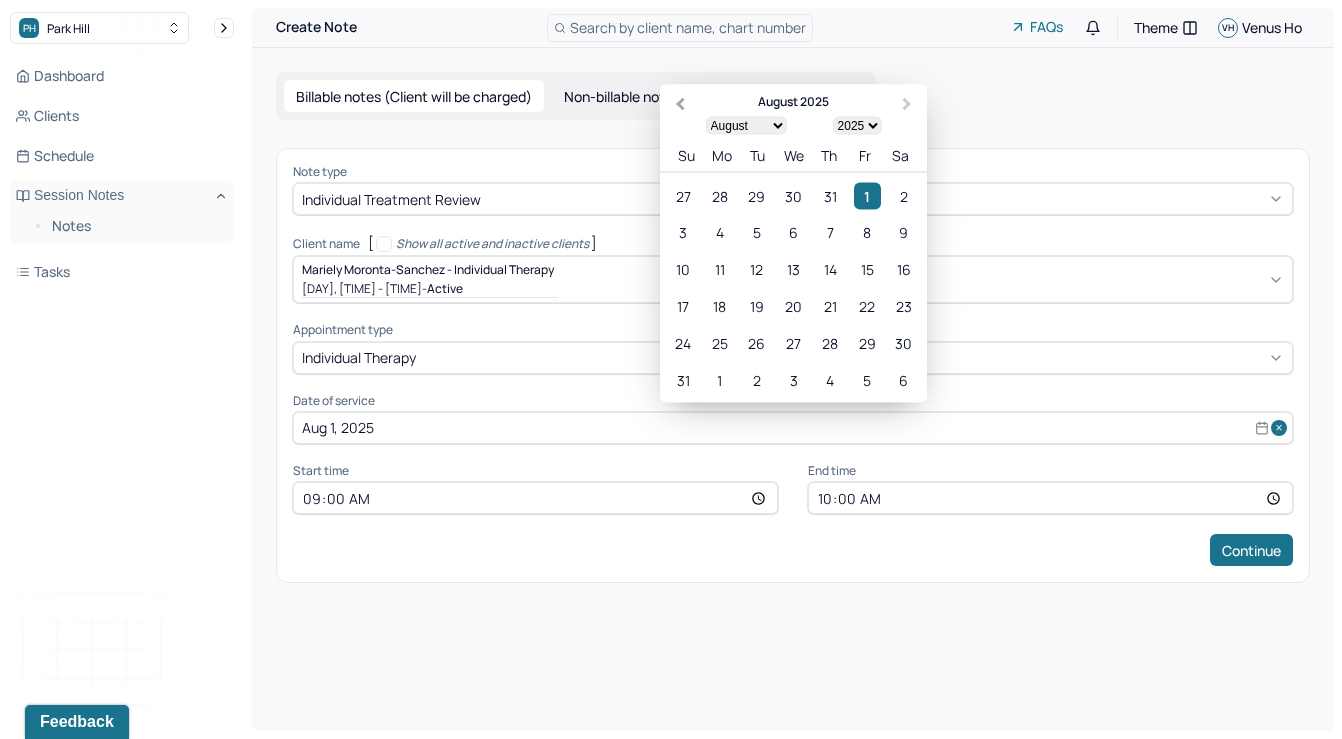 click on "Previous Month" at bounding box center (678, 105) 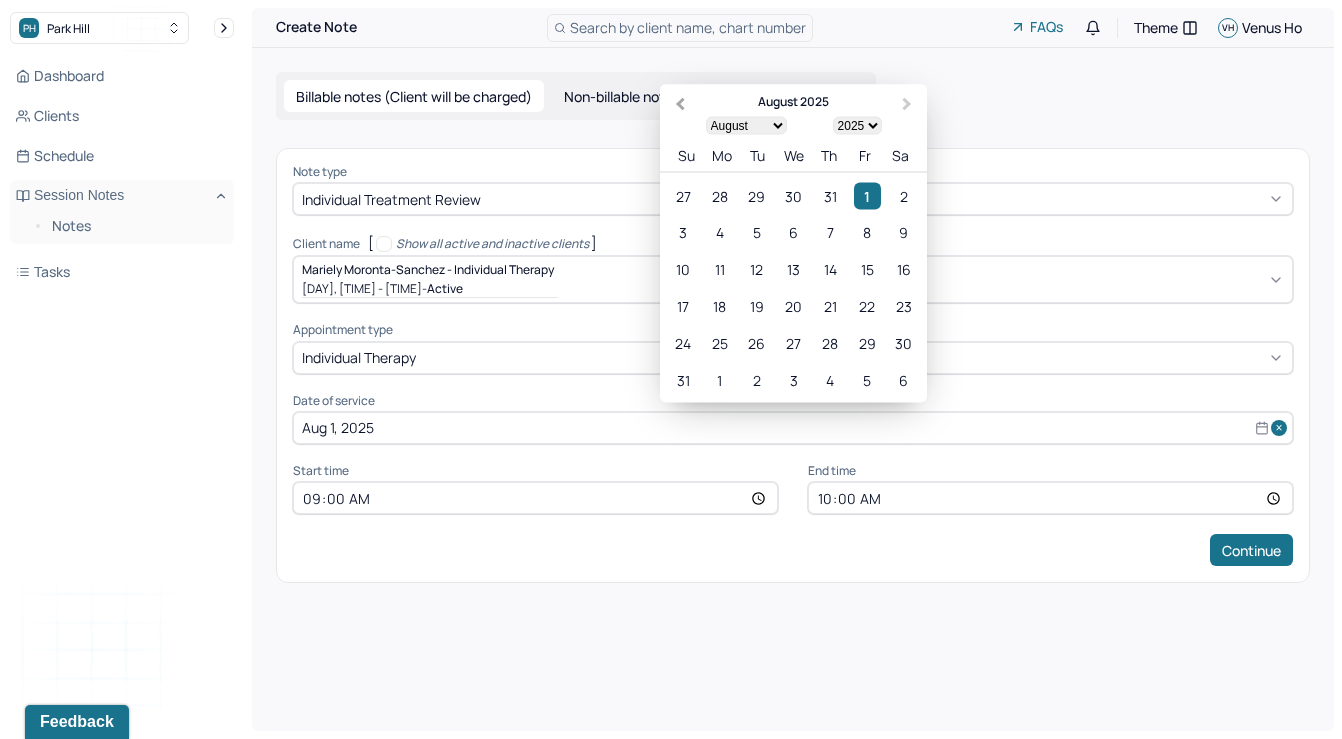 select on "6" 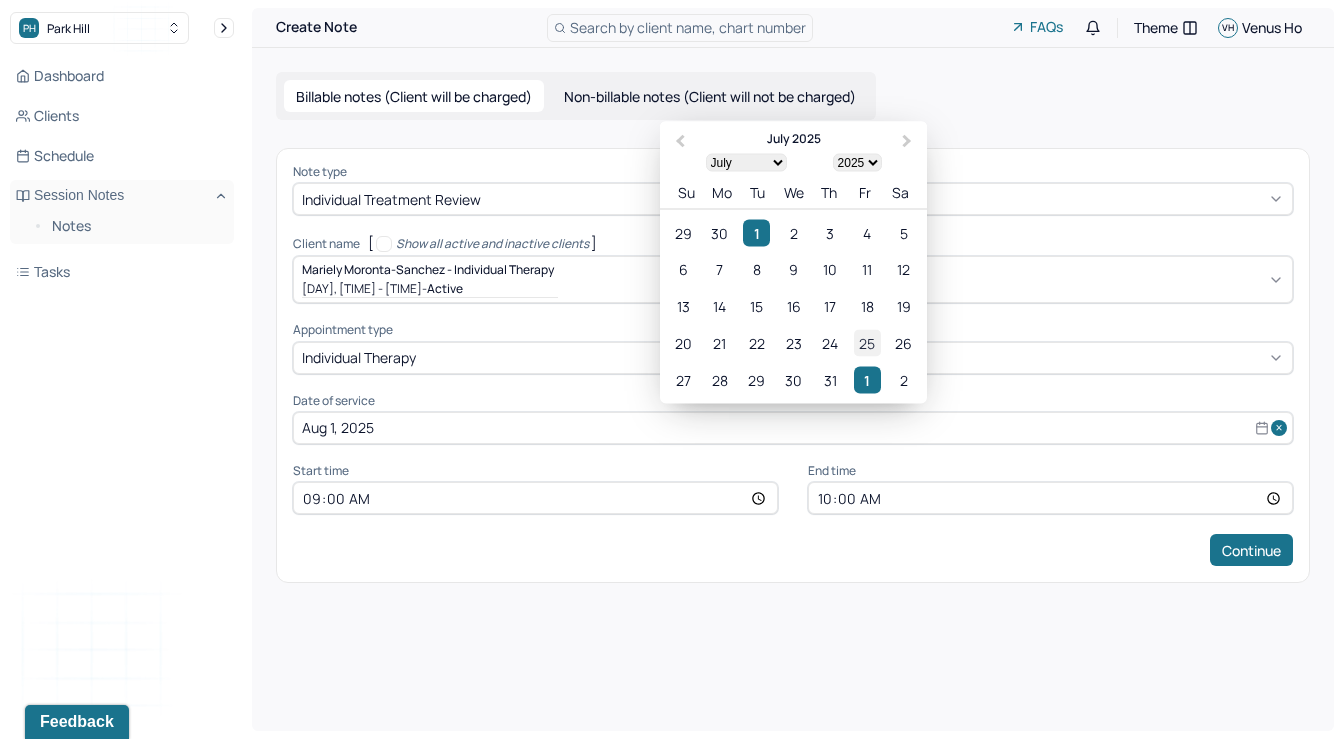 click on "25" at bounding box center [867, 343] 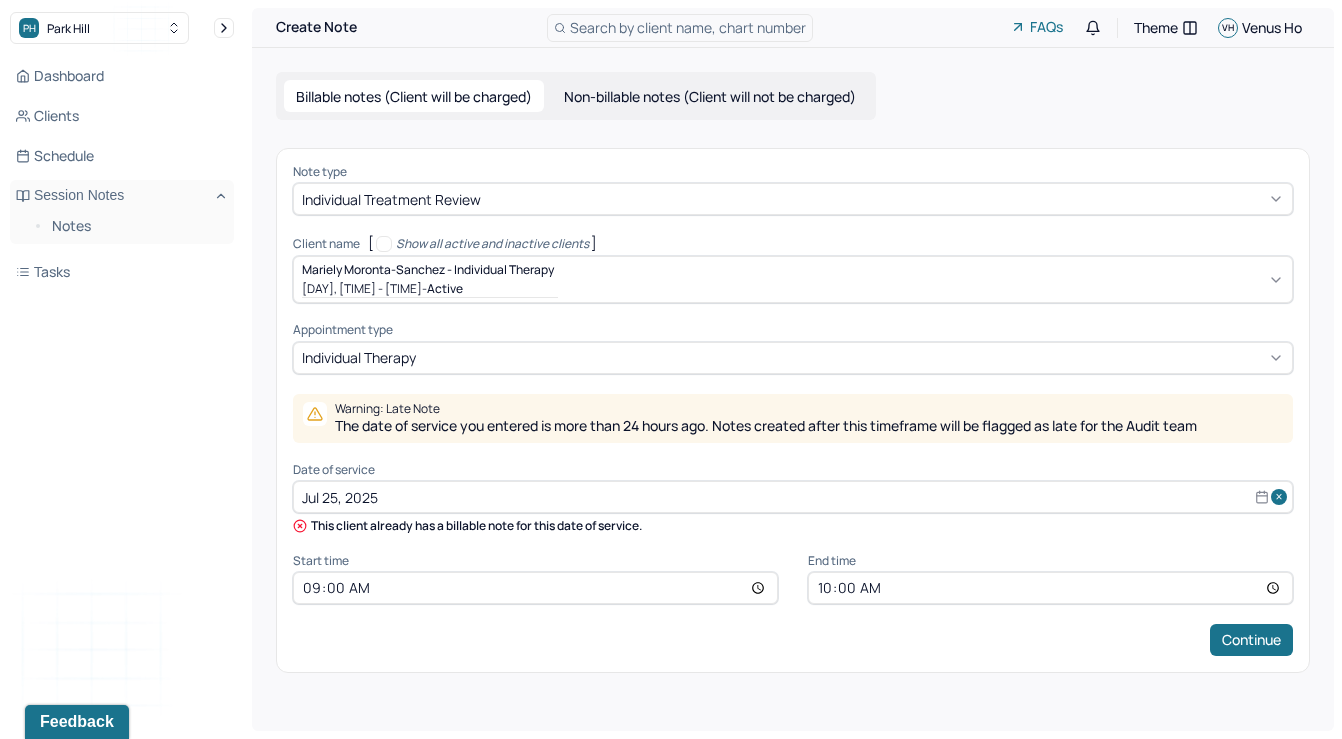 click on "Jul 25, 2025" at bounding box center (793, 497) 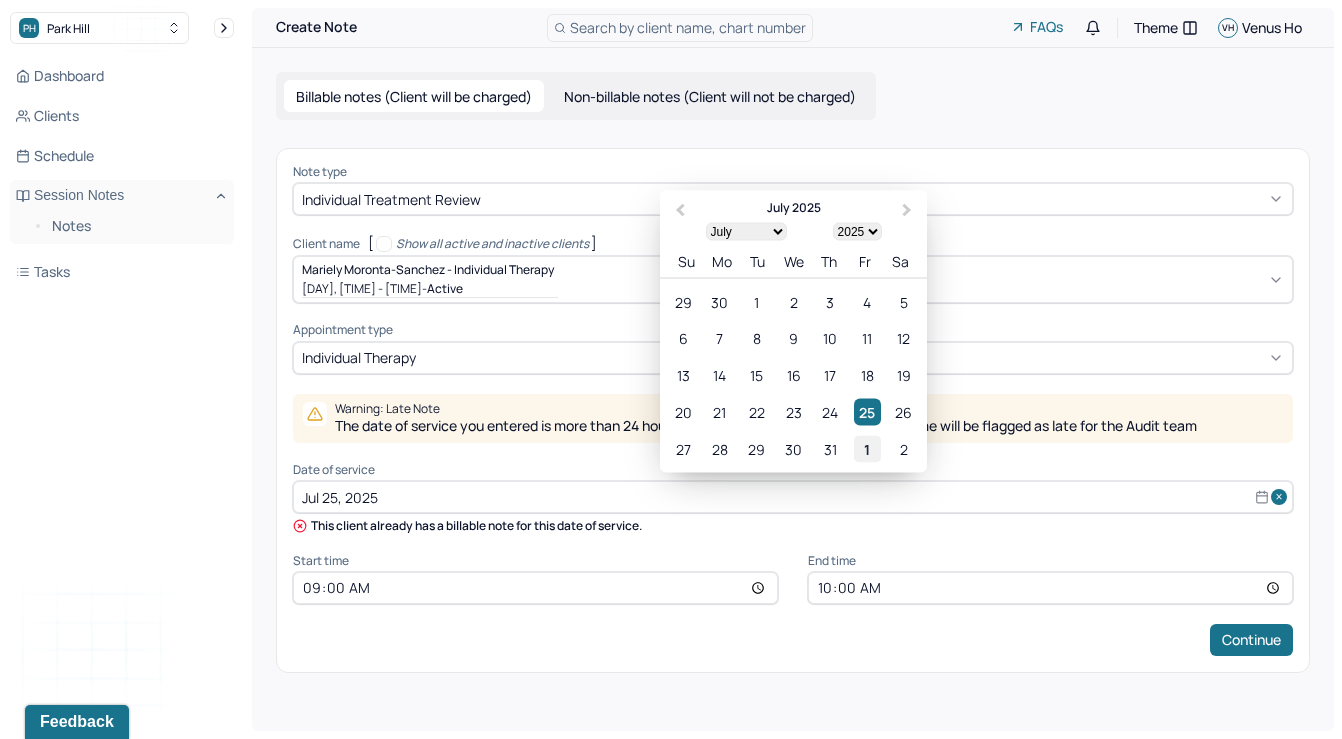 click on "1" at bounding box center [867, 449] 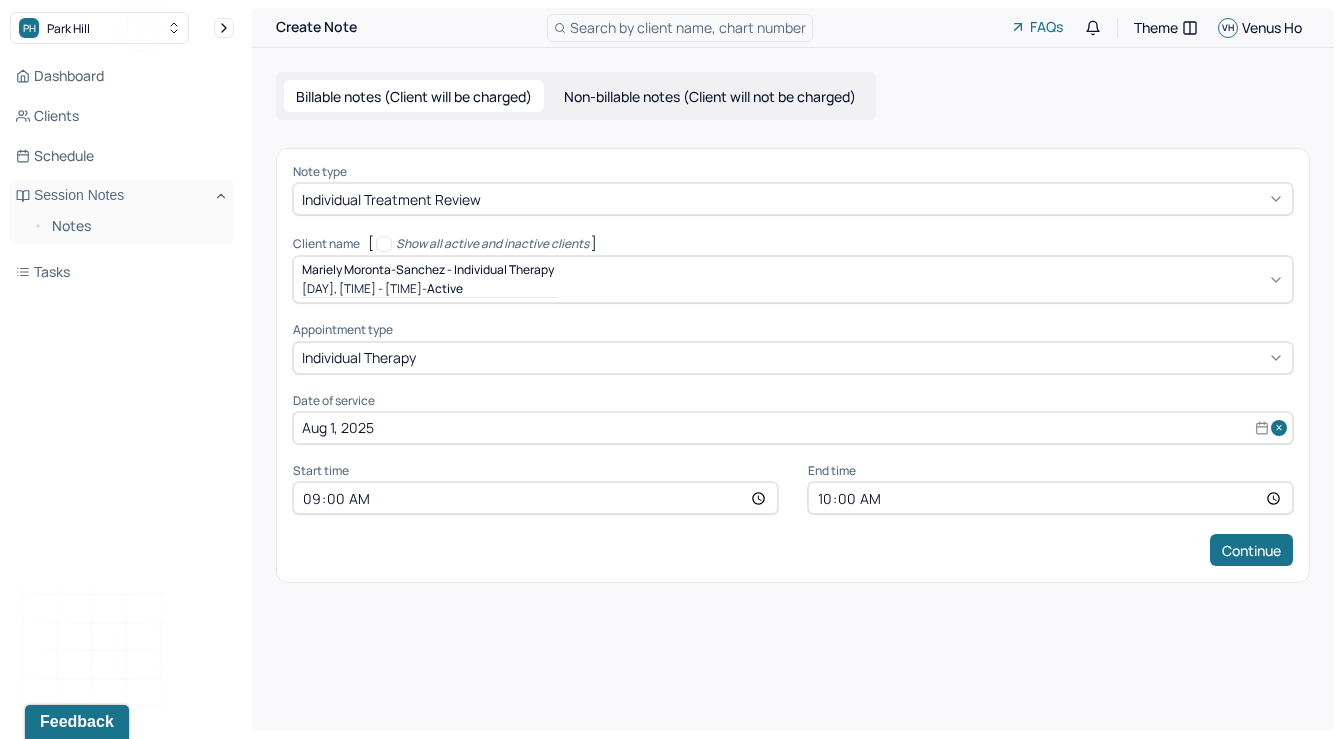 click on "10:00" at bounding box center [1050, 498] 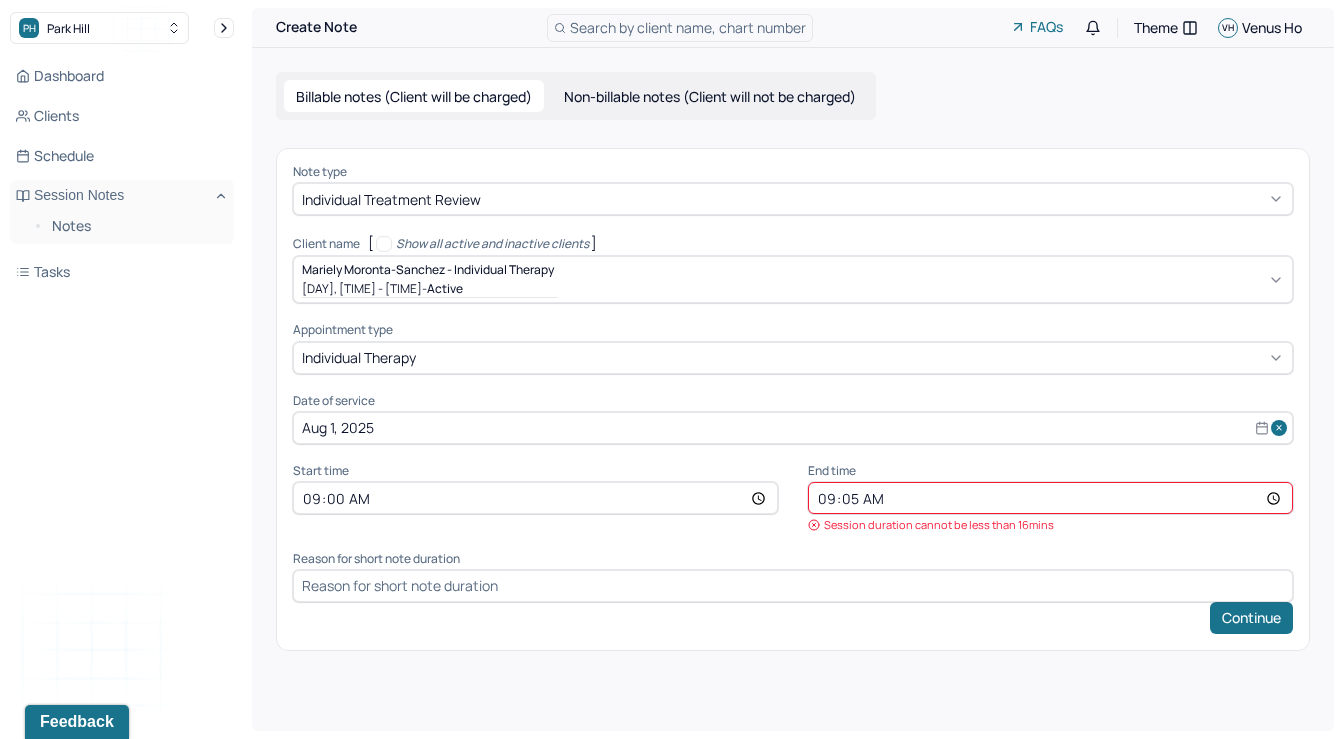 type on "09:55" 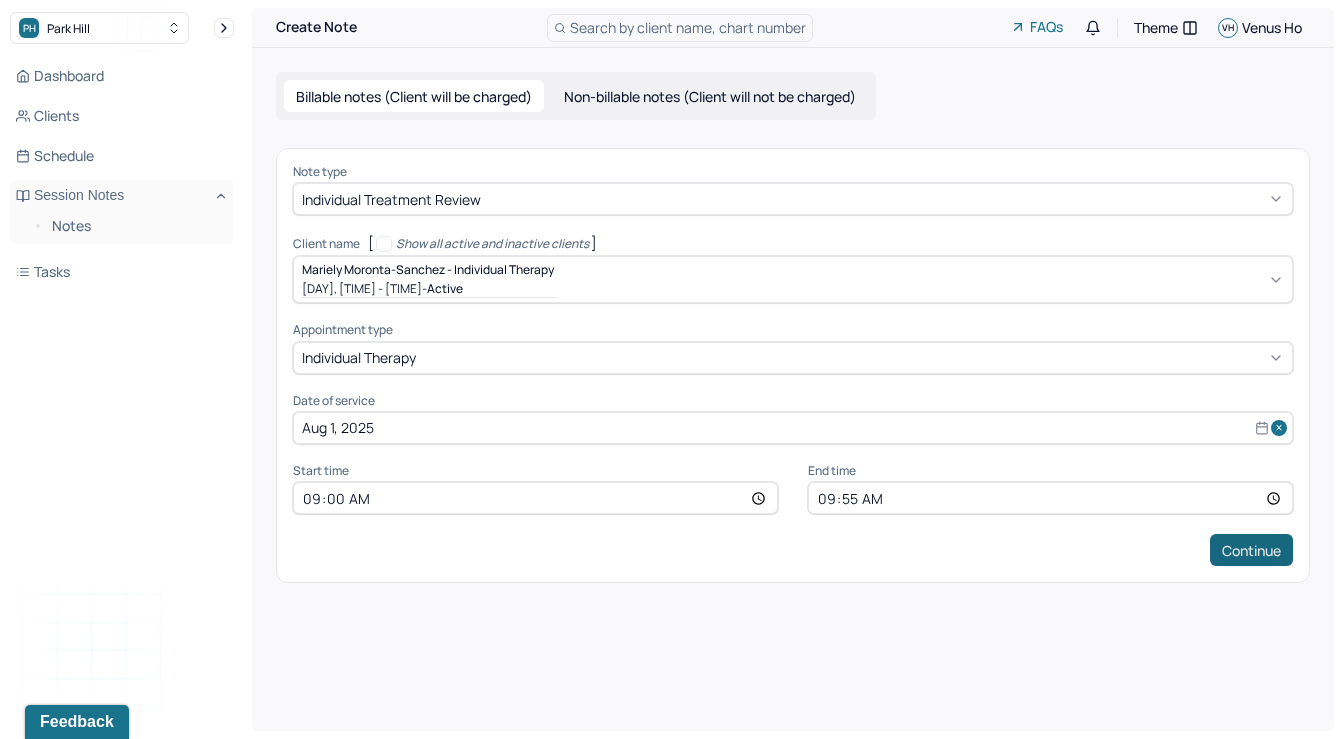 click on "Continue" at bounding box center [1251, 550] 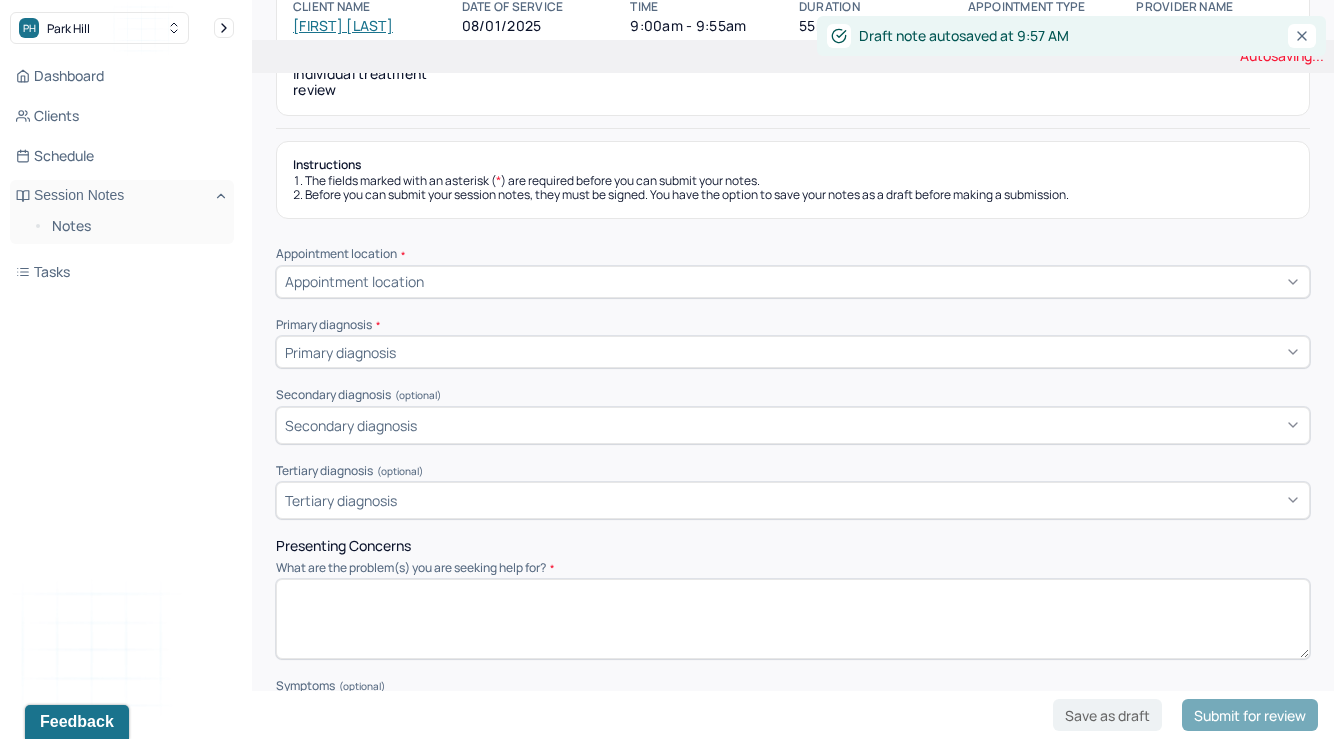 scroll, scrollTop: 191, scrollLeft: 0, axis: vertical 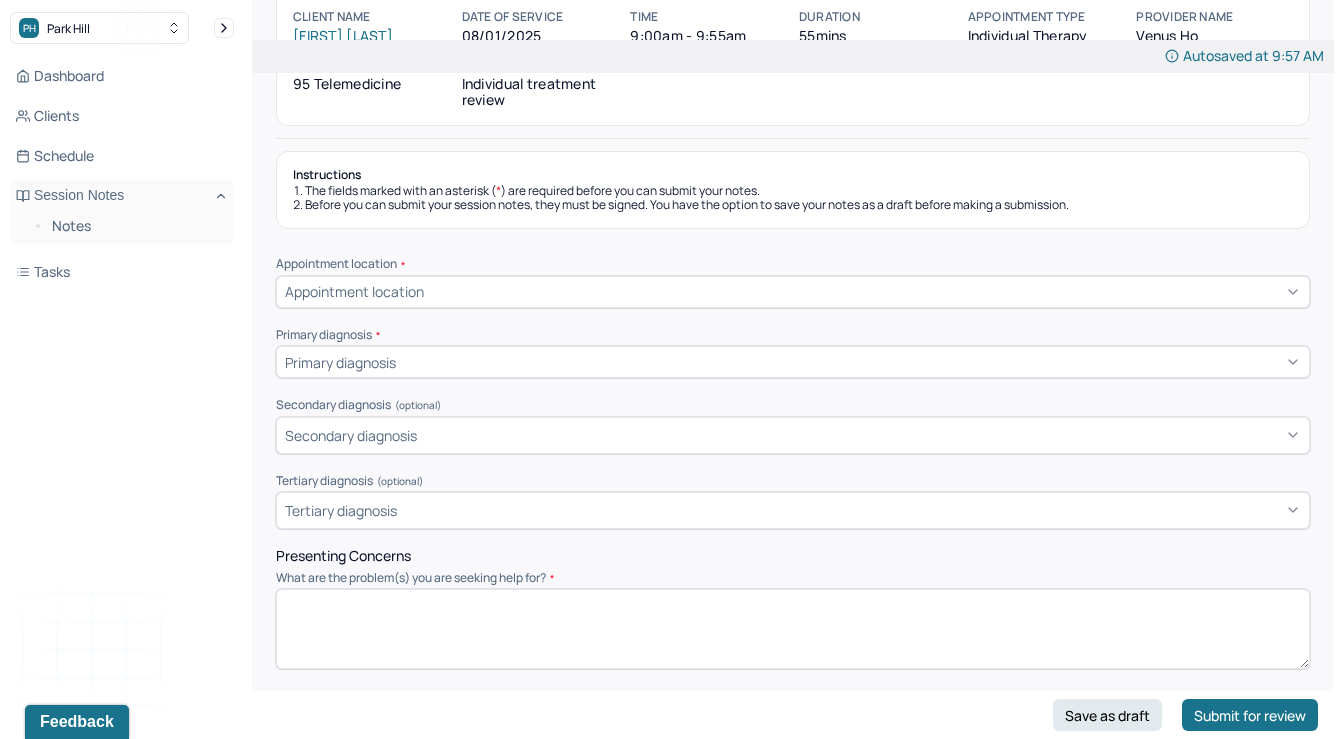 click on "Appointment location" at bounding box center [793, 292] 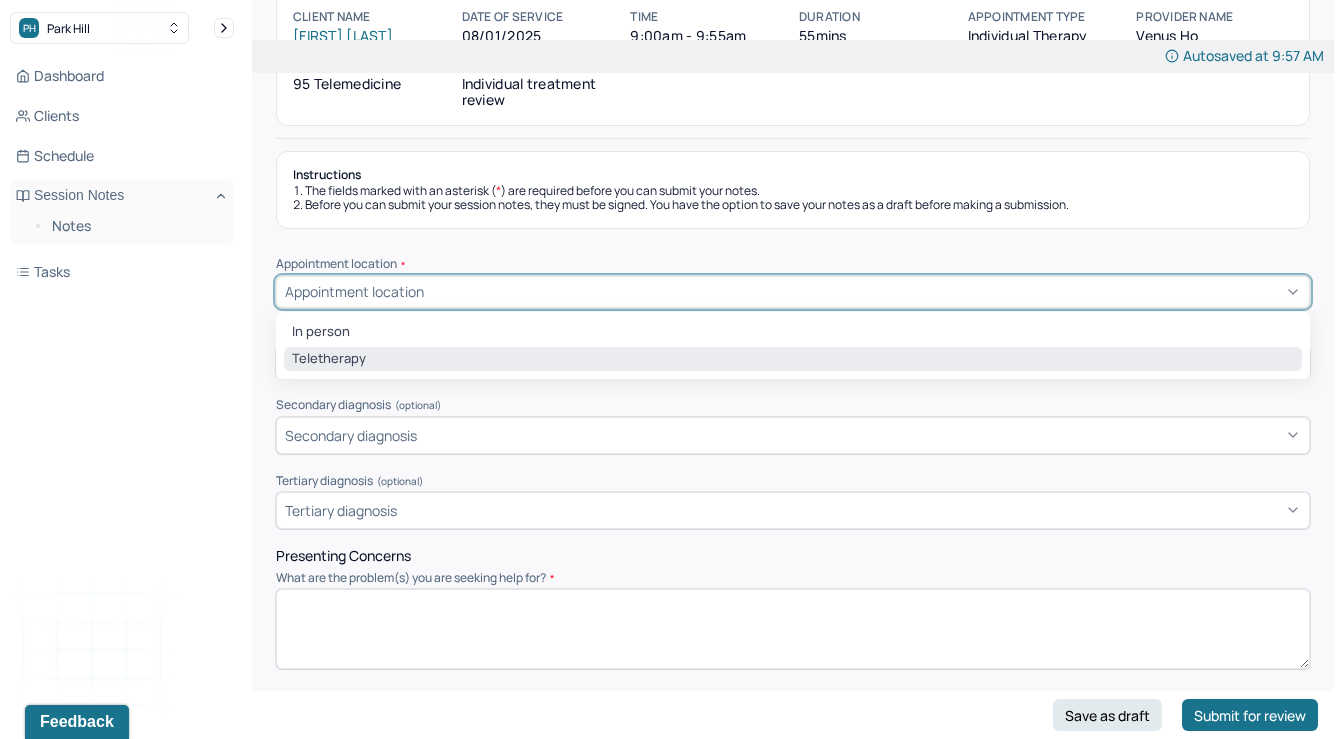 click on "Teletherapy" at bounding box center [793, 359] 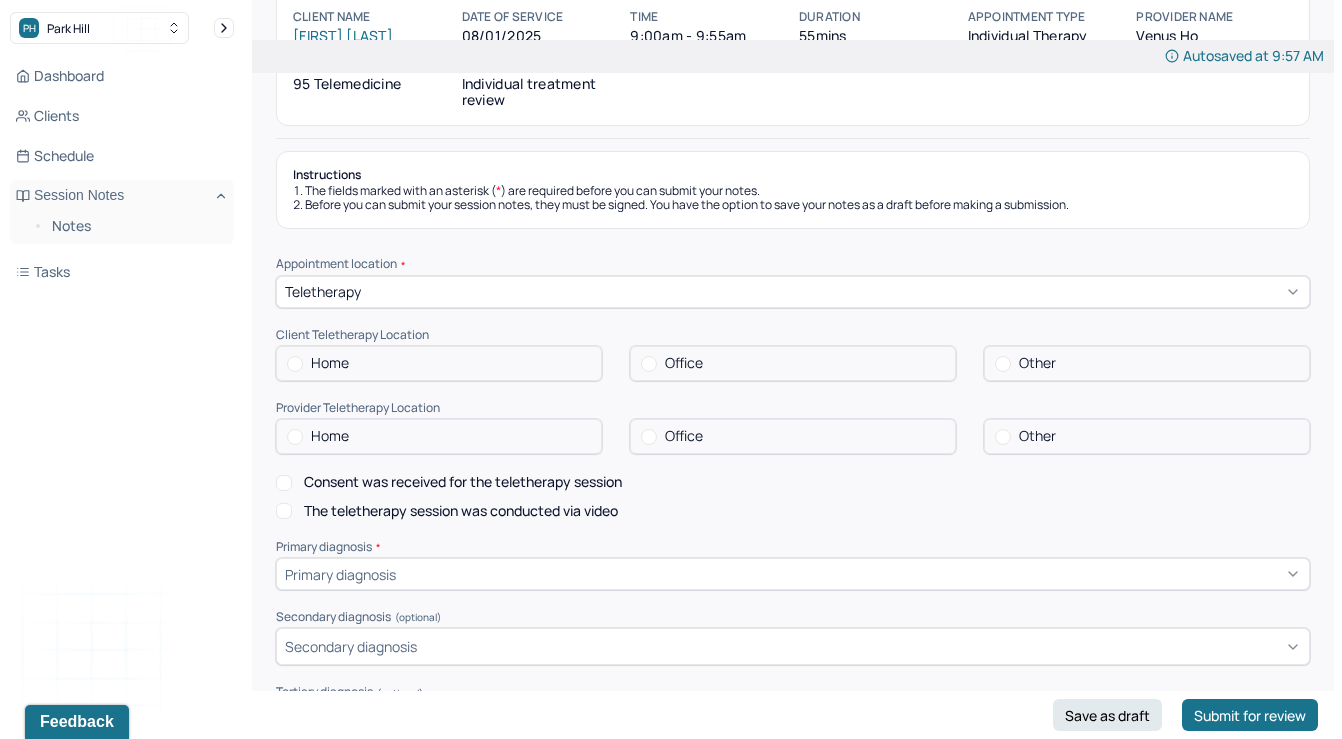 click on "Home" at bounding box center [439, 363] 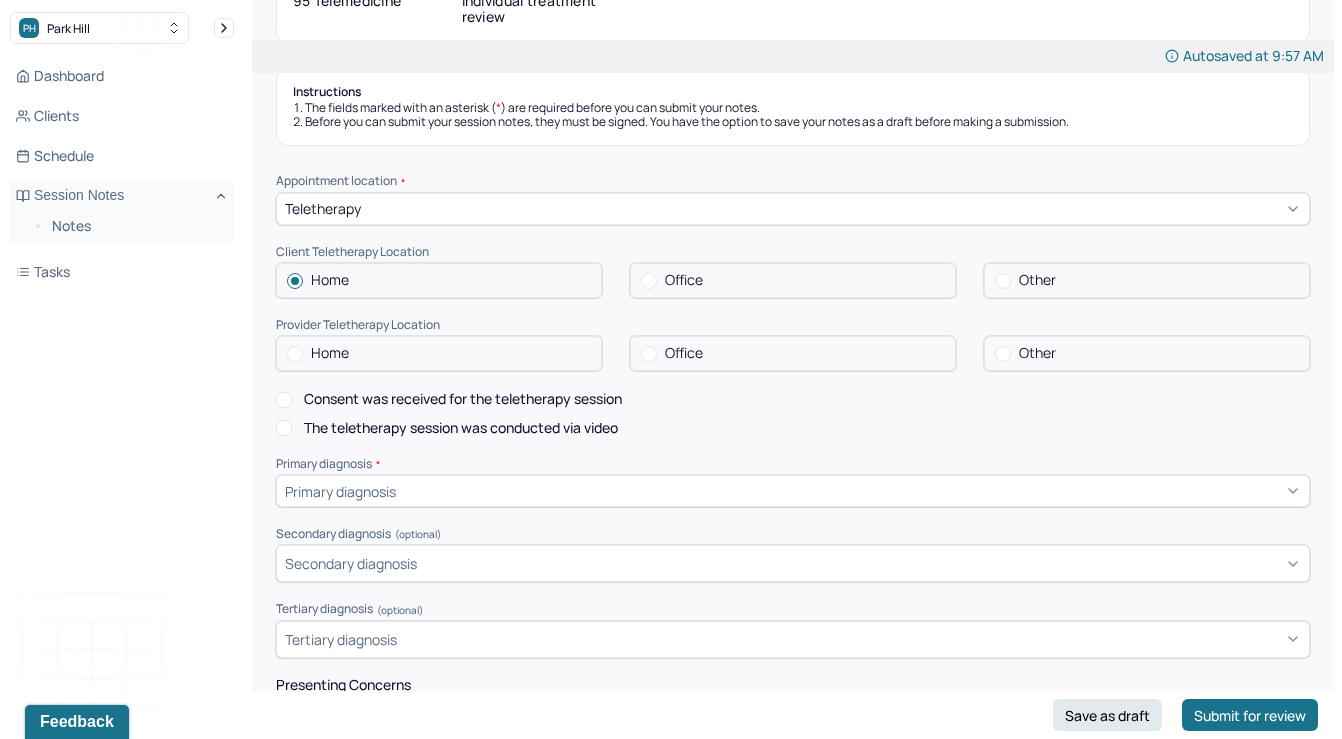 scroll, scrollTop: 261, scrollLeft: 0, axis: vertical 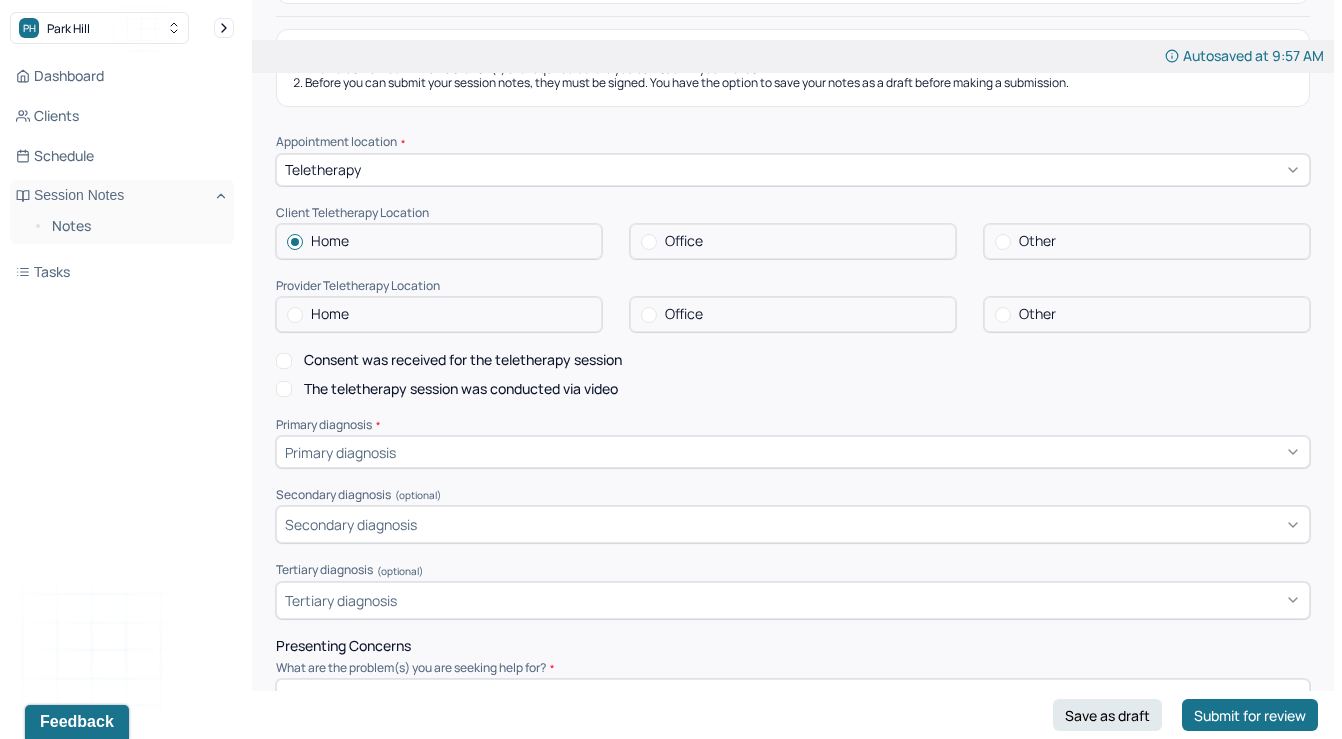 click on "Home" at bounding box center (330, 314) 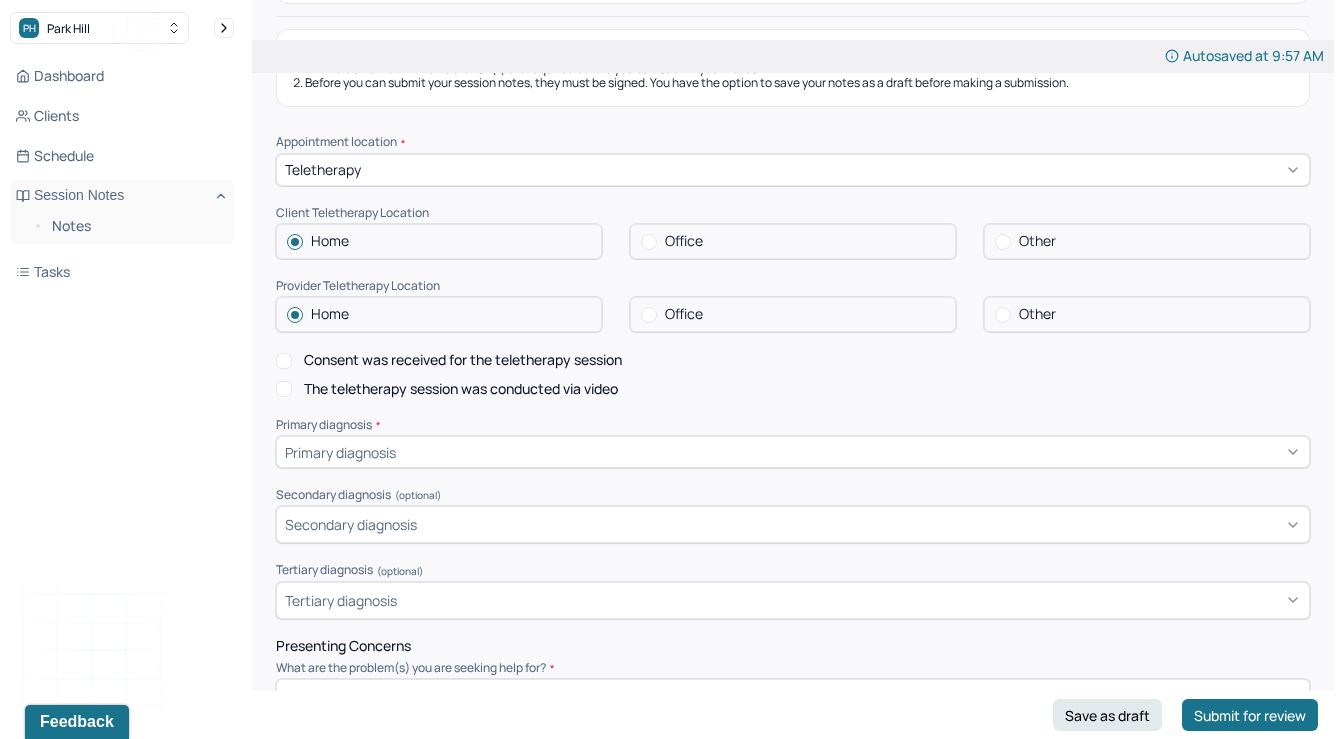 scroll, scrollTop: 331, scrollLeft: 0, axis: vertical 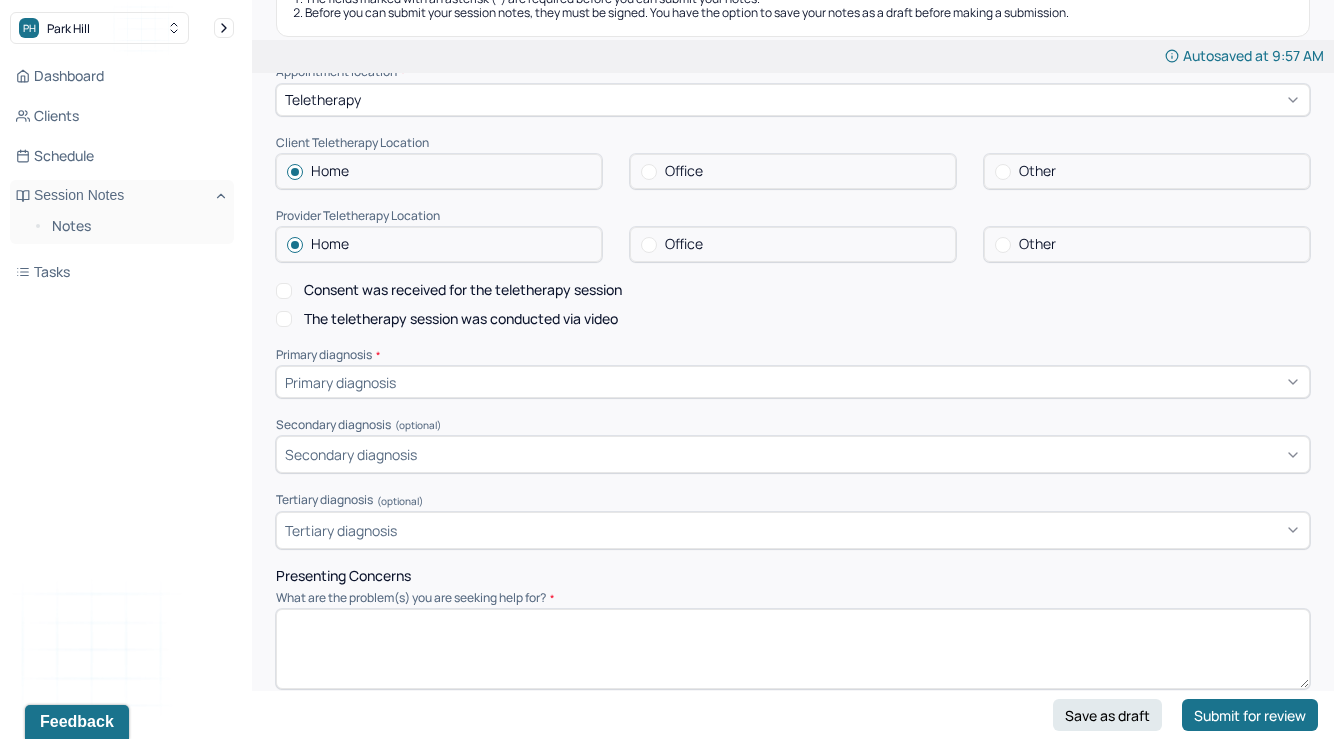 click on "Consent was received for the teletherapy session The teletherapy session was conducted via video" at bounding box center (793, 305) 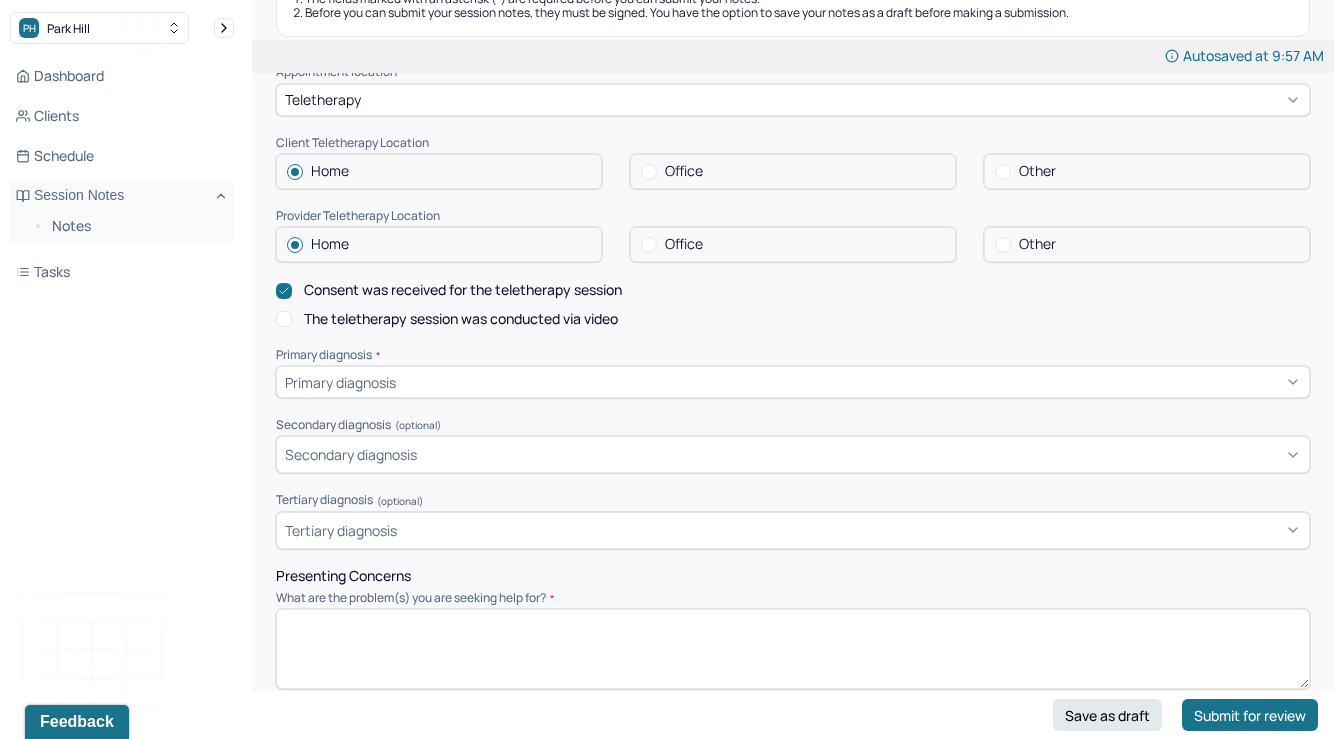 click on "The teletherapy session was conducted via video" at bounding box center (284, 319) 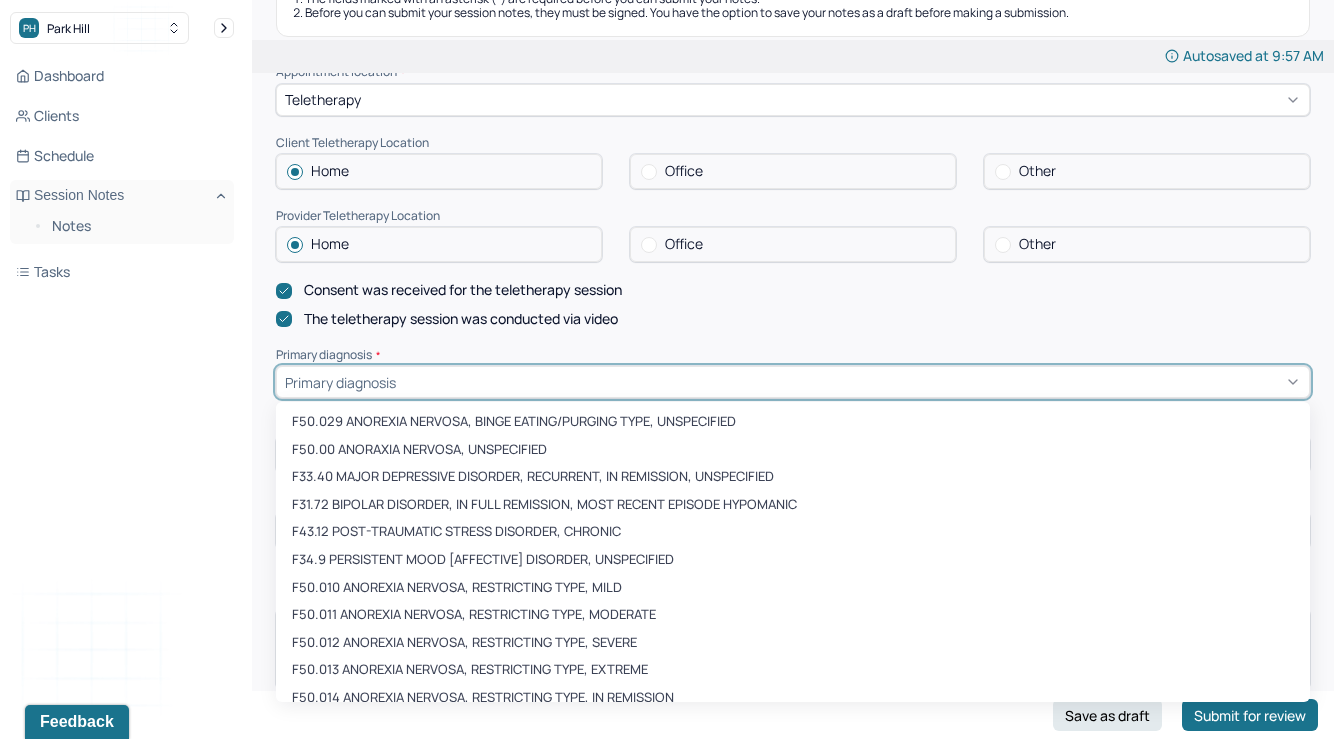 click on "Primary diagnosis" at bounding box center [340, 382] 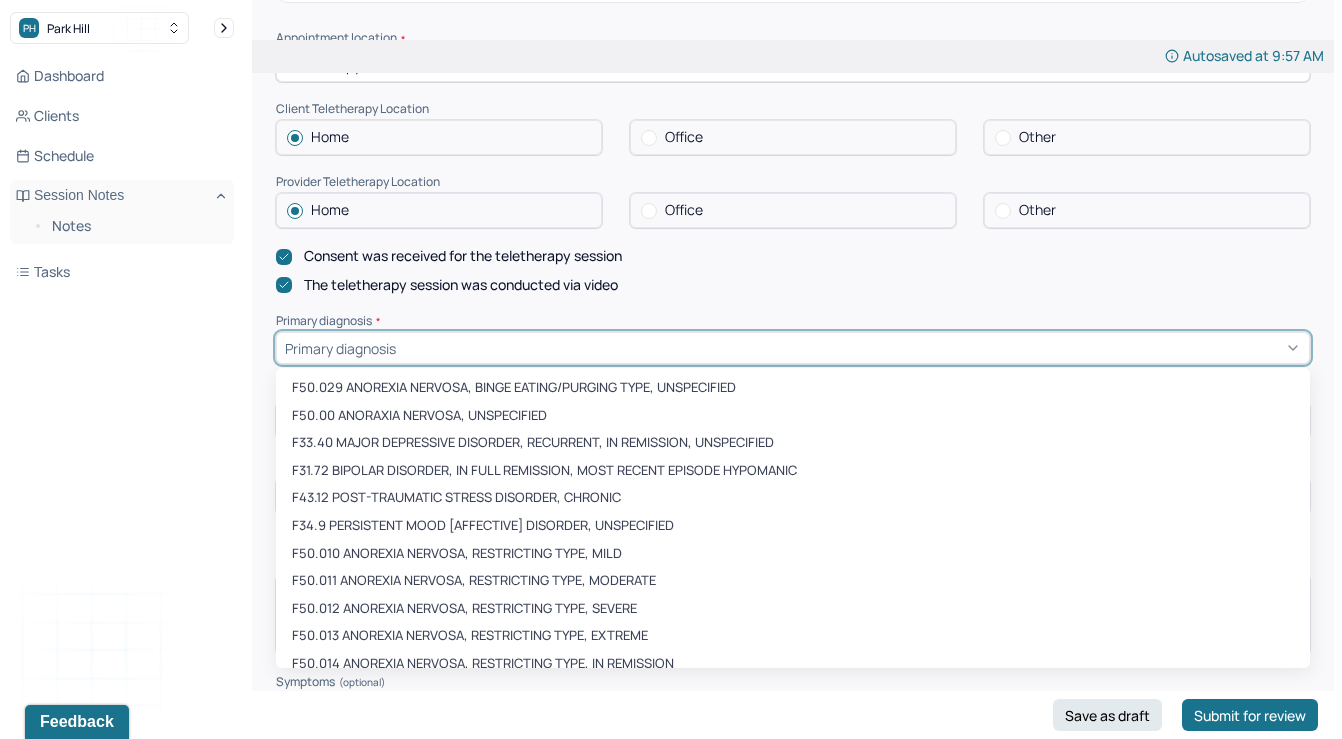 scroll, scrollTop: 370, scrollLeft: 0, axis: vertical 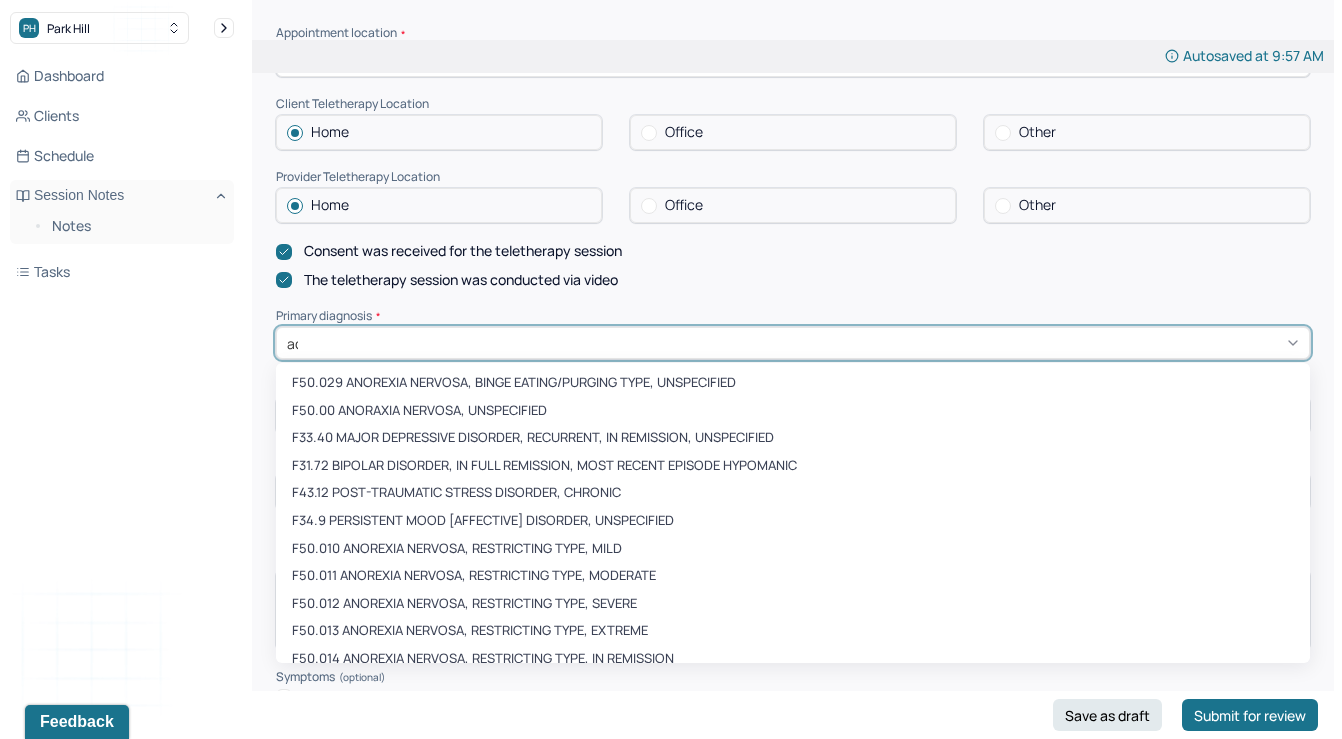type on "adj" 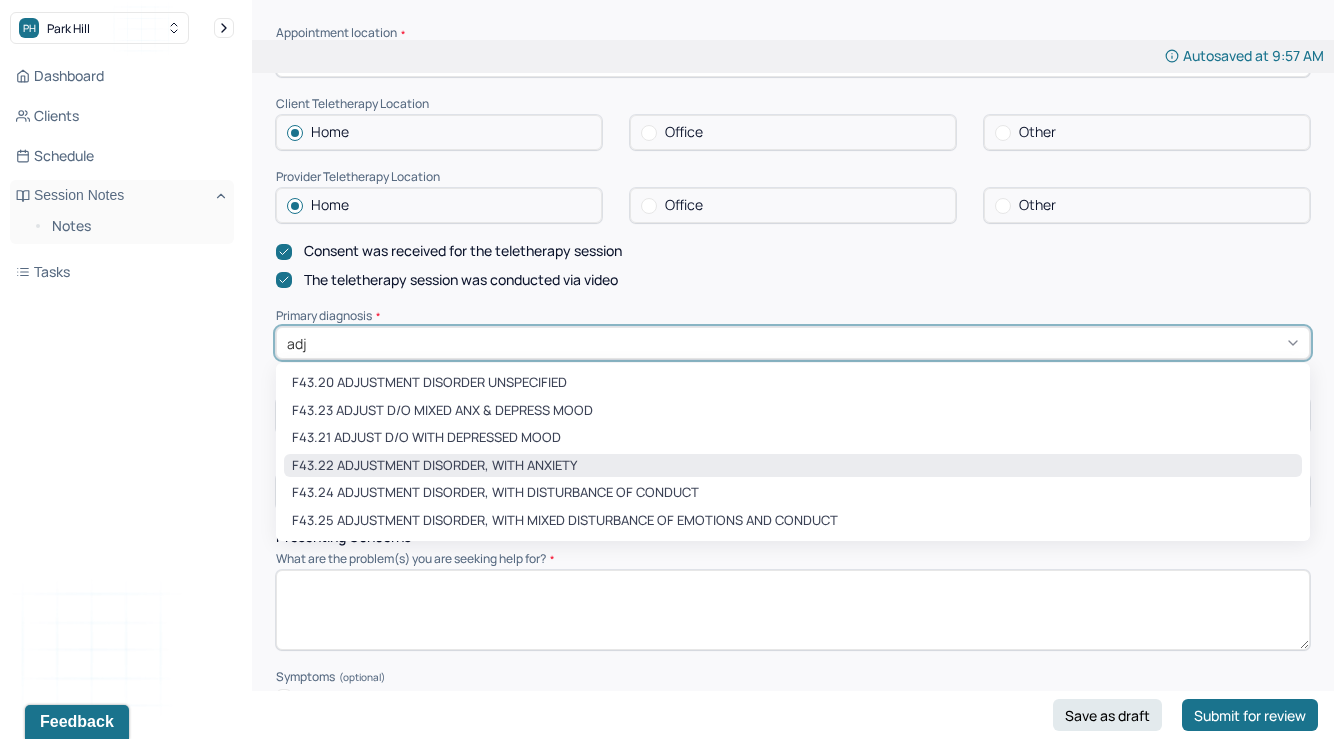 click on "F43.22 ADJUSTMENT DISORDER, WITH ANXIETY" at bounding box center (793, 466) 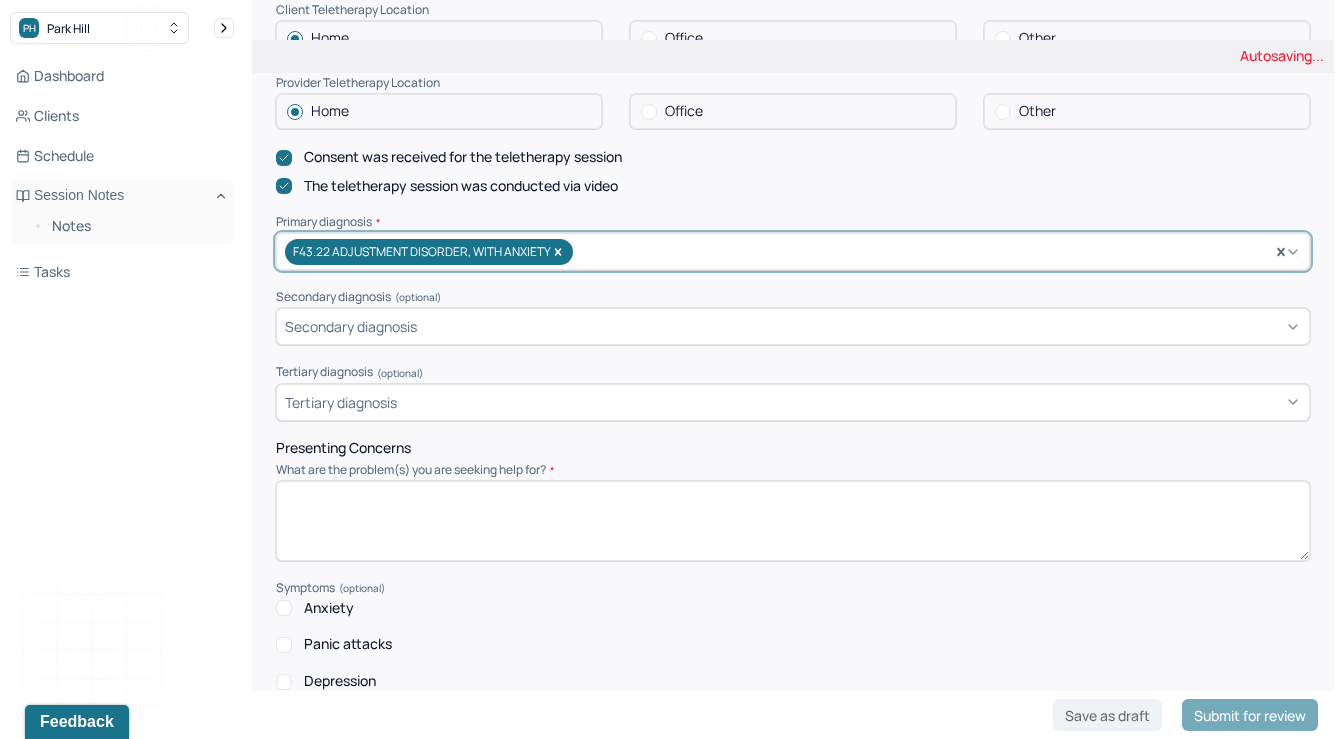 scroll, scrollTop: 612, scrollLeft: 0, axis: vertical 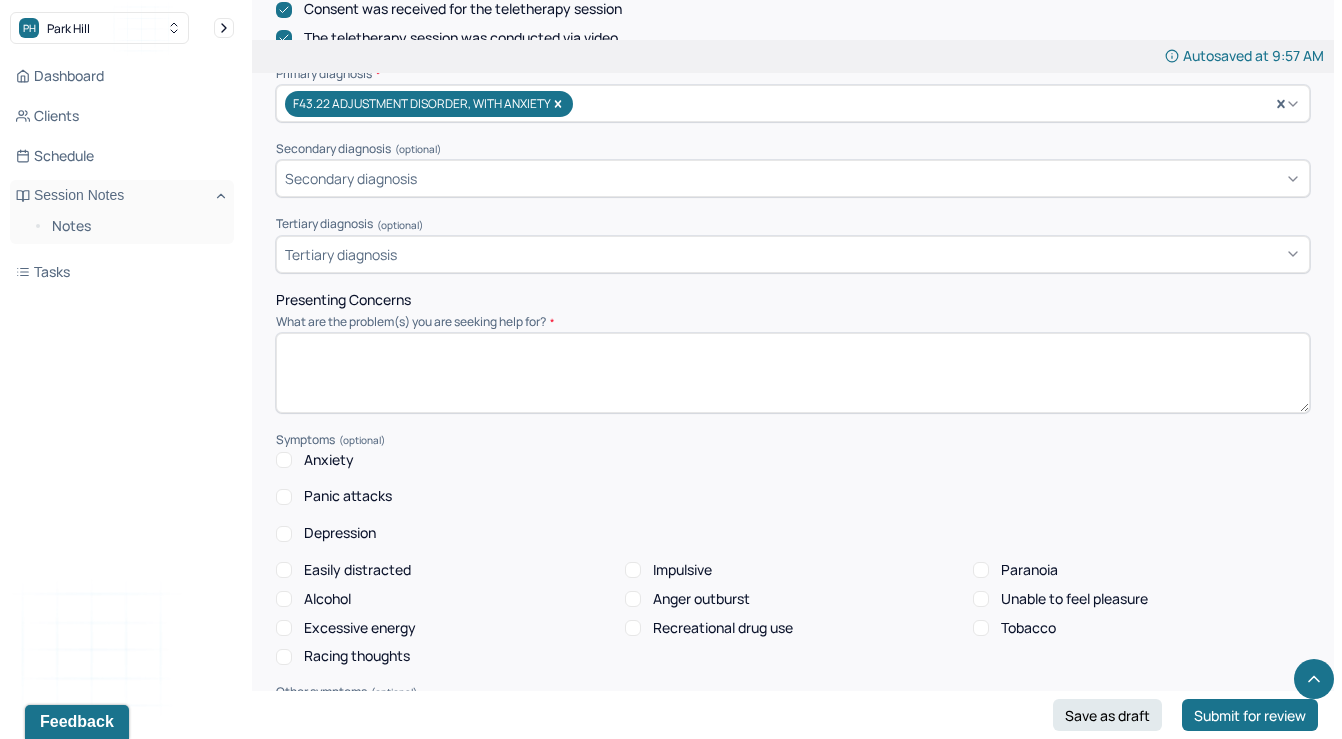 click at bounding box center [793, 373] 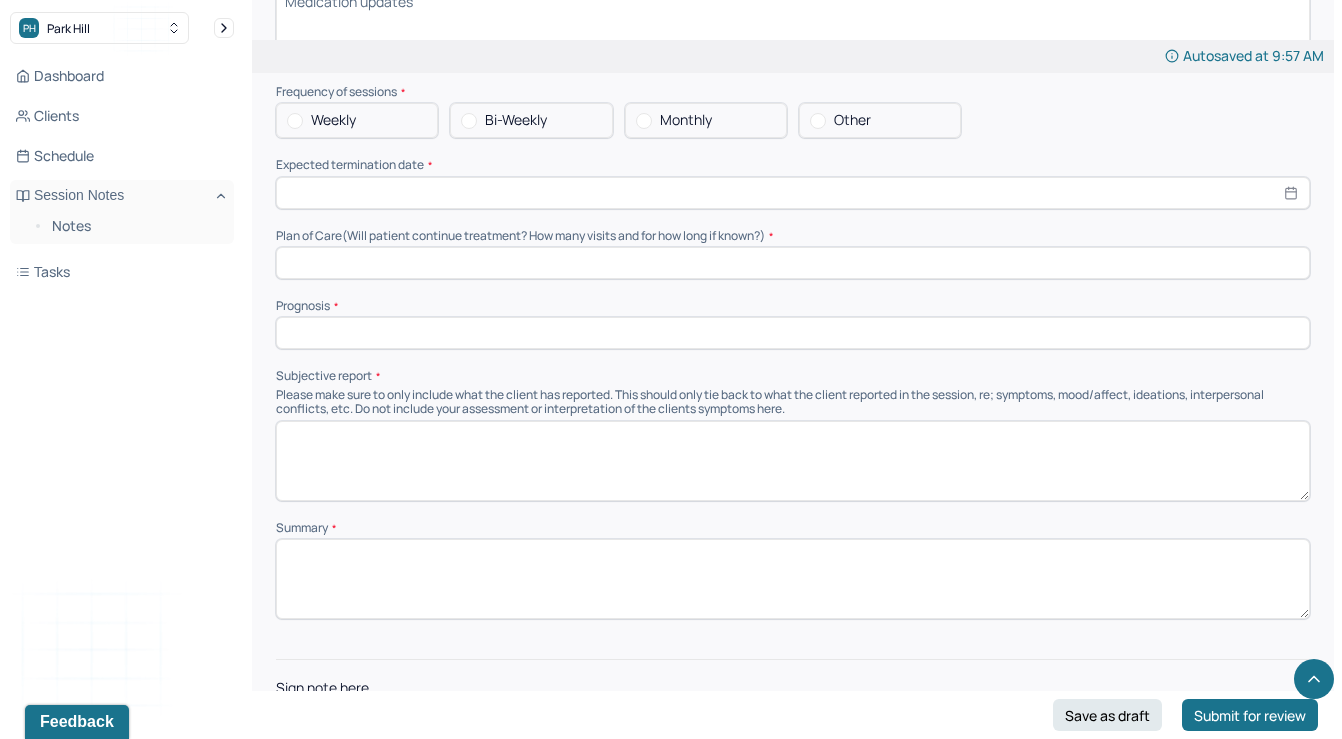 scroll, scrollTop: 4318, scrollLeft: 0, axis: vertical 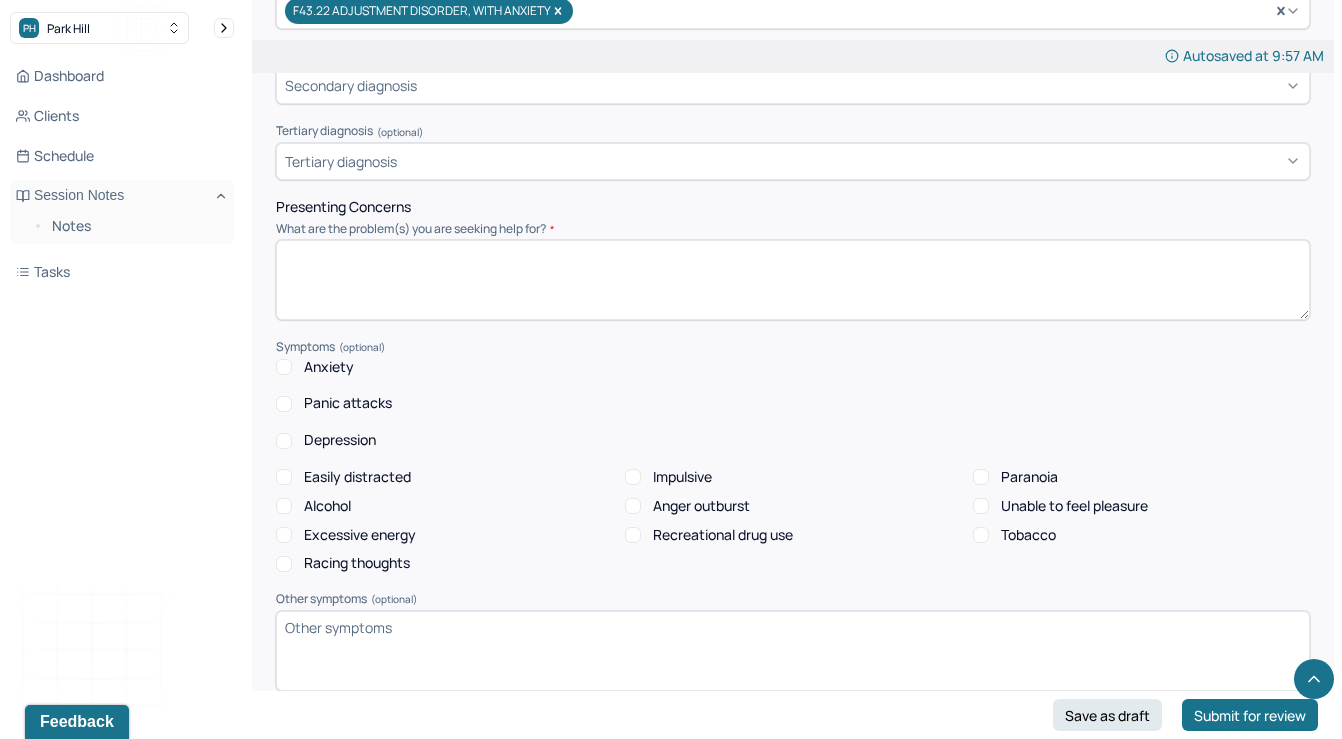 paste on "Client is seeking therapy to manage anxiety symptoms that are worsened by ongoing stress related to work and relationships. She reports difficulty managing daily stress, which affects her ability to follow through on goals that reflect her values, such as prioritizing meaningful relationships. Through therapy, she hopes to continue learning how to manage stress and shift her life in a direction that feels more aligned with what matters to her." 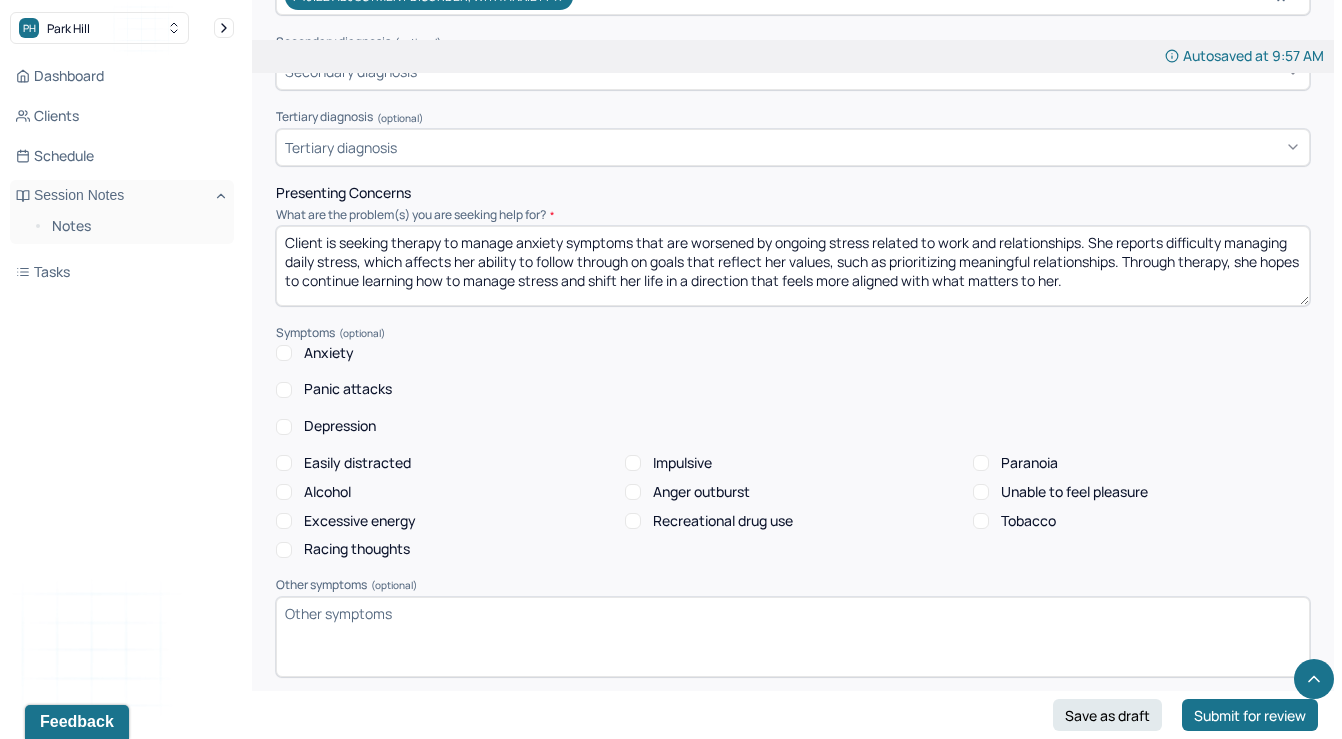 scroll, scrollTop: 733, scrollLeft: 0, axis: vertical 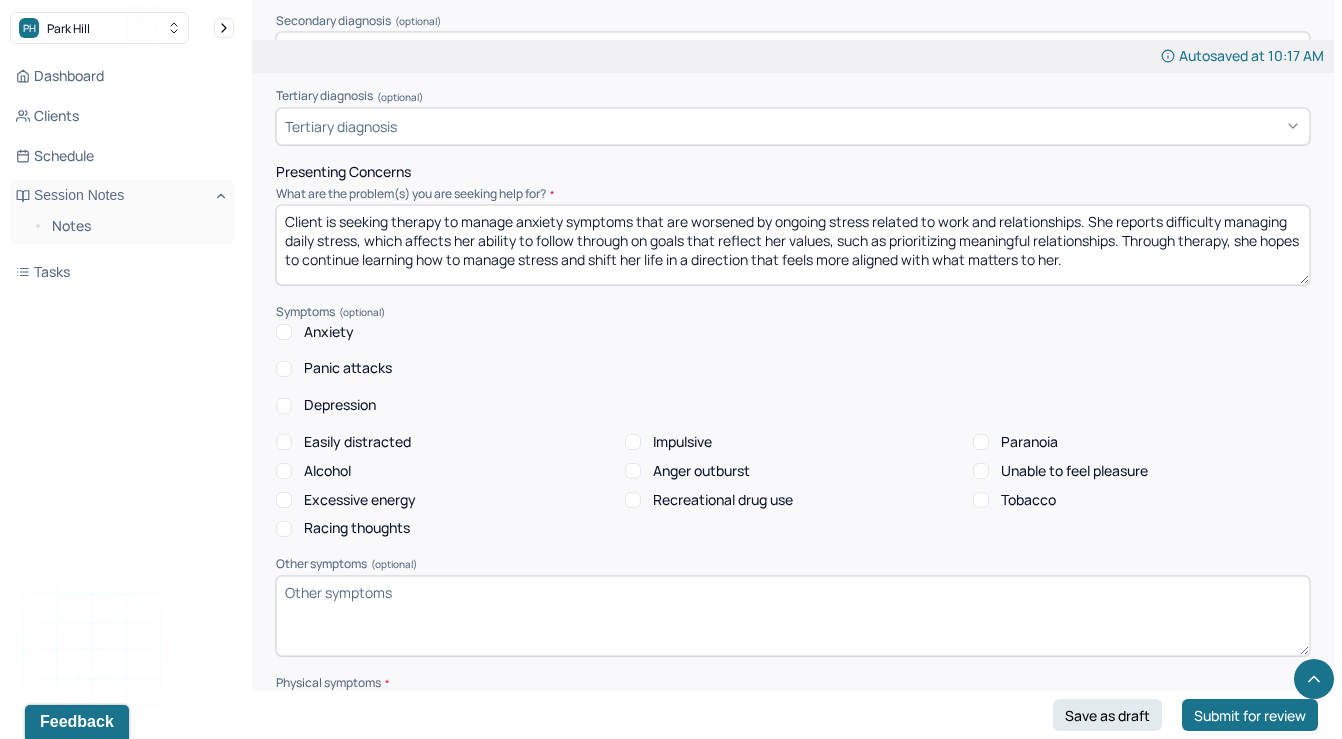 type on "Client is seeking therapy to manage anxiety symptoms that are worsened by ongoing stress related to work and relationships. She reports difficulty managing daily stress, which affects her ability to follow through on goals that reflect her values, such as prioritizing meaningful relationships. Through therapy, she hopes to continue learning how to manage stress and shift her life in a direction that feels more aligned with what matters to her." 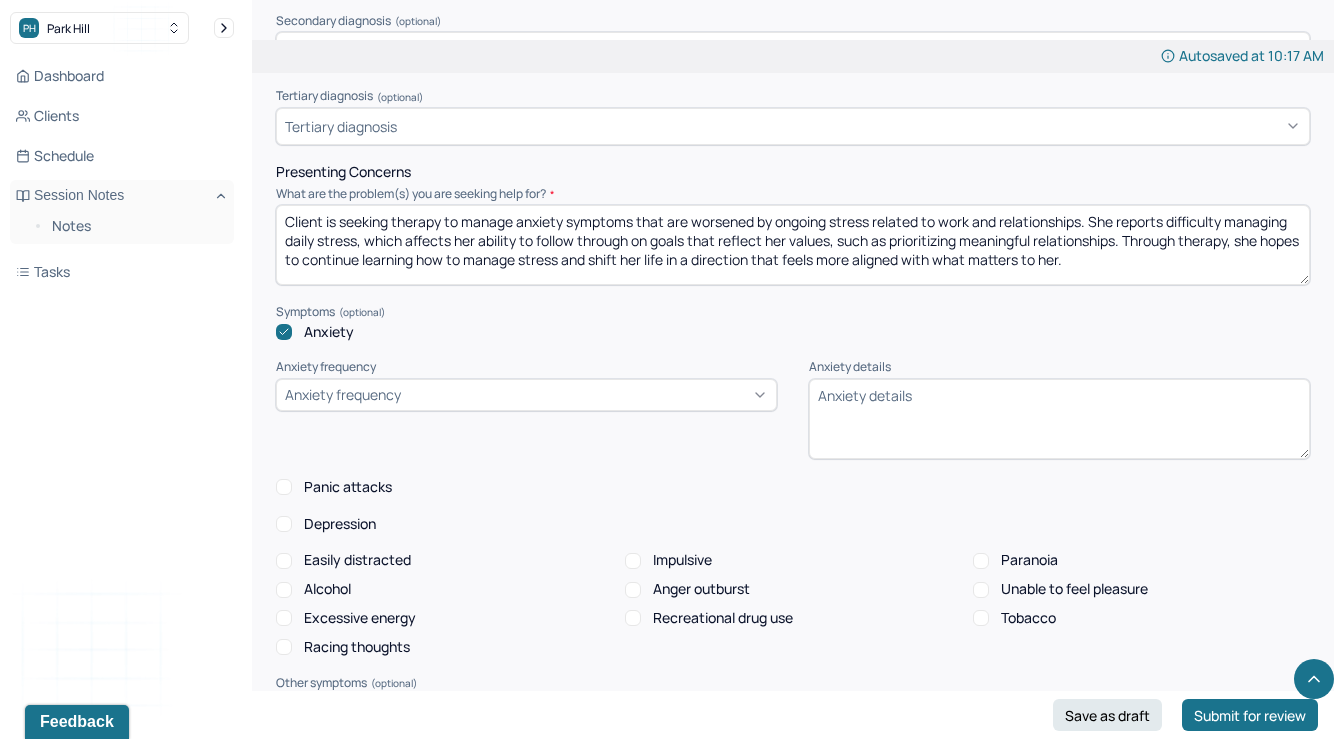 click on "Anxiety frequency" at bounding box center (343, 394) 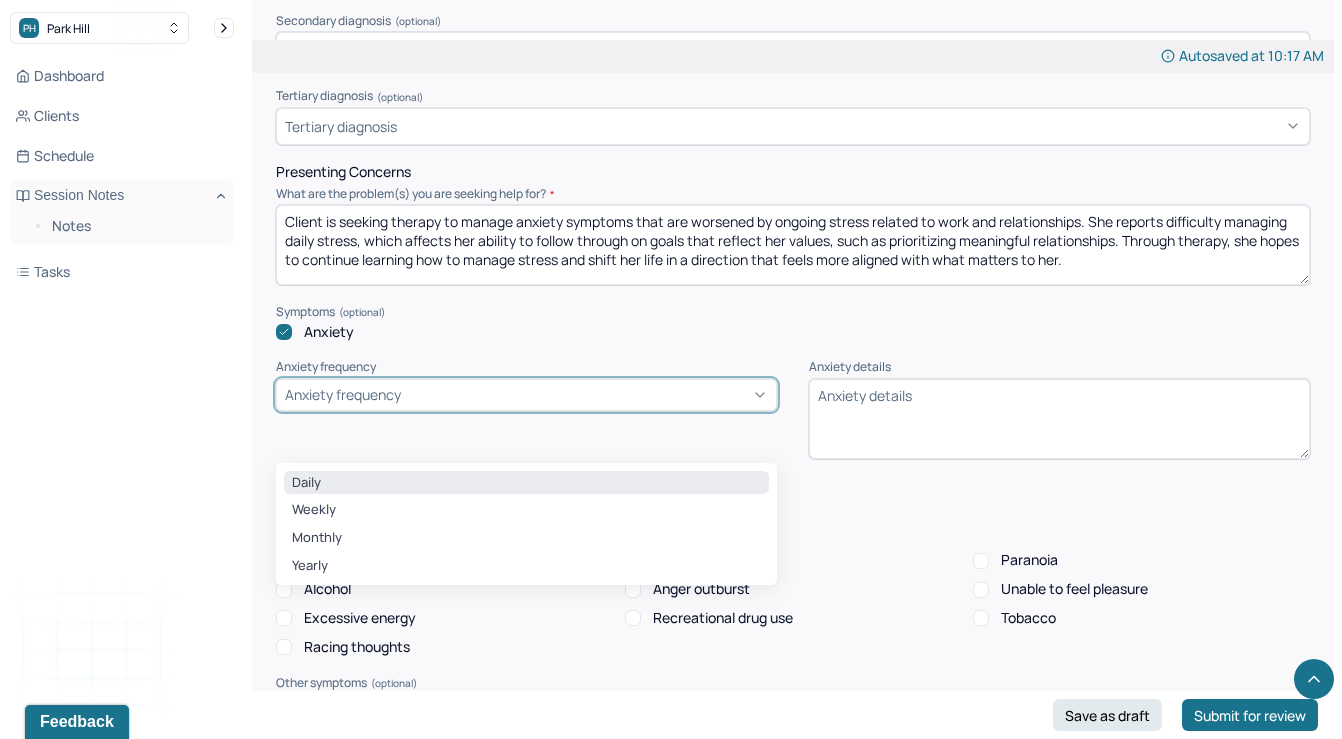 click on "Daily" at bounding box center (526, 483) 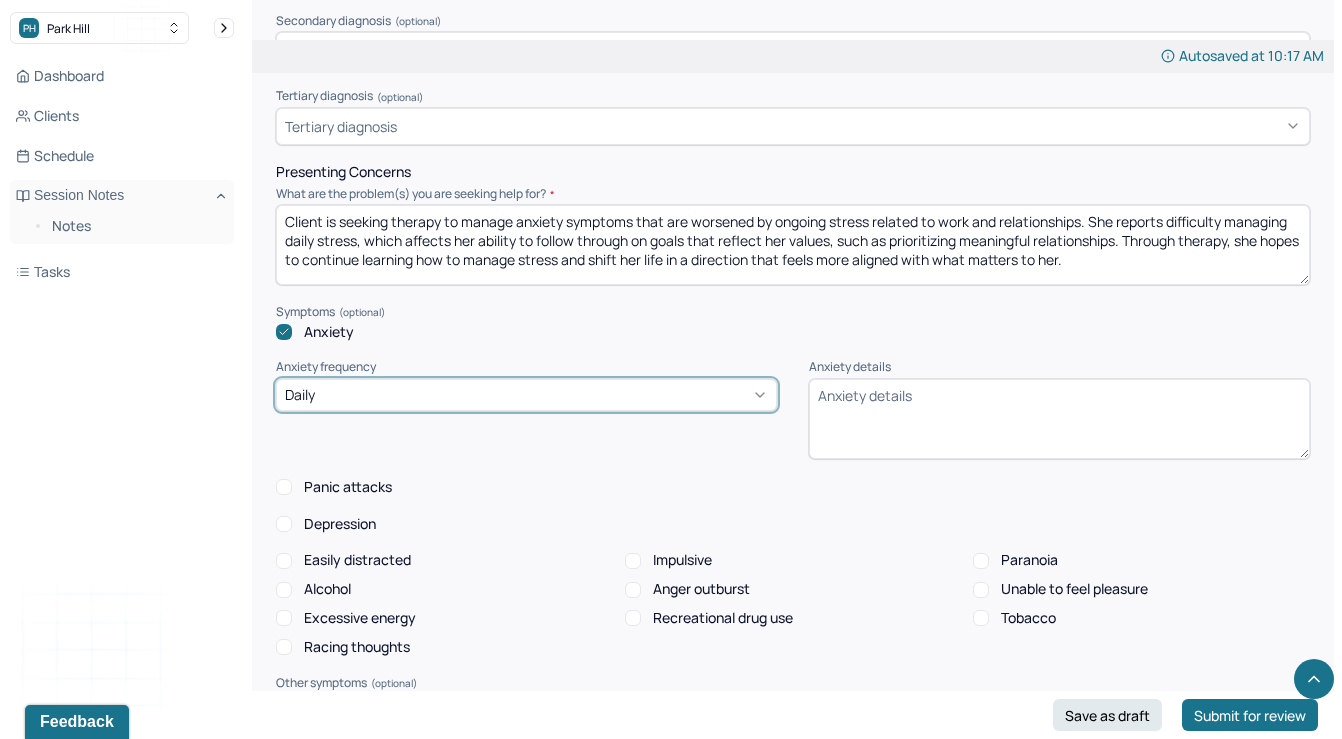 click on "Anxiety details" at bounding box center [1059, 419] 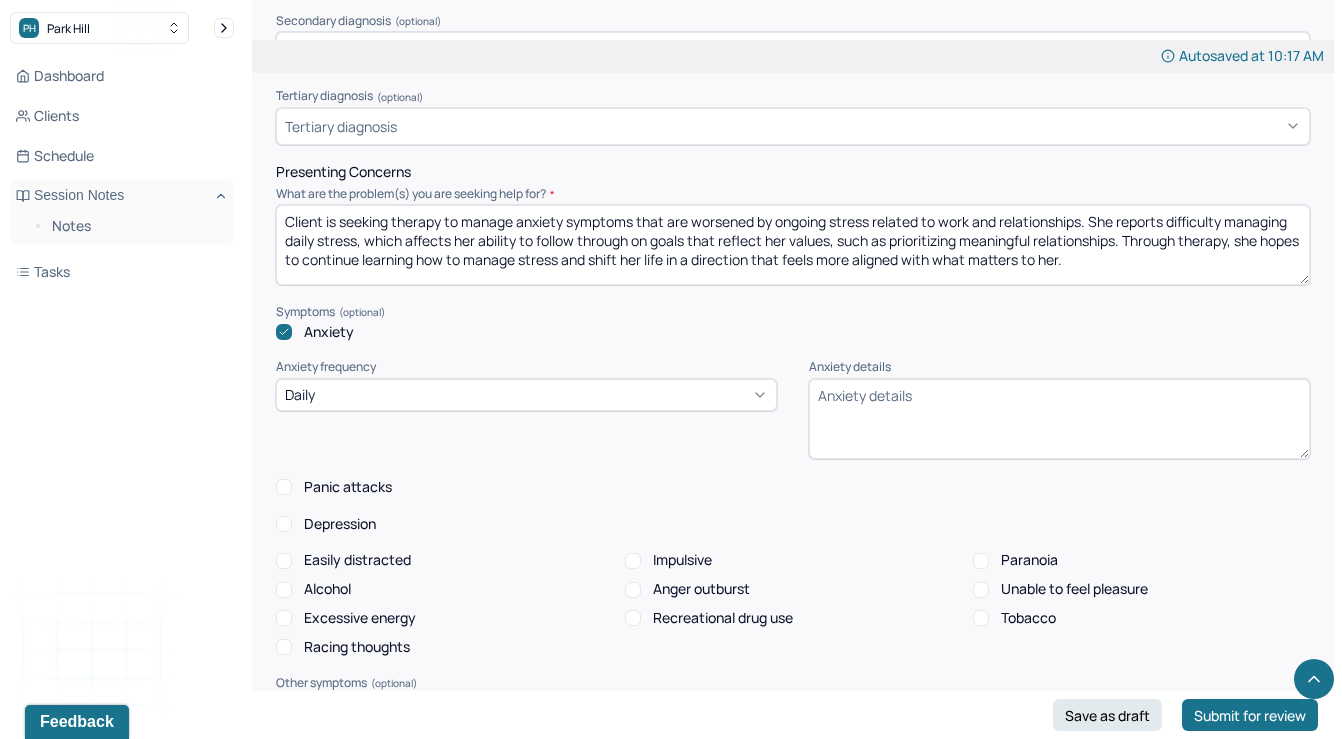 paste on "Racing thoughts, catastrophizing, and intrusive thoughts." 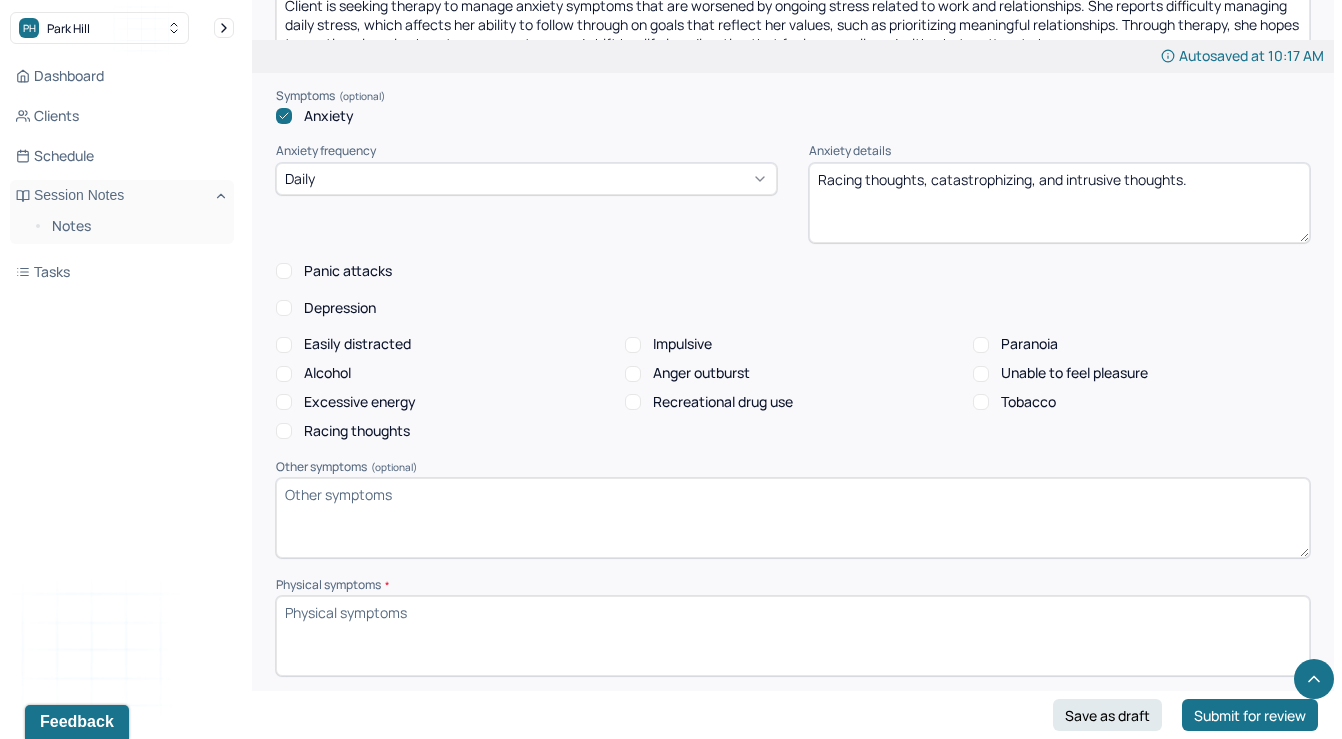 scroll, scrollTop: 960, scrollLeft: 0, axis: vertical 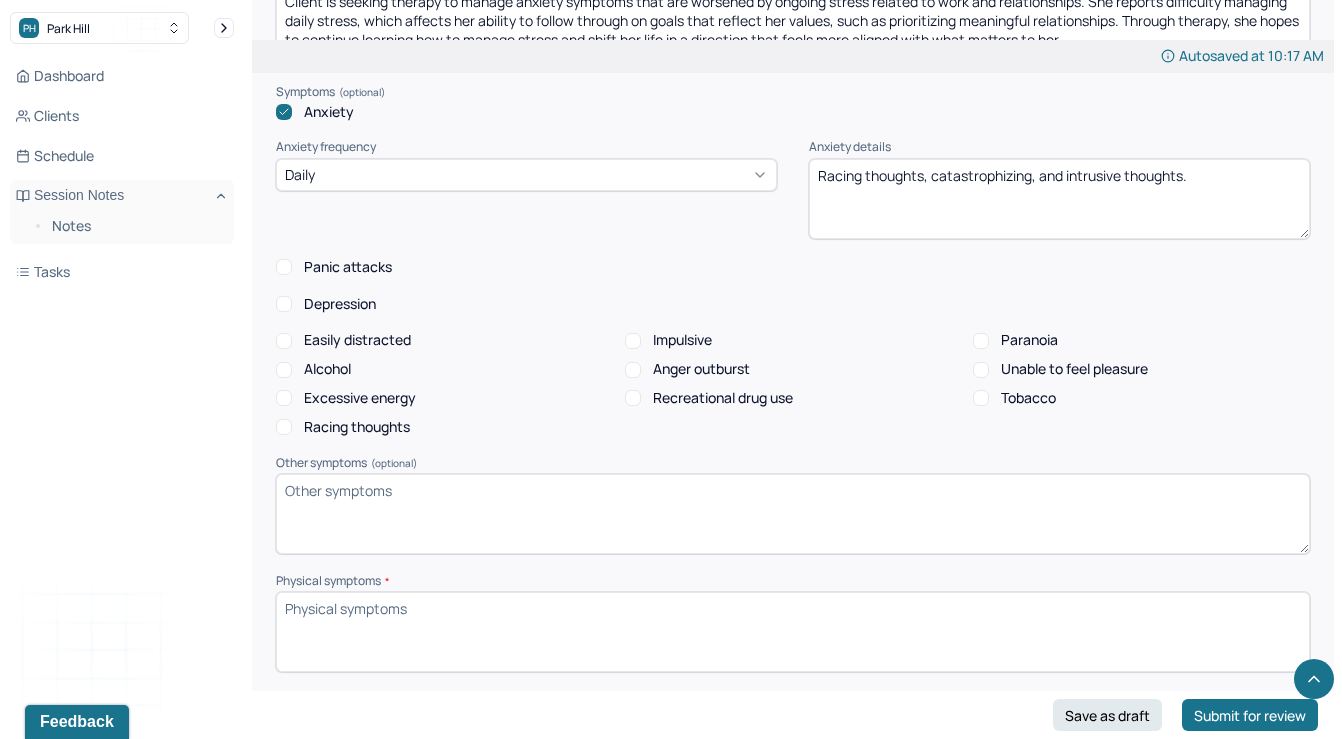 type on "Racing thoughts, catastrophizing, and intrusive thoughts." 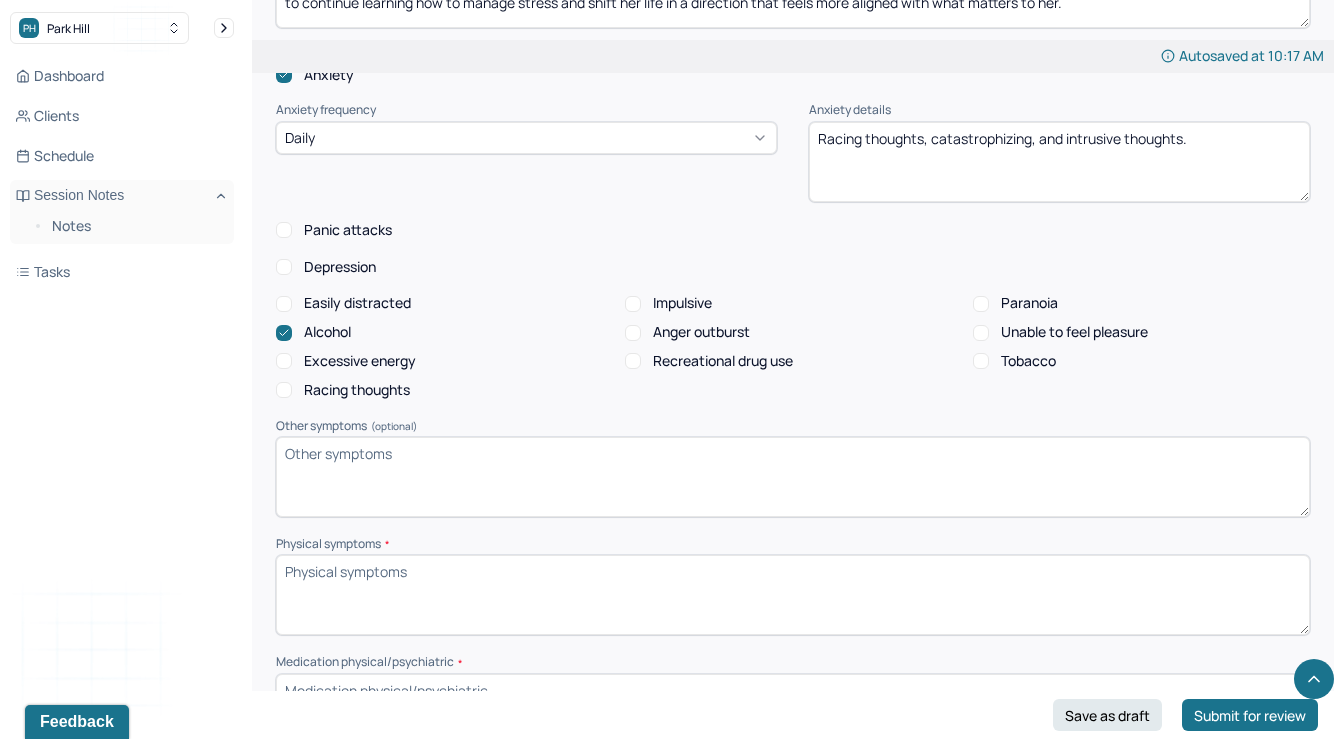 scroll, scrollTop: 1004, scrollLeft: 0, axis: vertical 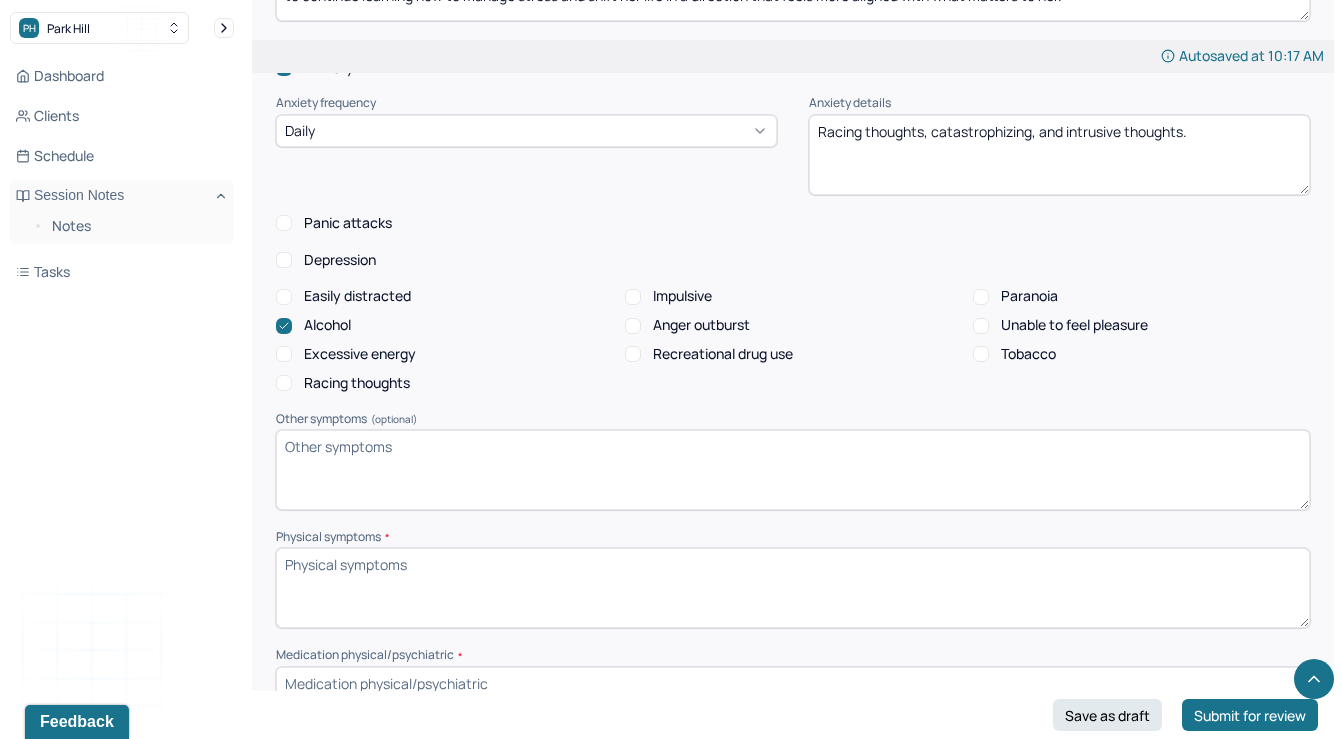 click on "Racing thoughts" at bounding box center (284, 383) 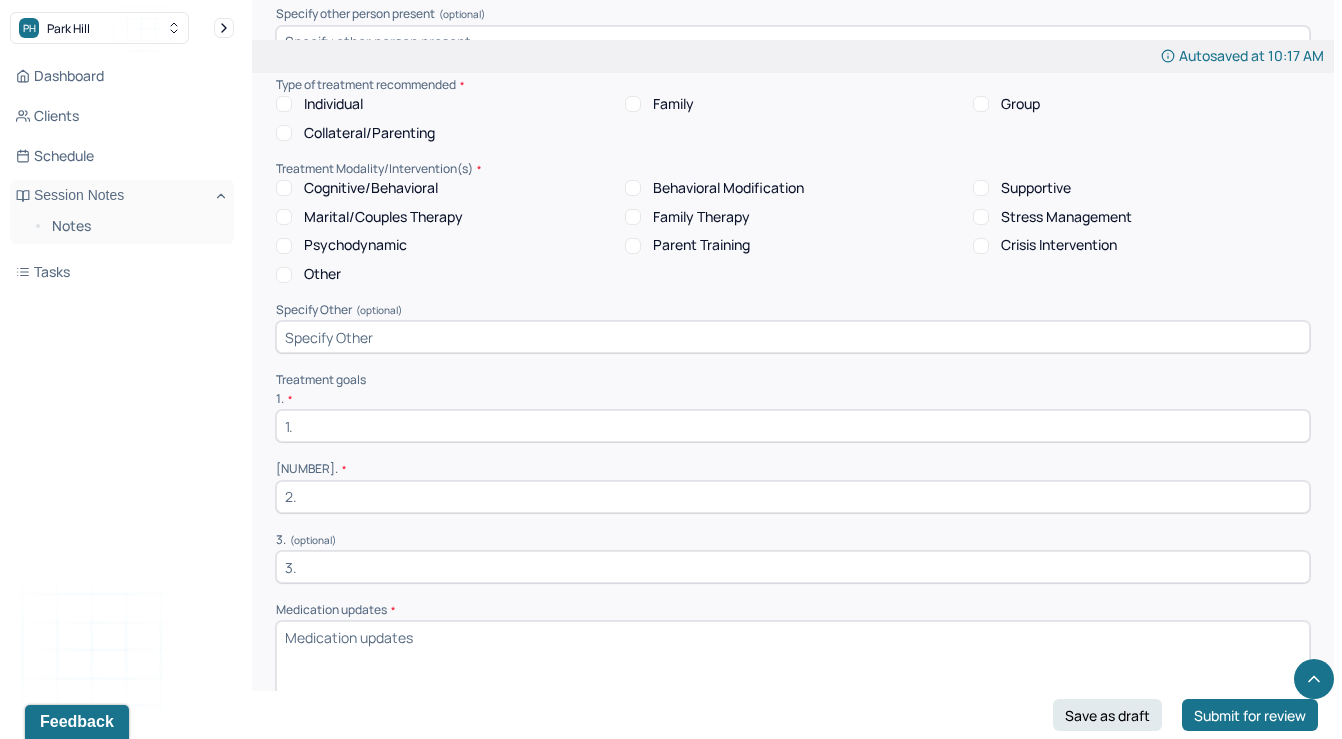 scroll, scrollTop: 3986, scrollLeft: 0, axis: vertical 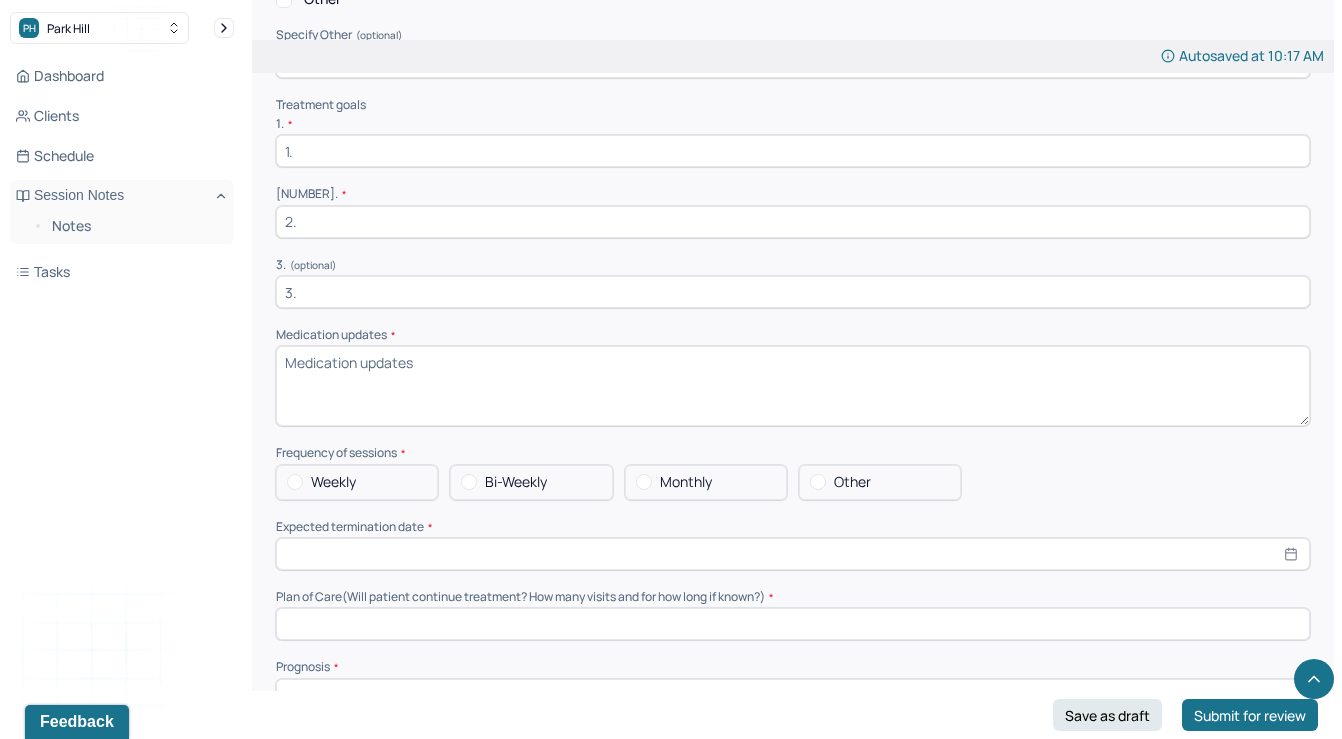 click at bounding box center [793, 151] 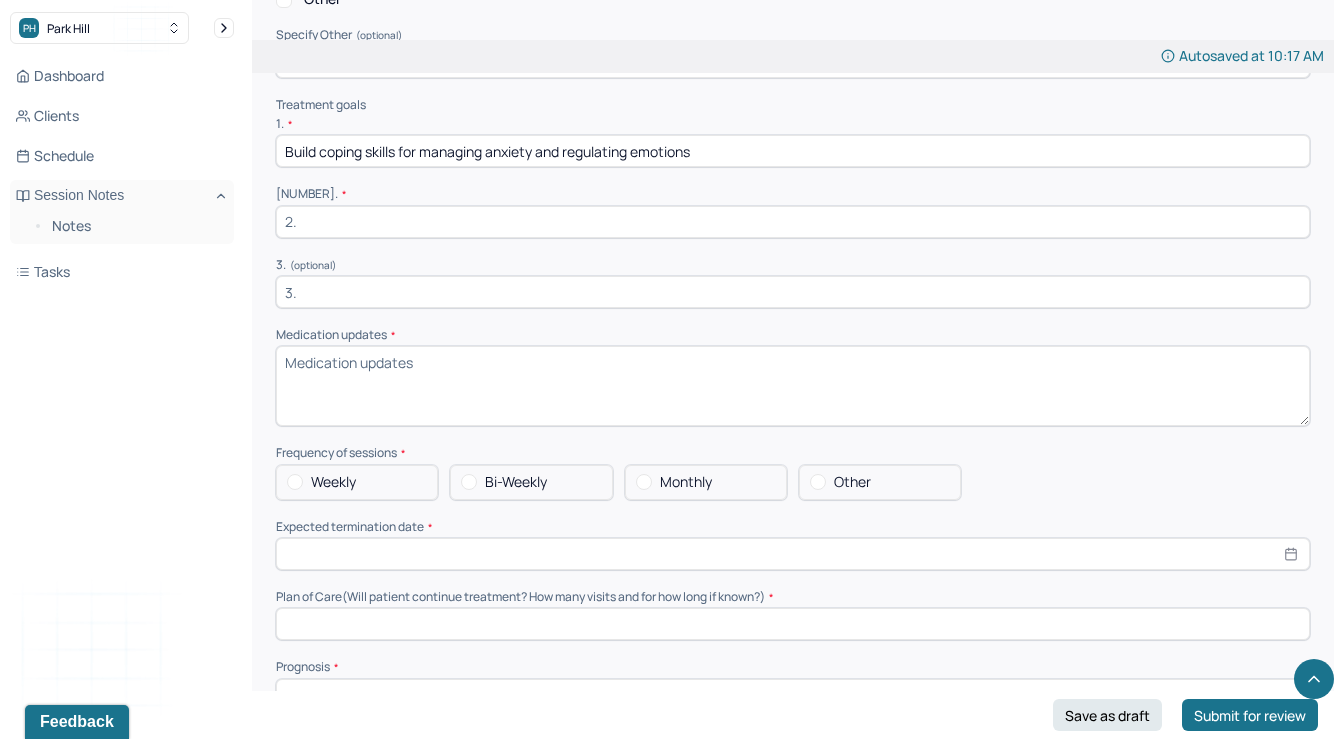 type on "Build coping skills for managing anxiety and regulating emotions" 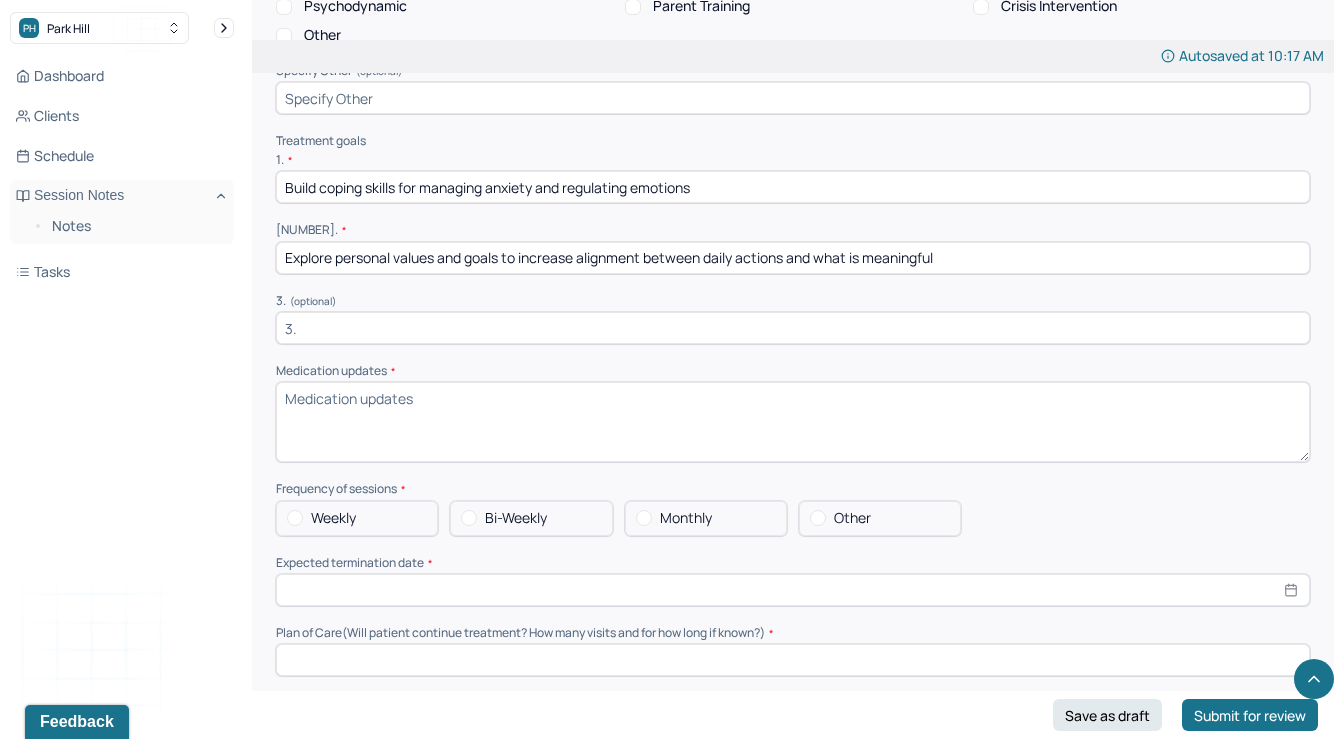 scroll, scrollTop: 3928, scrollLeft: 0, axis: vertical 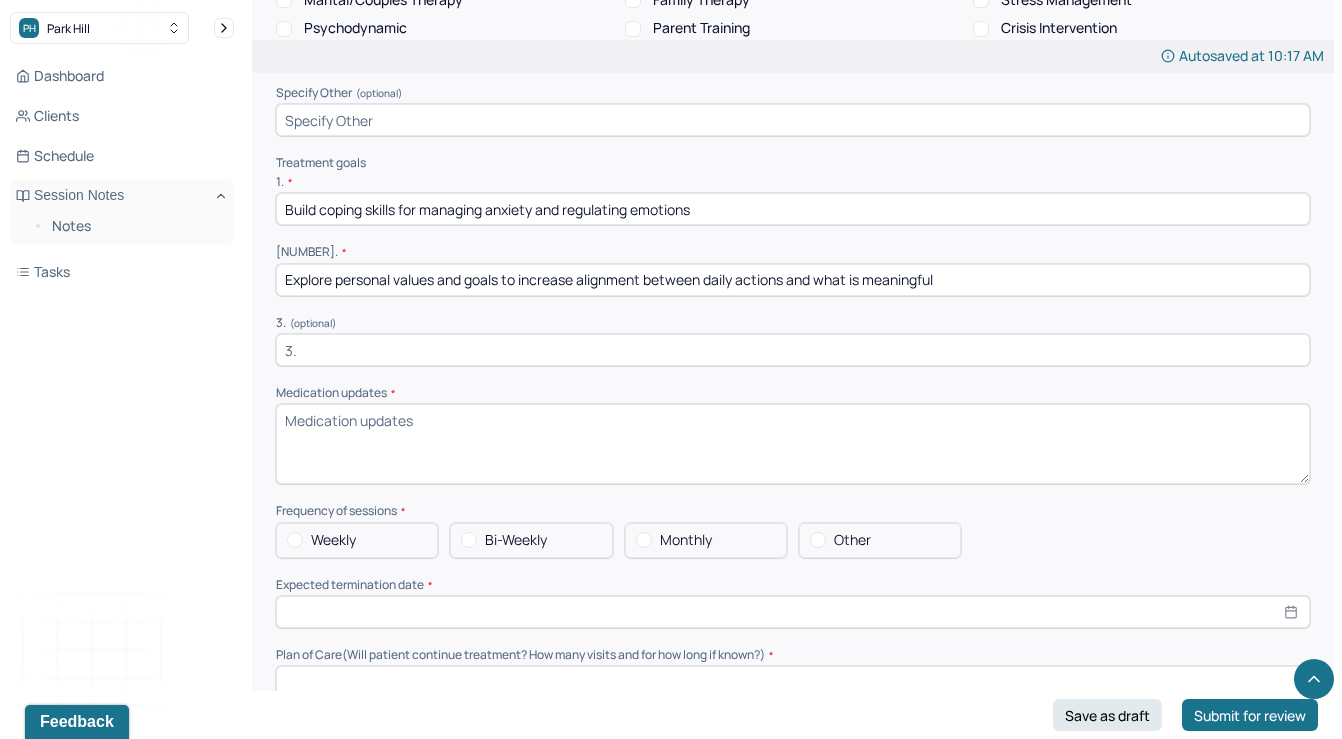 type on "Explore personal values and goals to increase alignment between daily actions and what is meaningful" 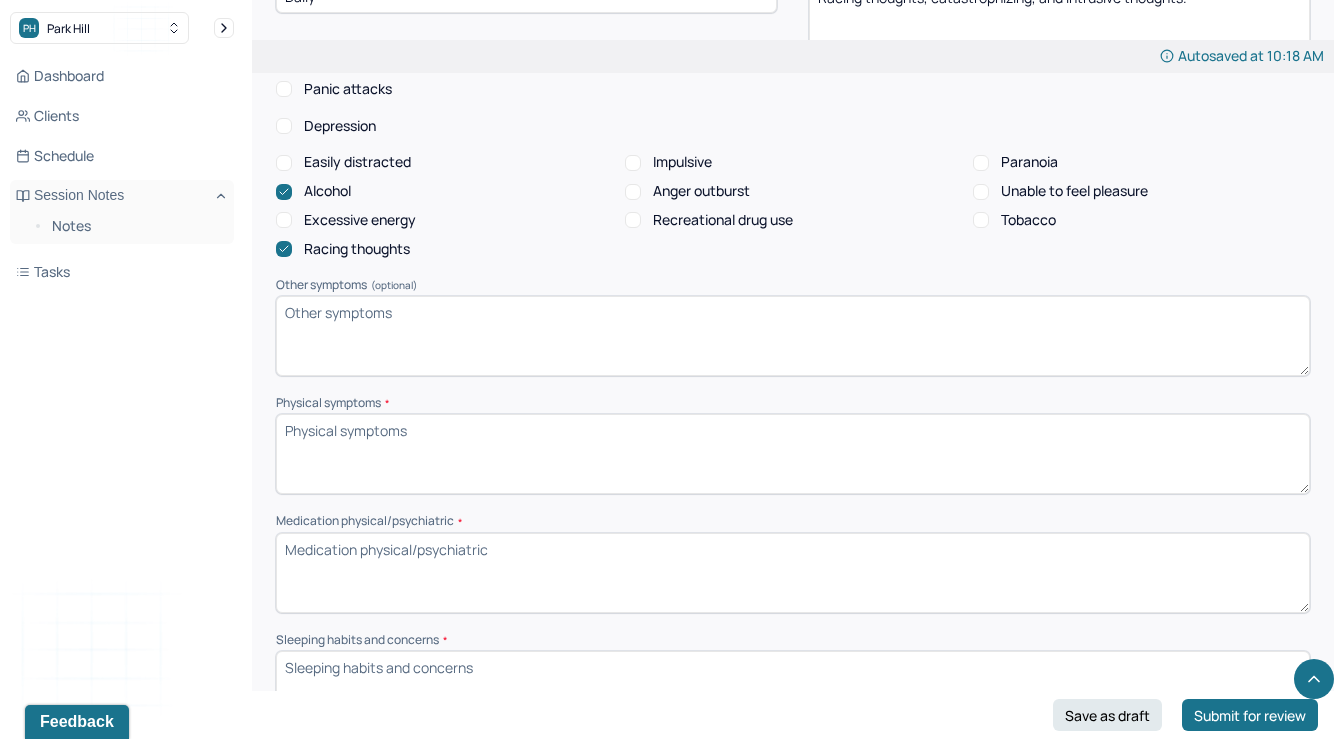 scroll, scrollTop: 1161, scrollLeft: 0, axis: vertical 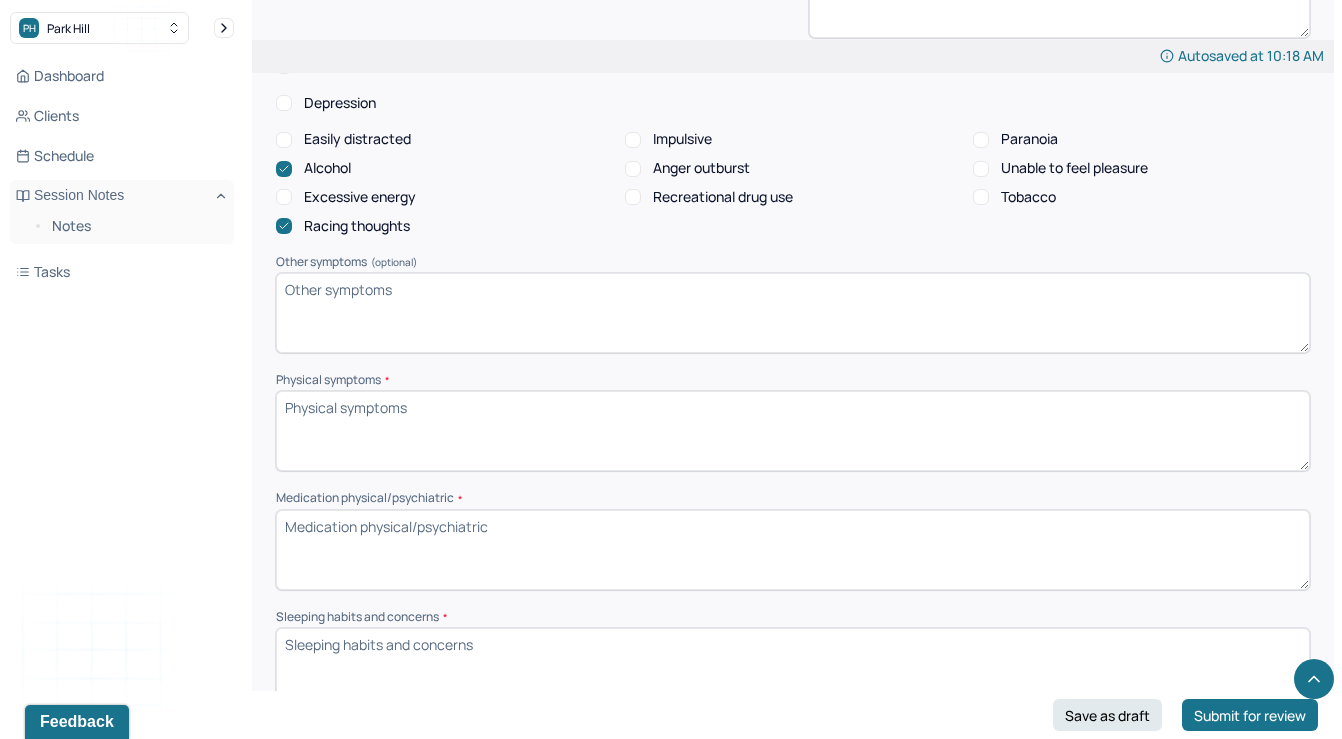 type on "Client reports no changes to medication." 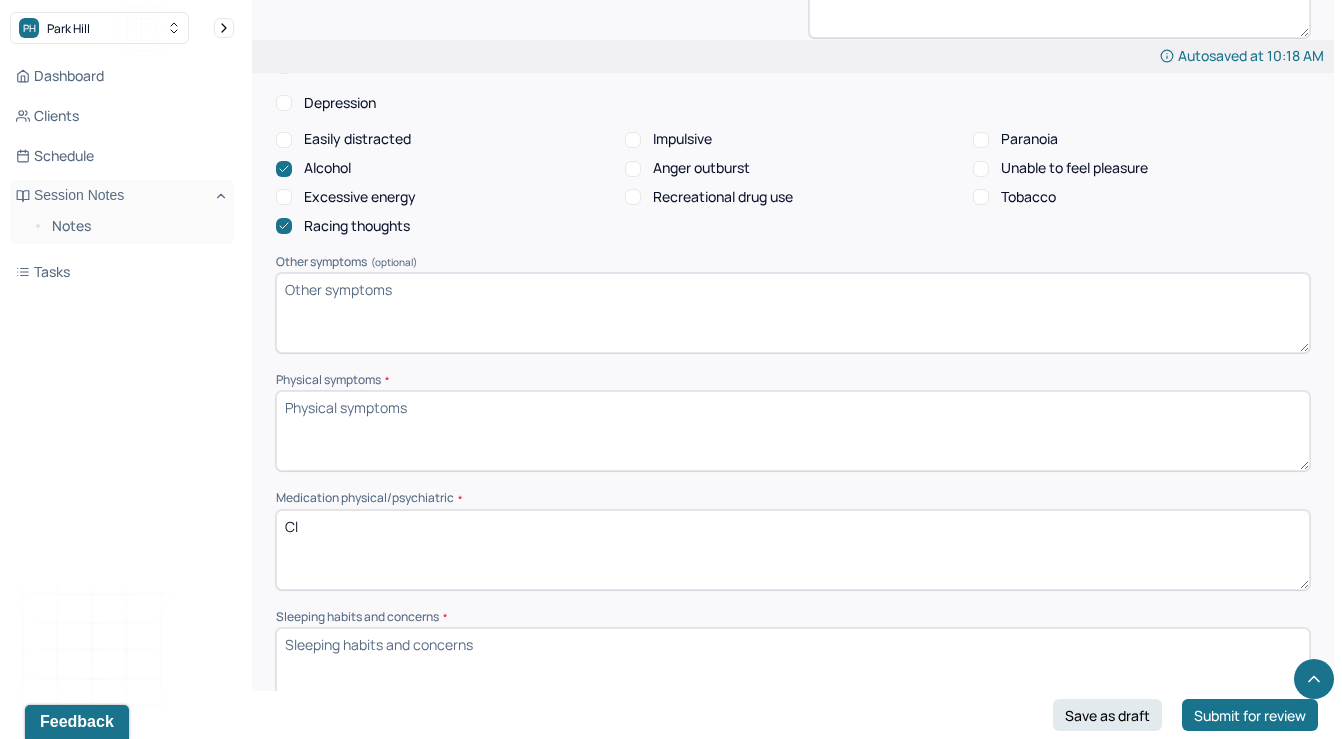 type on "C" 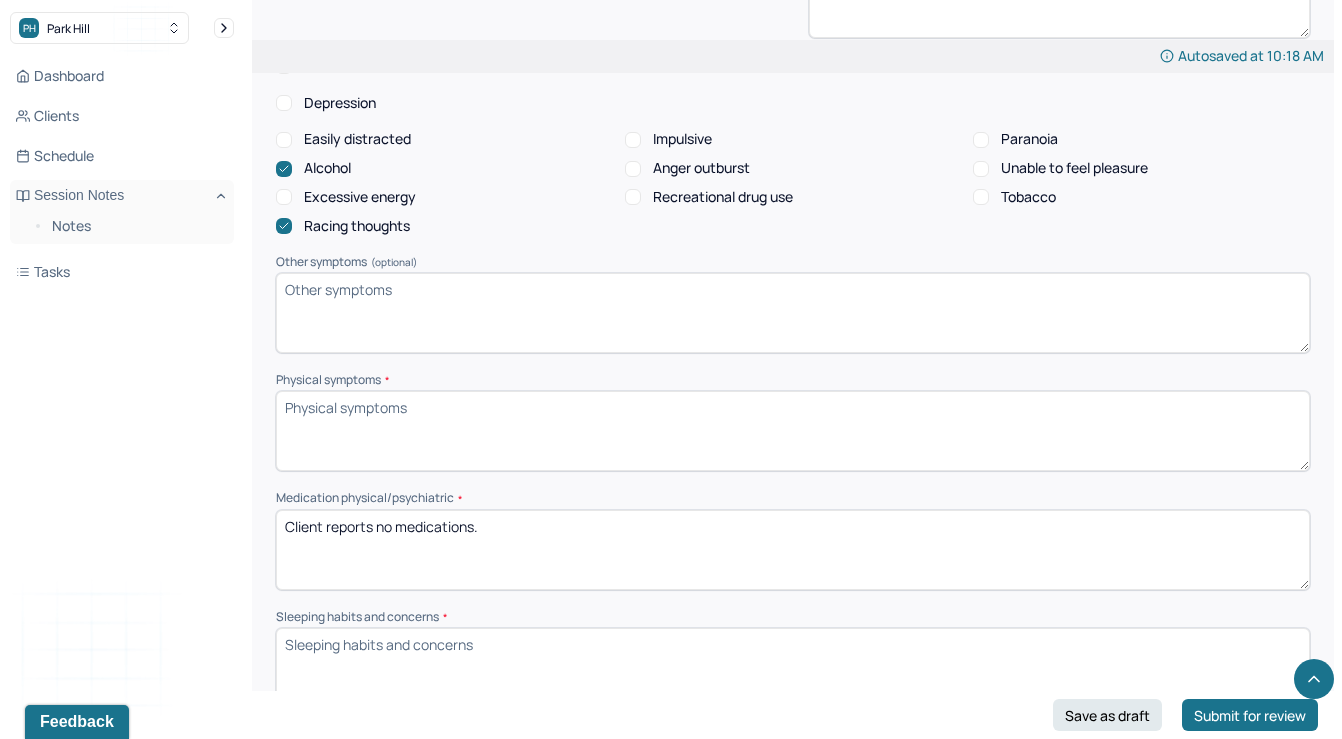 scroll, scrollTop: 1288, scrollLeft: 0, axis: vertical 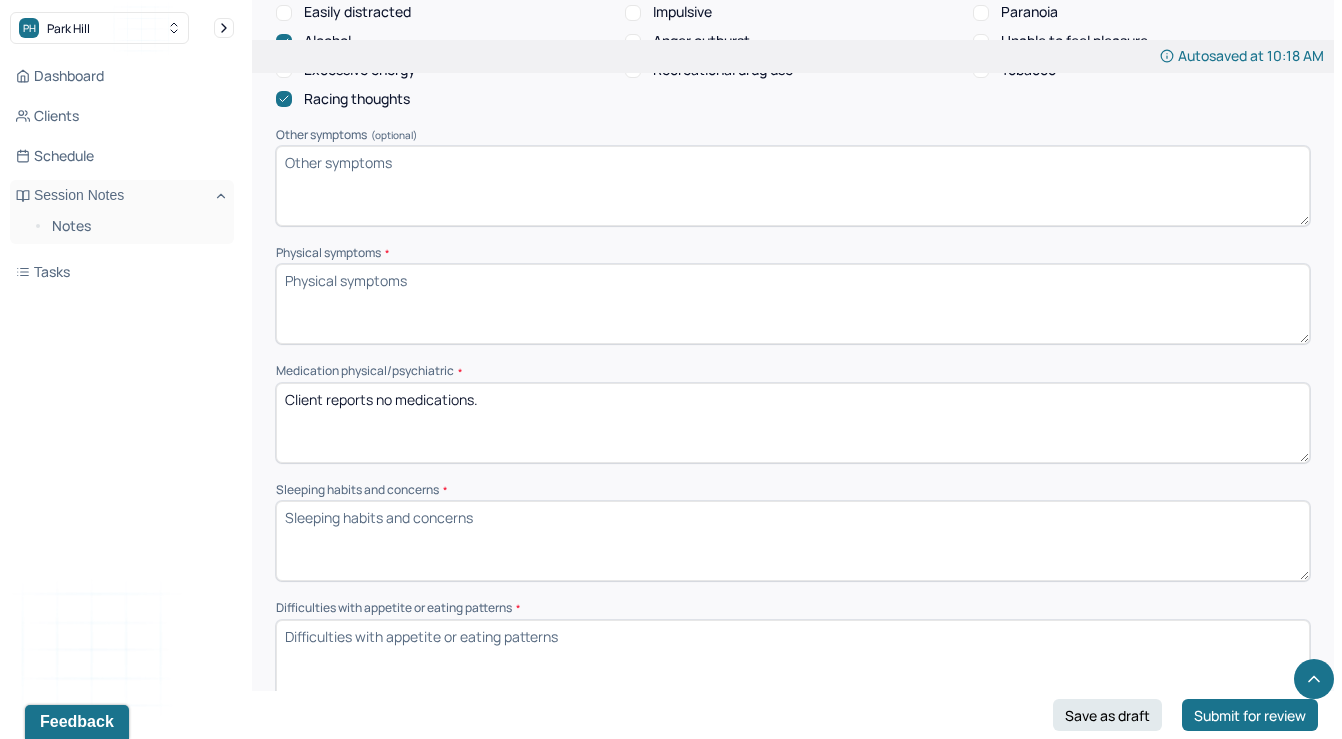 click on "Client reports no medications." at bounding box center [793, 423] 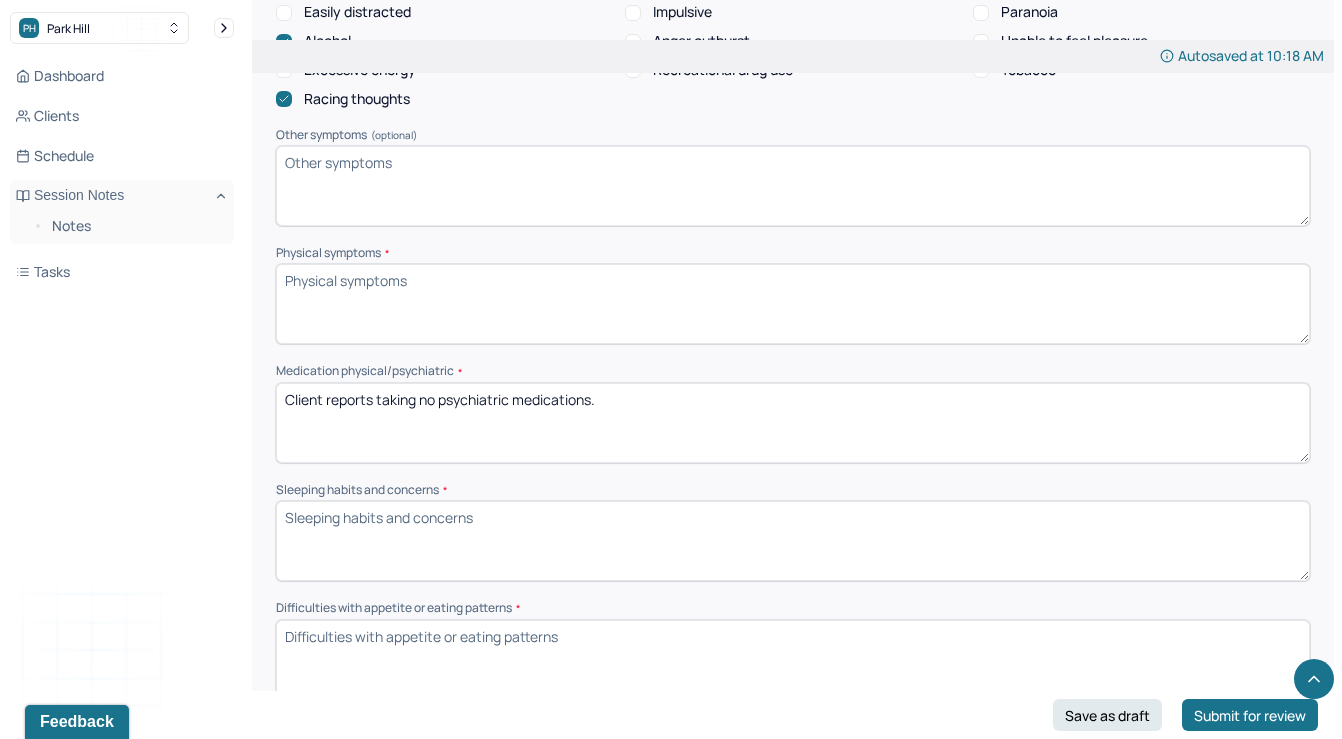 scroll, scrollTop: 1308, scrollLeft: 0, axis: vertical 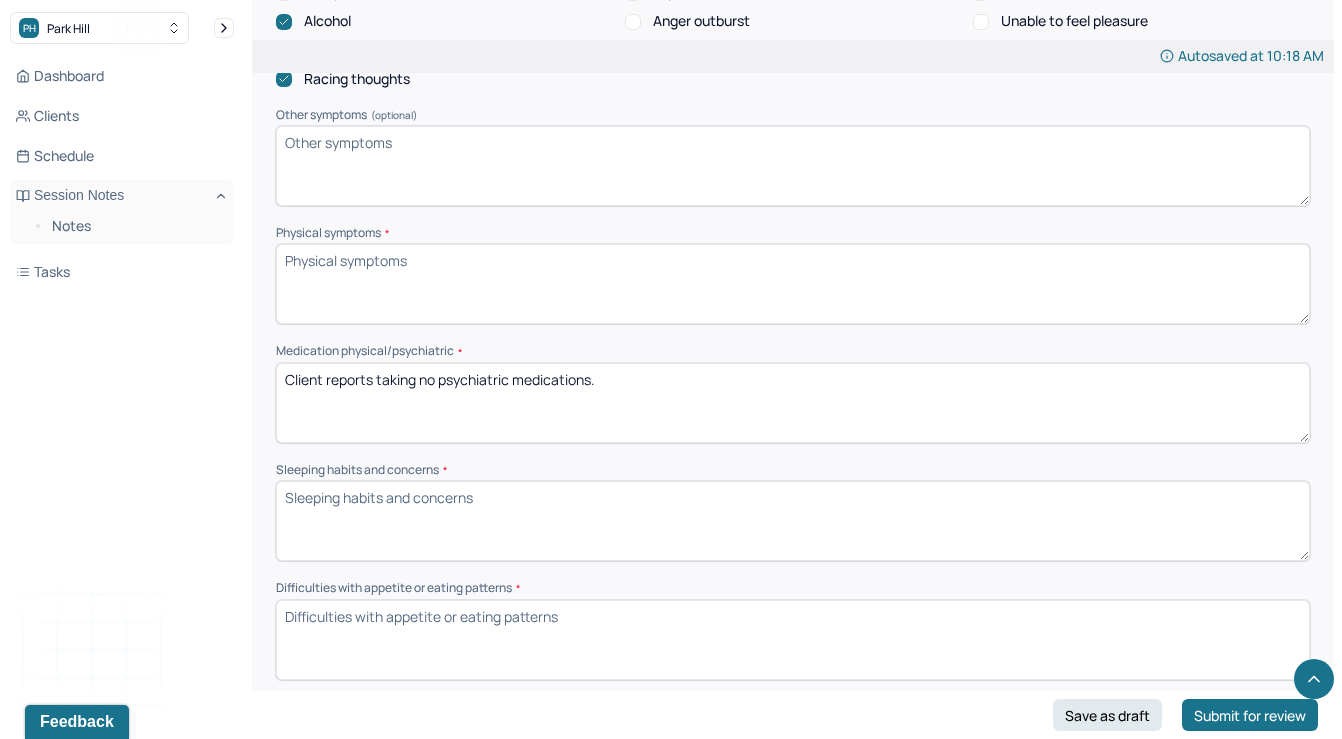 type on "Client reports taking no psychiatric medications." 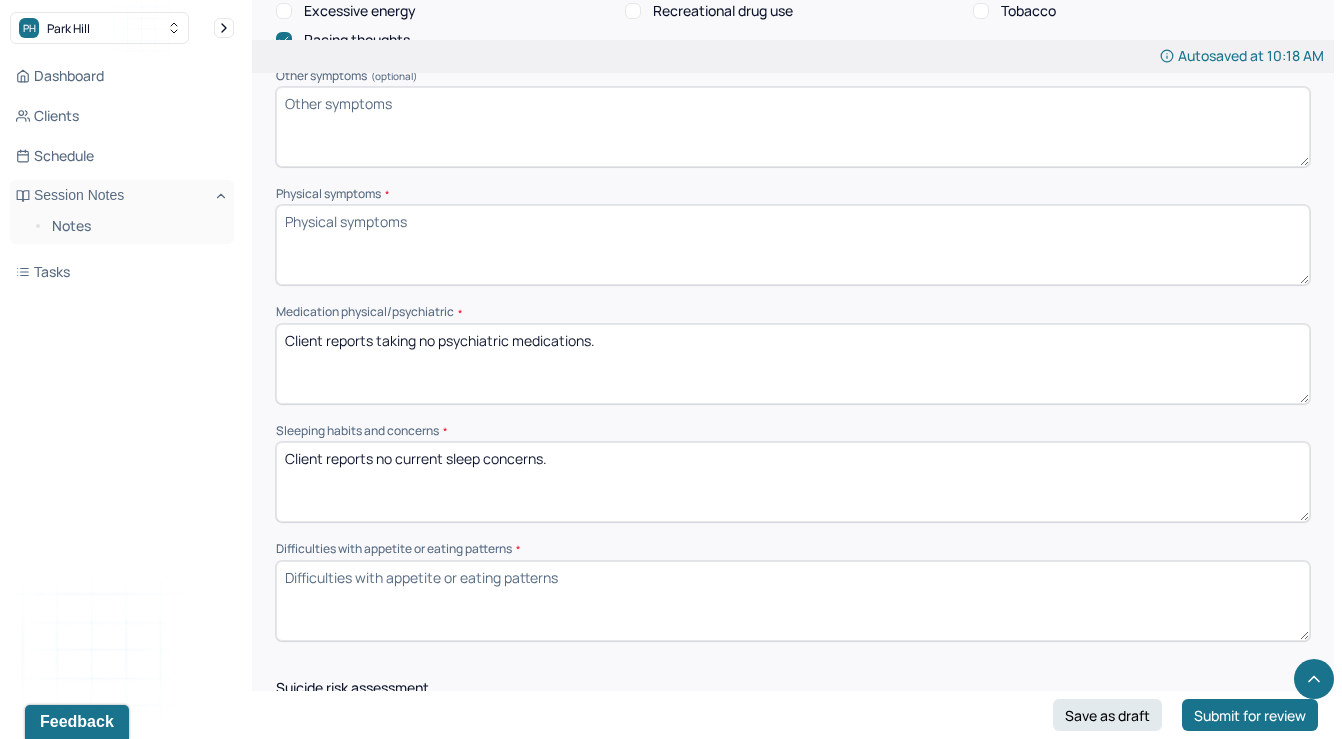 scroll, scrollTop: 1348, scrollLeft: 0, axis: vertical 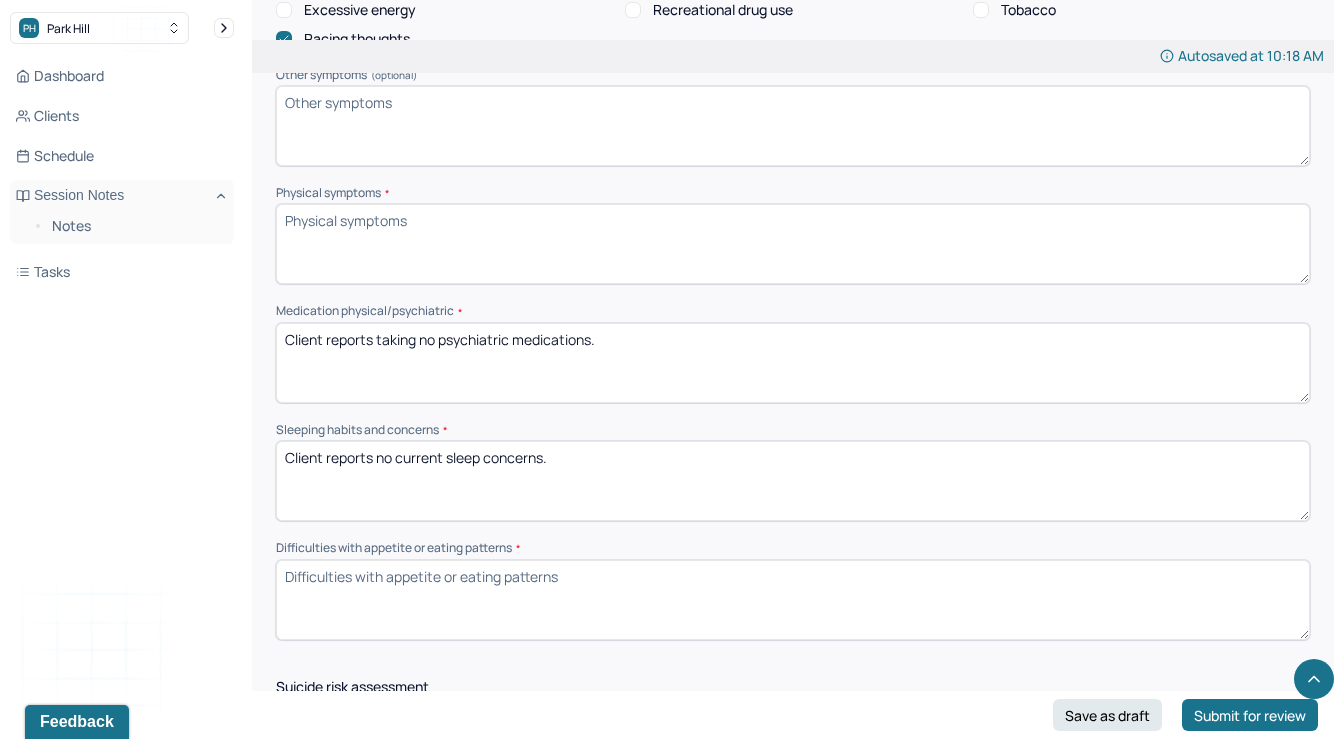 type on "Client reports no current sleep concerns." 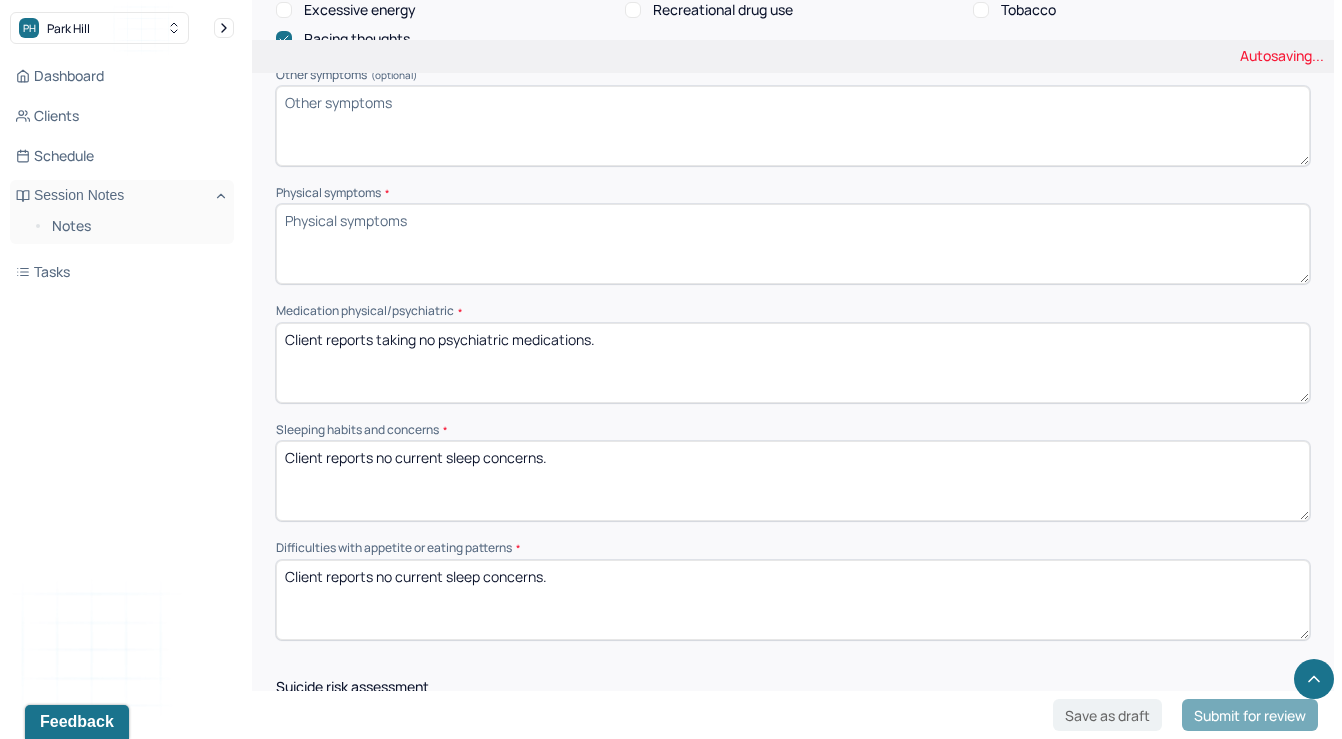 click on "Client reports no current sleep concerns." at bounding box center [793, 600] 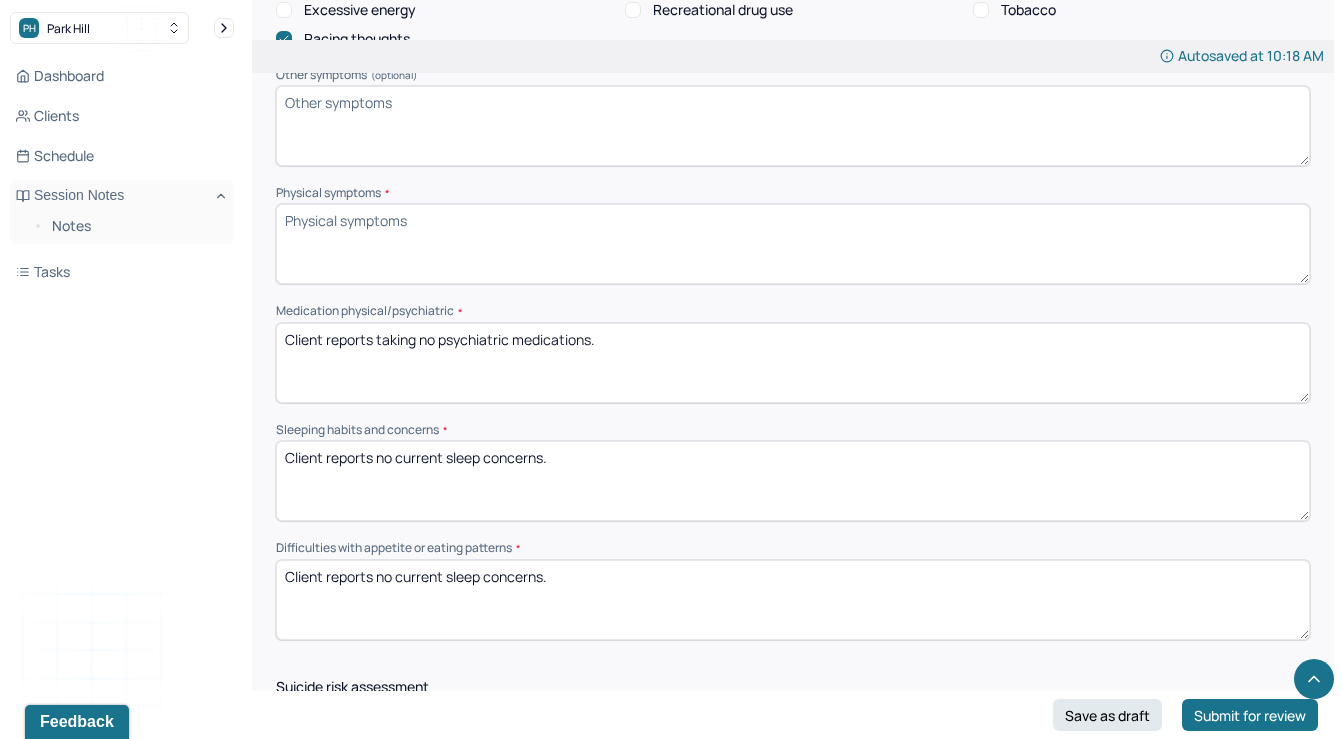 click on "Client reports no current sleep concerns." at bounding box center [793, 600] 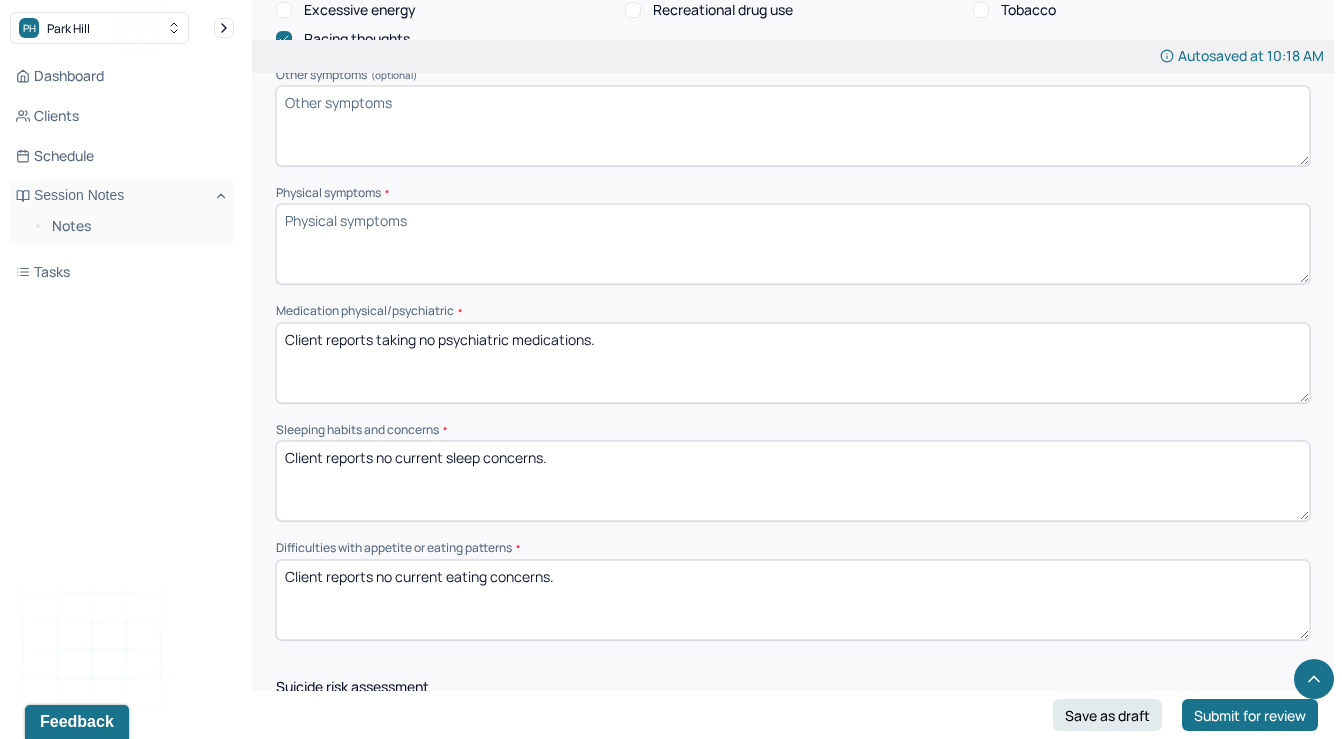 type on "Client reports no current eating concerns." 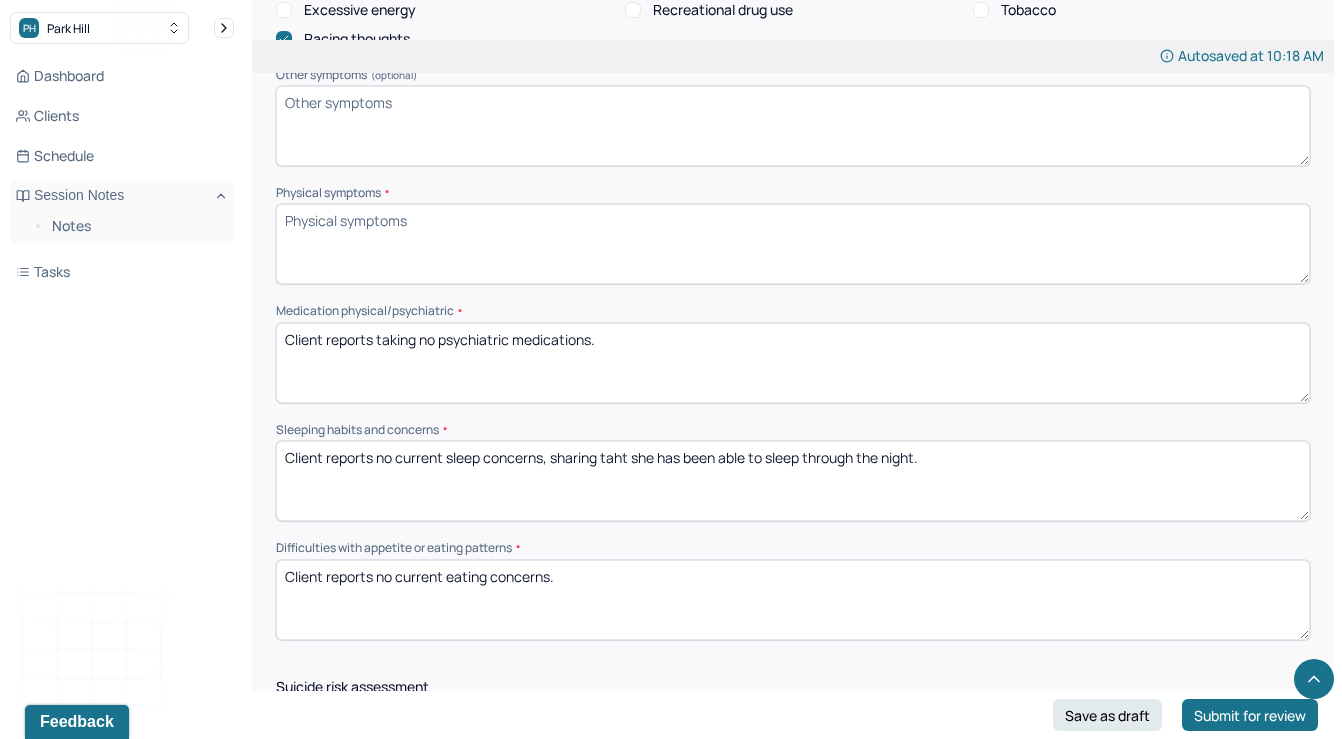 click on "Client reports no current sleep concerns." at bounding box center [793, 481] 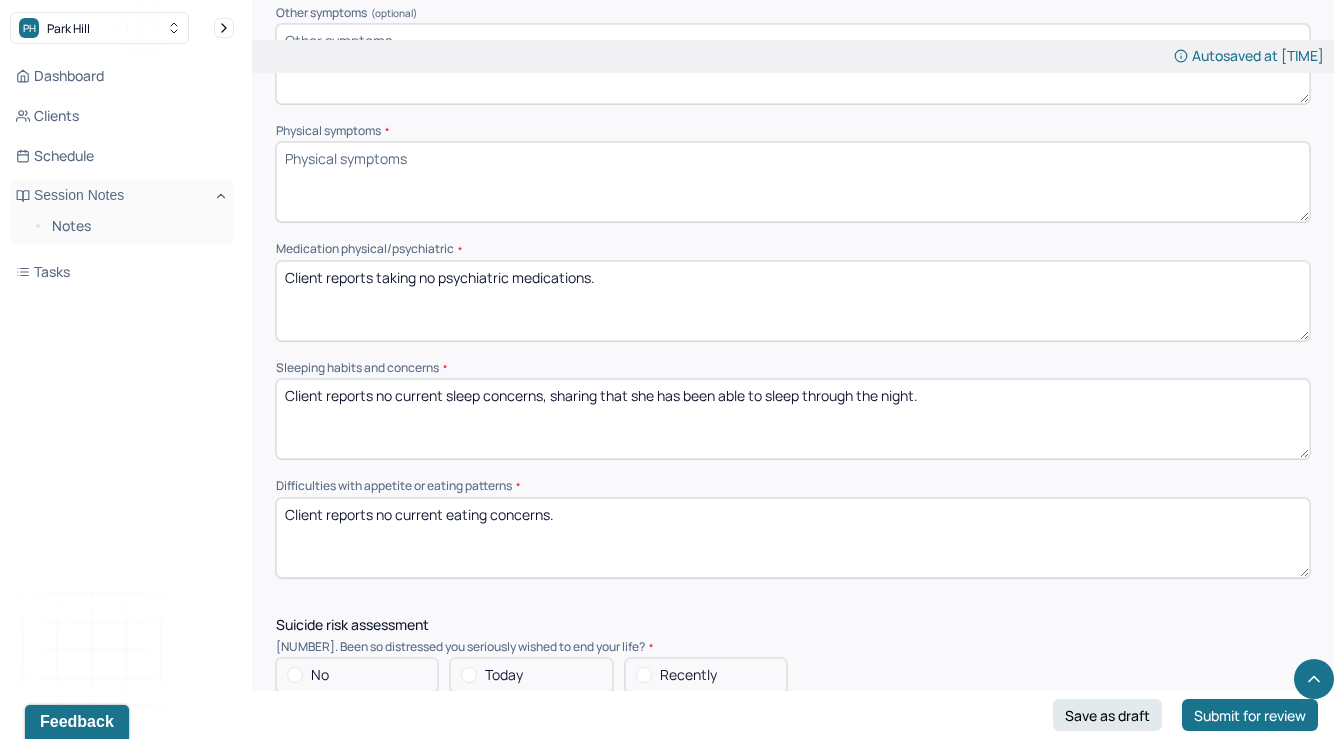 scroll, scrollTop: 1684, scrollLeft: 0, axis: vertical 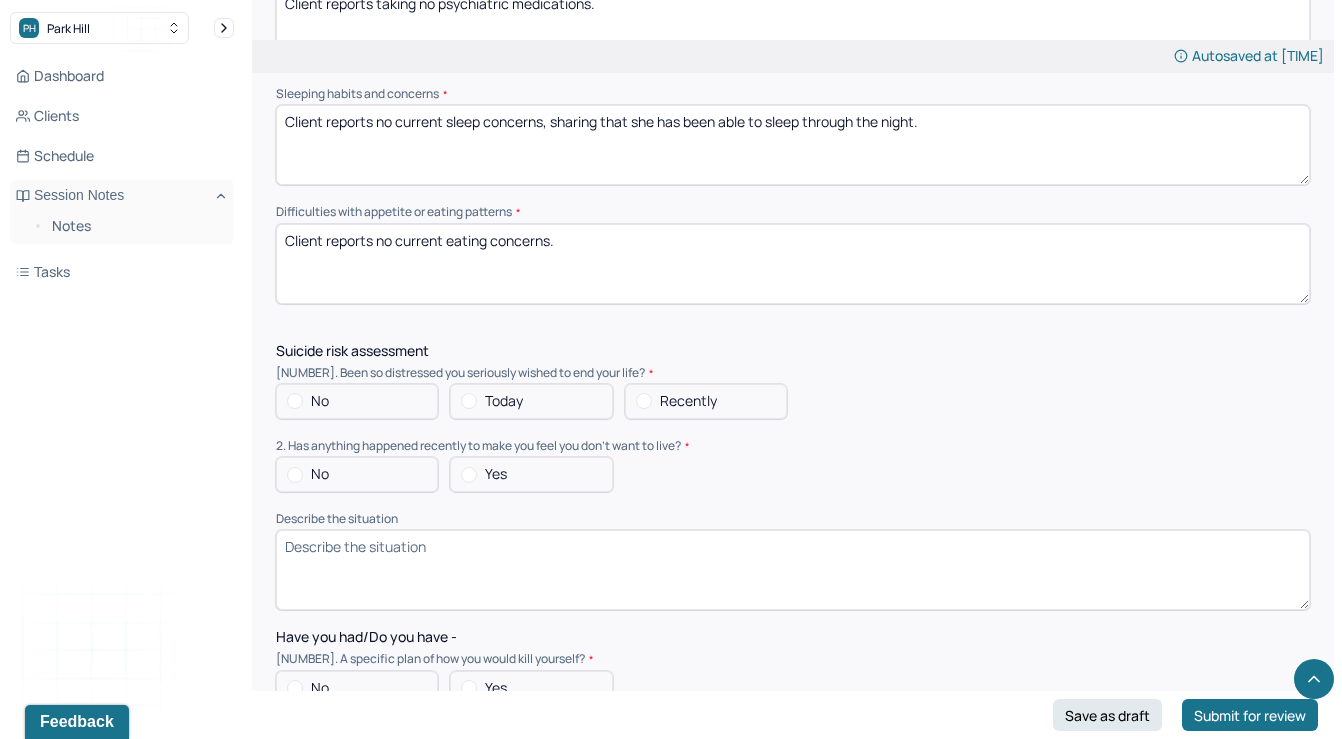 type on "Client reports no current sleep concerns, sharing that she has been able to sleep through the night." 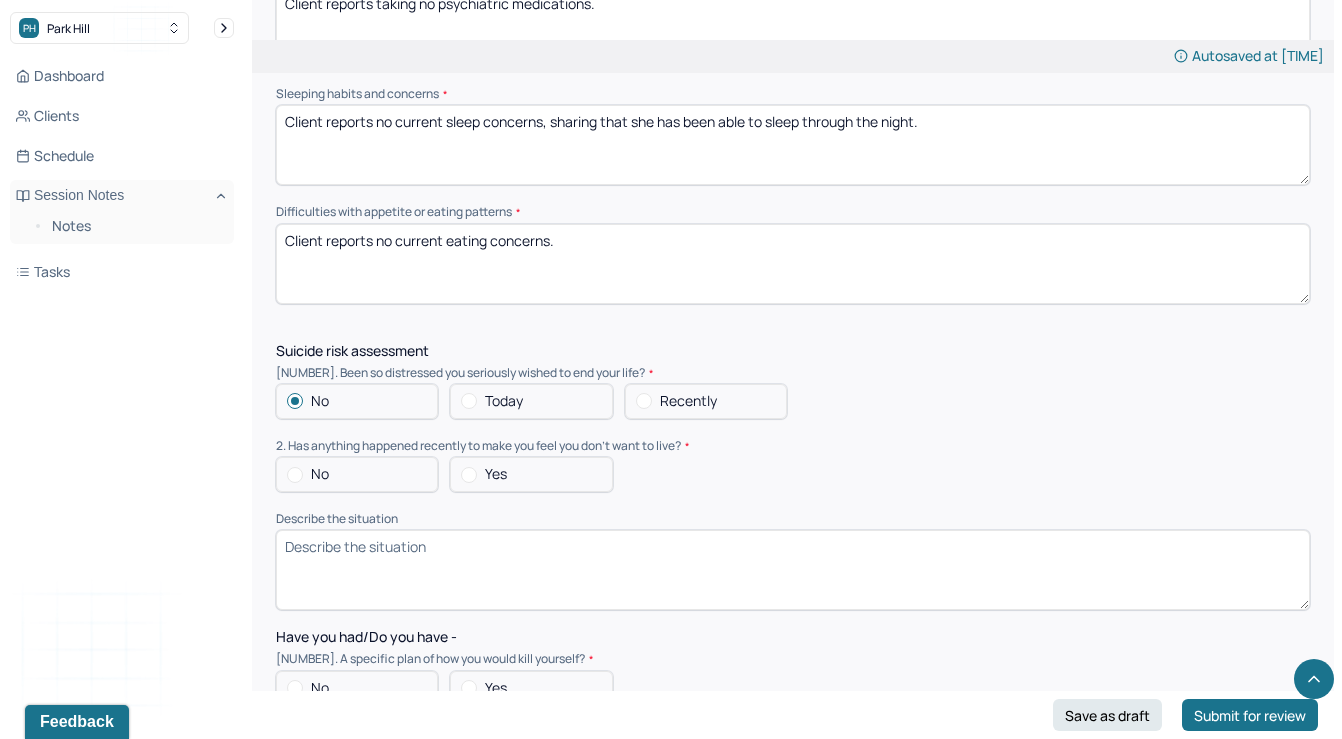 click on "No" at bounding box center [320, 474] 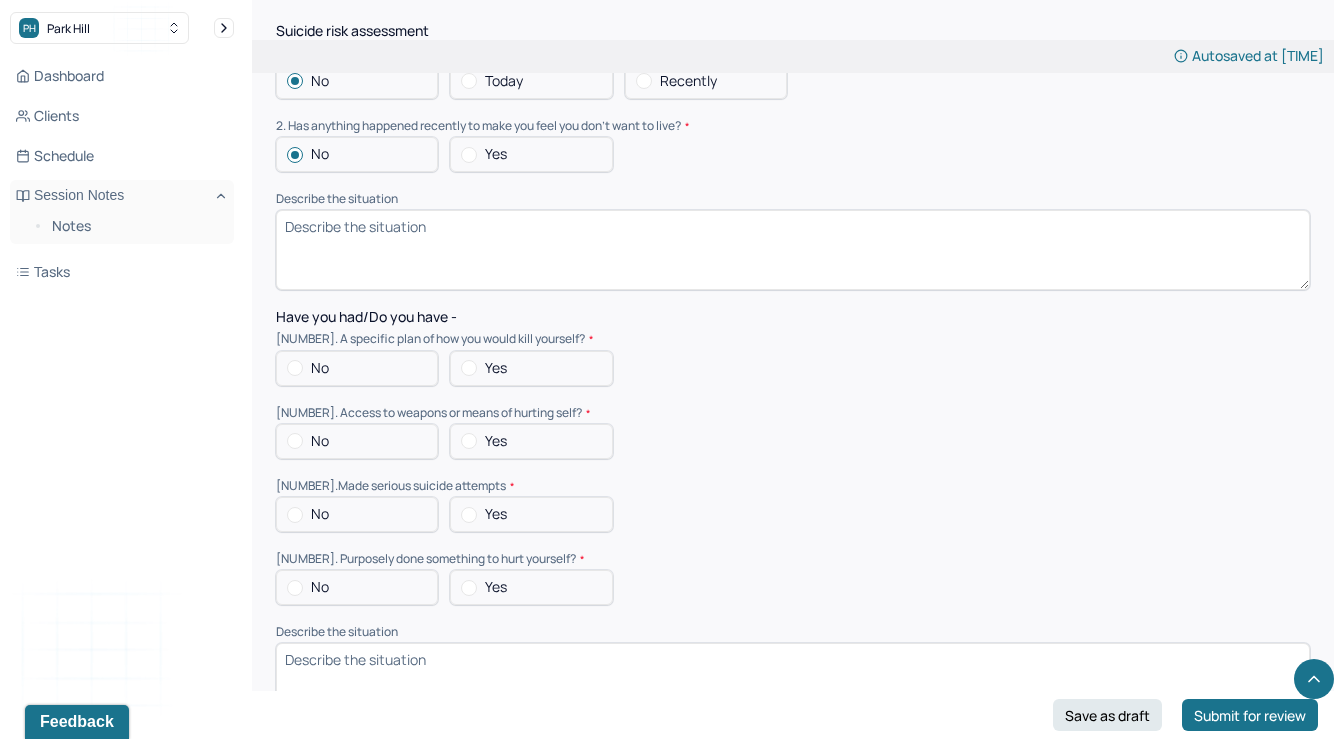 scroll, scrollTop: 2085, scrollLeft: 0, axis: vertical 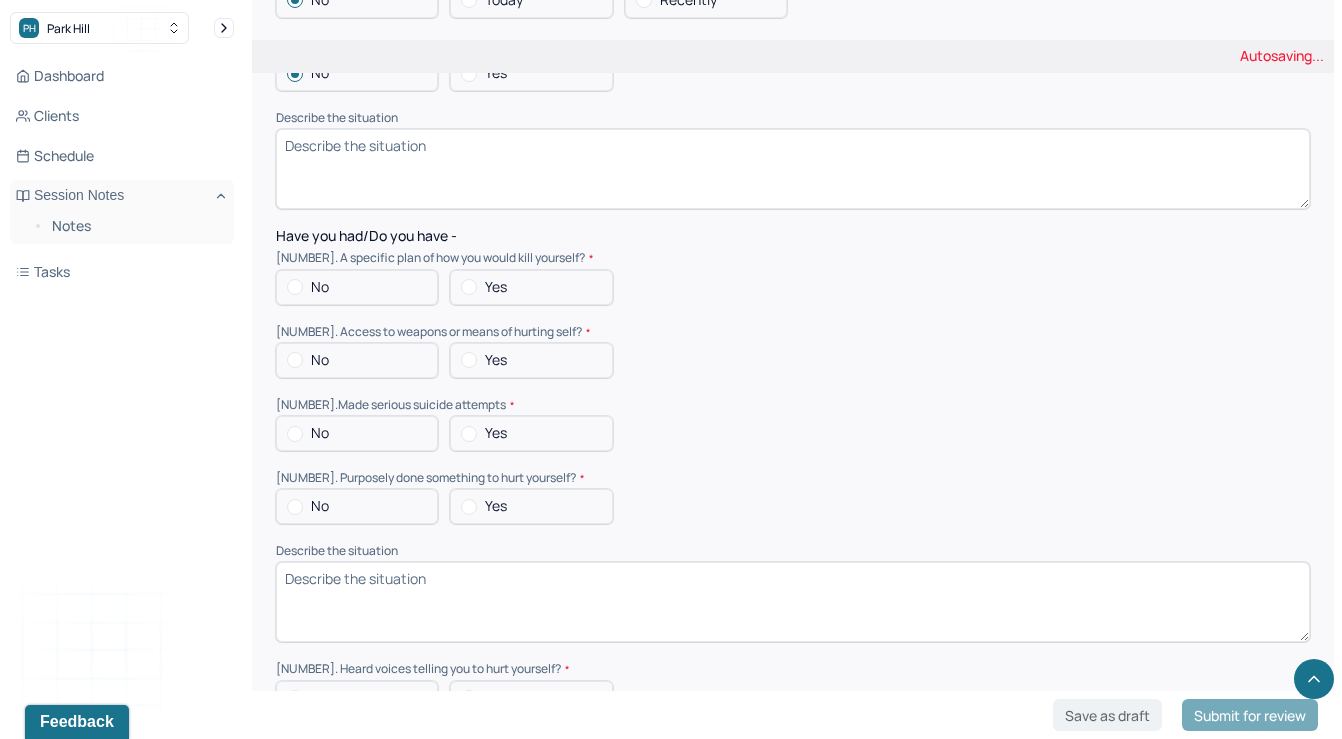 click on "No" at bounding box center (320, 287) 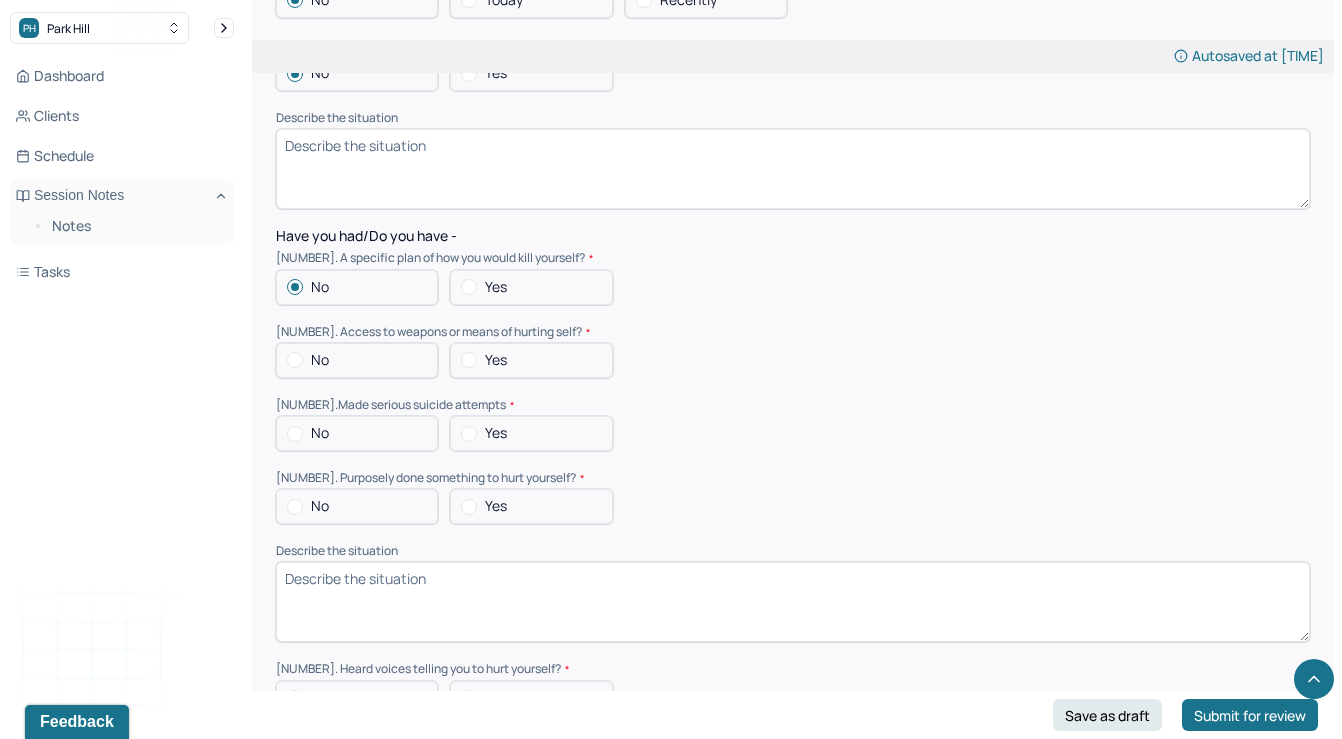 click on "Suicide risk assessment 1. Been so distressed you seriously wished to end your life? No Today Recently 2. Has anything happened recently to make you feel you don’t want to live? No Yes Describe the situation Have you had/Do you have - 3. A specific plan of how you would kill yourself? No Yes 4. Access to weapons or means of hurting self? No Yes 5. Made serious suicide attempts No Yes 6. Purposely done something to hurt yourself? No Yes Describe the situation 7. Heard voices telling you to hurt yourself? No Yes 8. Had relatives who attempted or commited sucide? No Yes 9. Had thoughts of killing or seriously hurting someone? No Yes 10. Heard voices telling you to hurt others? No Yes 11. Hurt someone or destroyed property on purpose? No Yes 12. Slapped, kicked, punched someone with intent to harm? No Yes 13. Been arrested or detained for violent behavior? No Yes 14. Been to jail for any reason? No Yes 15. Been on probation for any reason? No Yes 16. Do you have access to guns? No Yes" at bounding box center (793, 701) 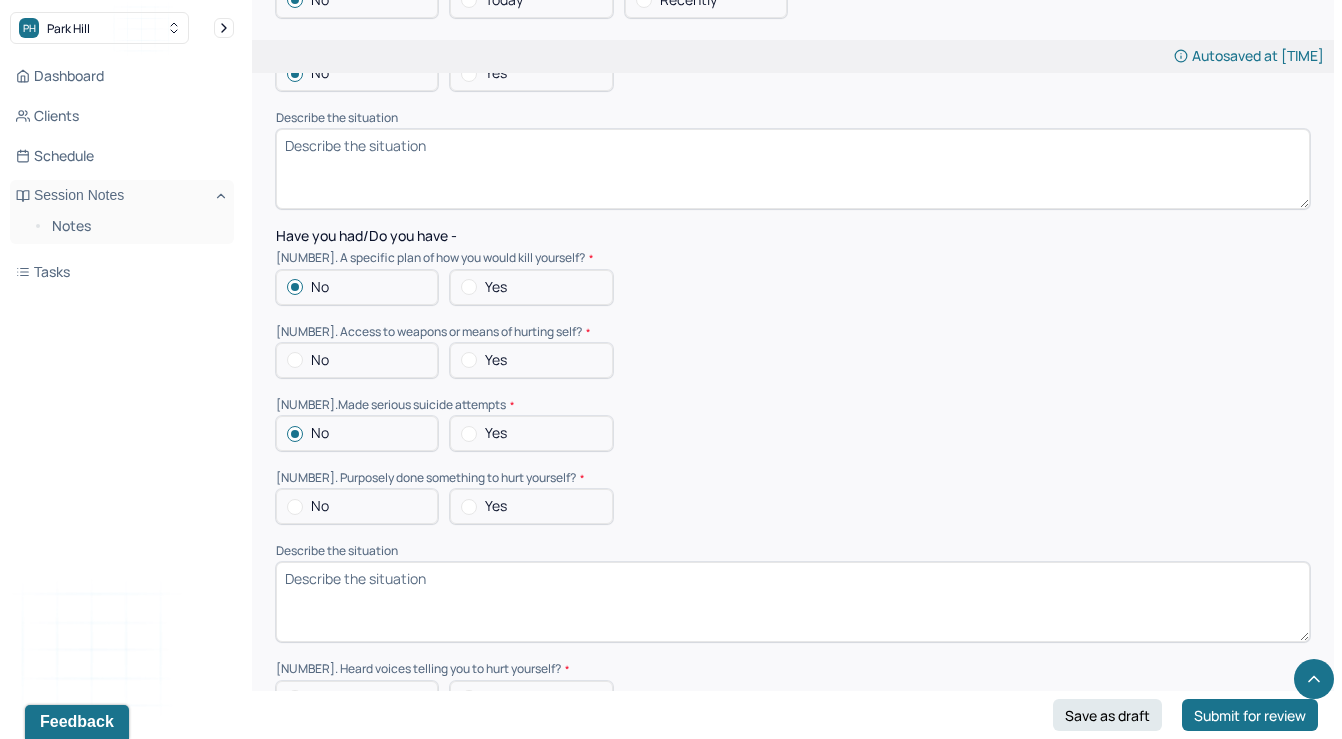 drag, startPoint x: 294, startPoint y: 368, endPoint x: 294, endPoint y: 385, distance: 17 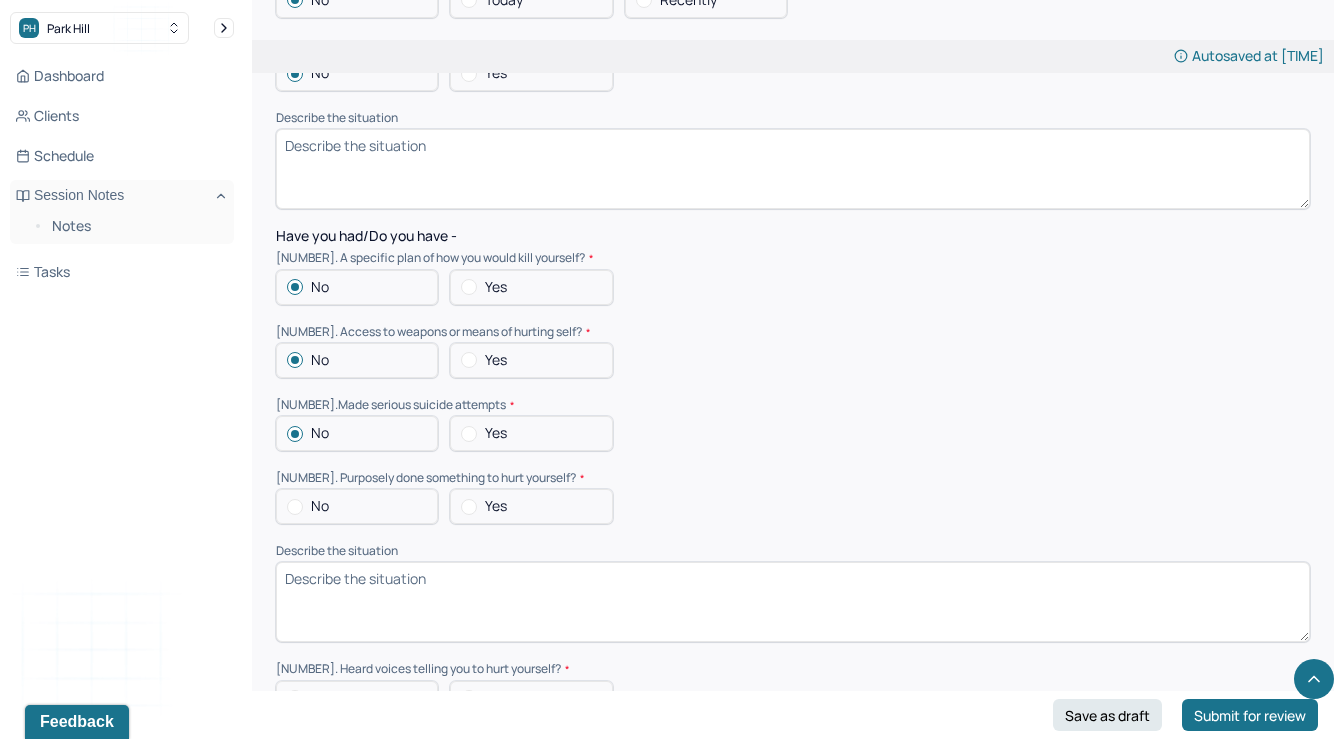 click on "No" at bounding box center (357, 506) 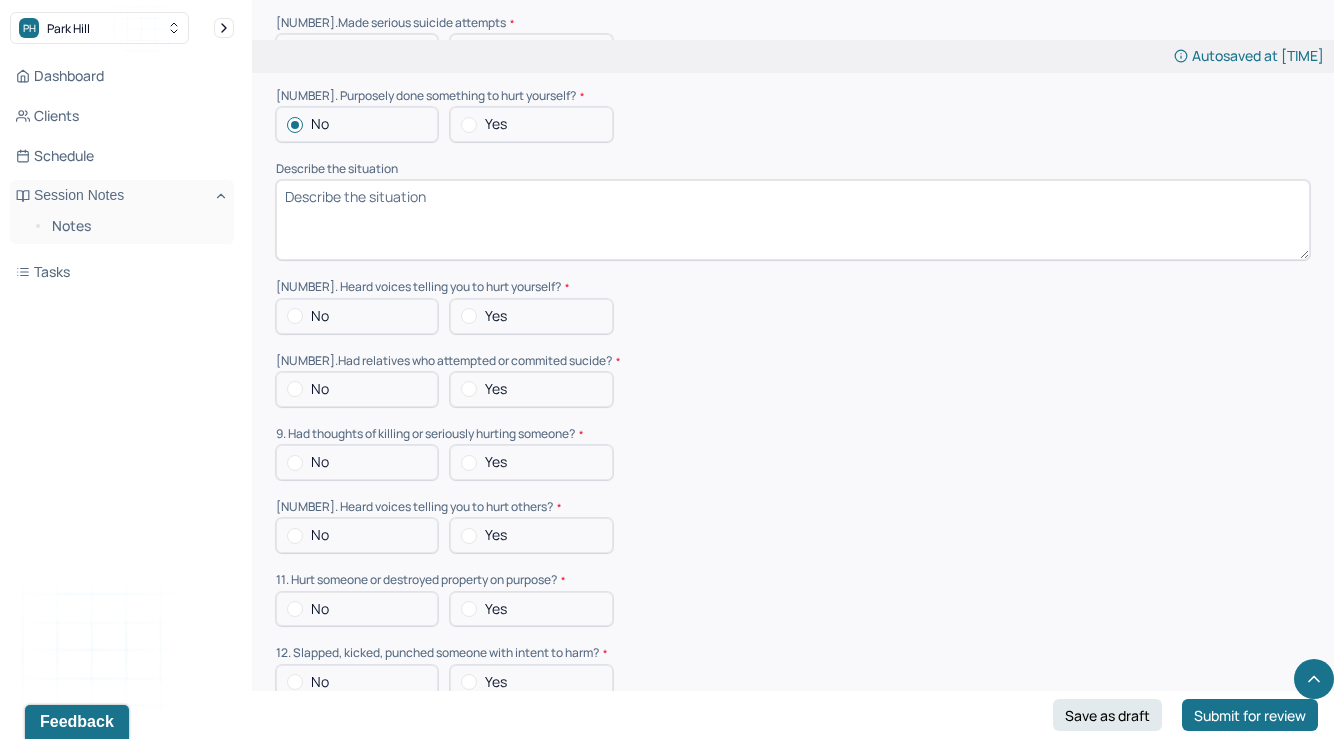 scroll, scrollTop: 2521, scrollLeft: 0, axis: vertical 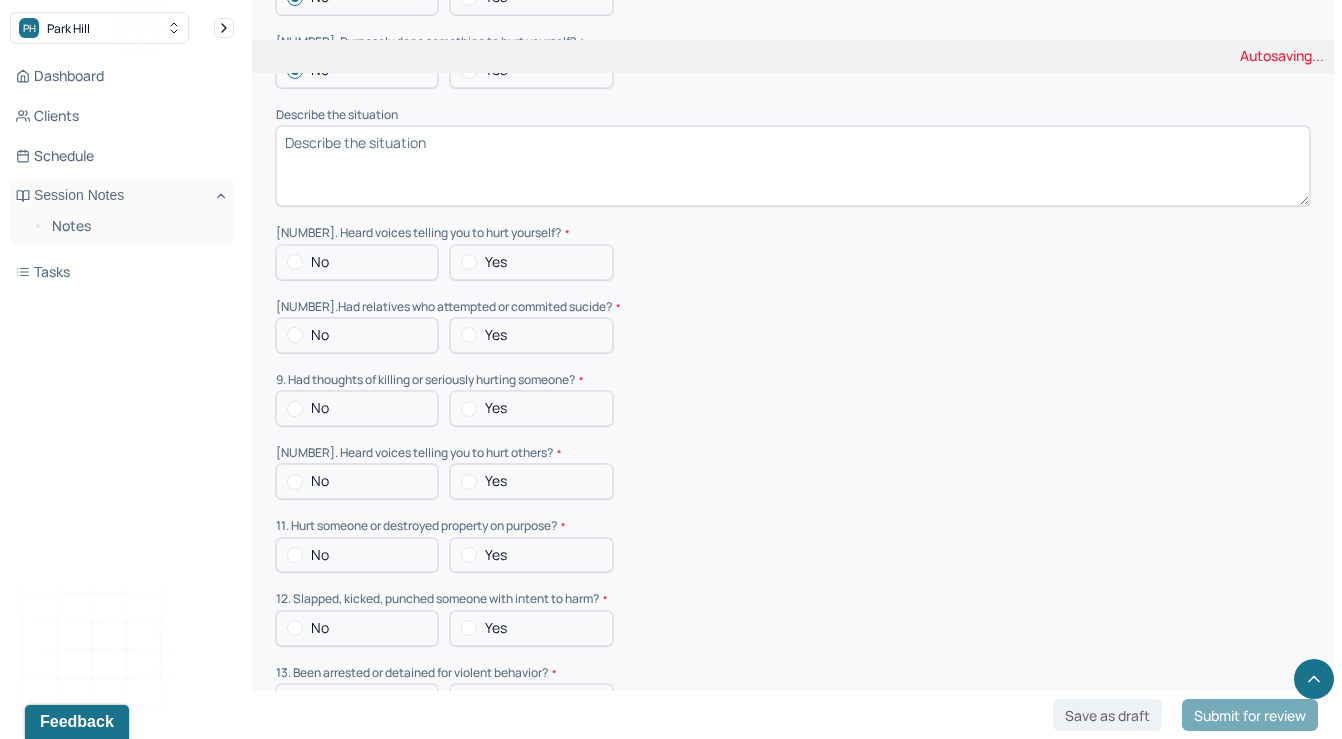 click at bounding box center [295, 262] 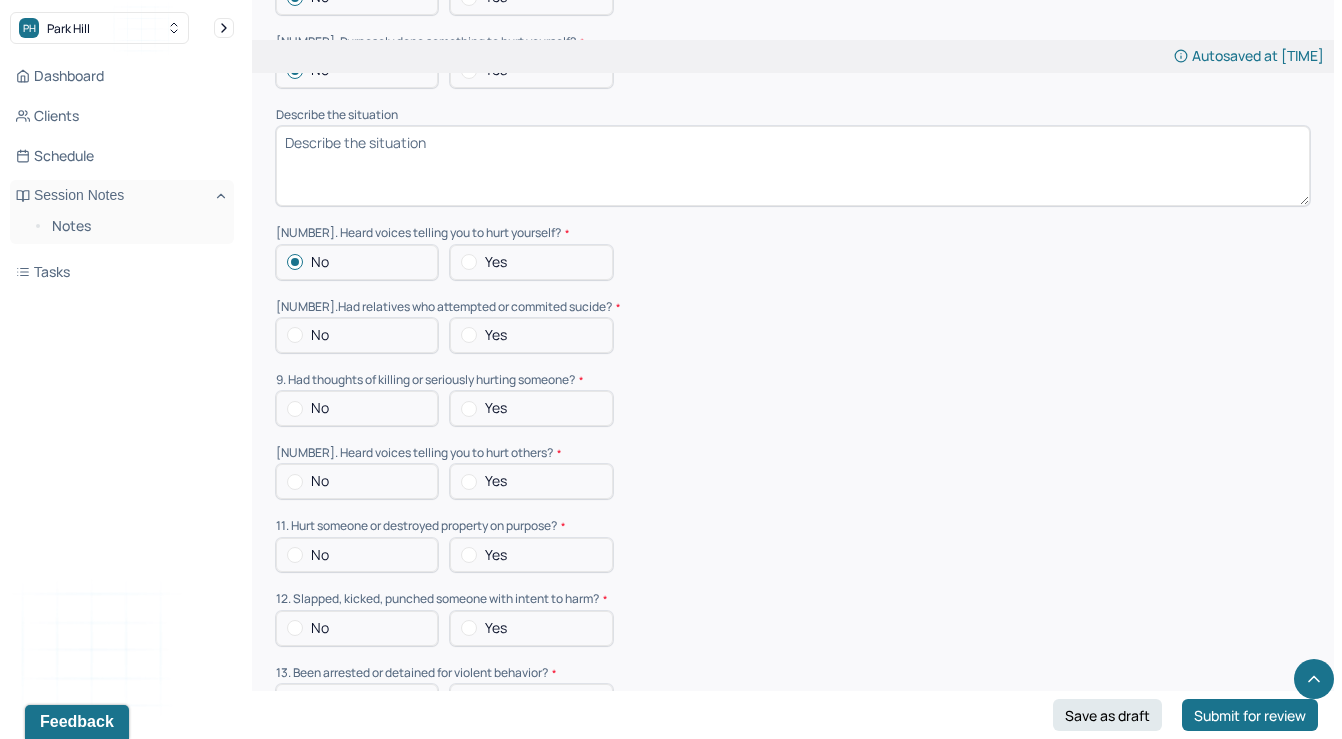 click at bounding box center [295, 335] 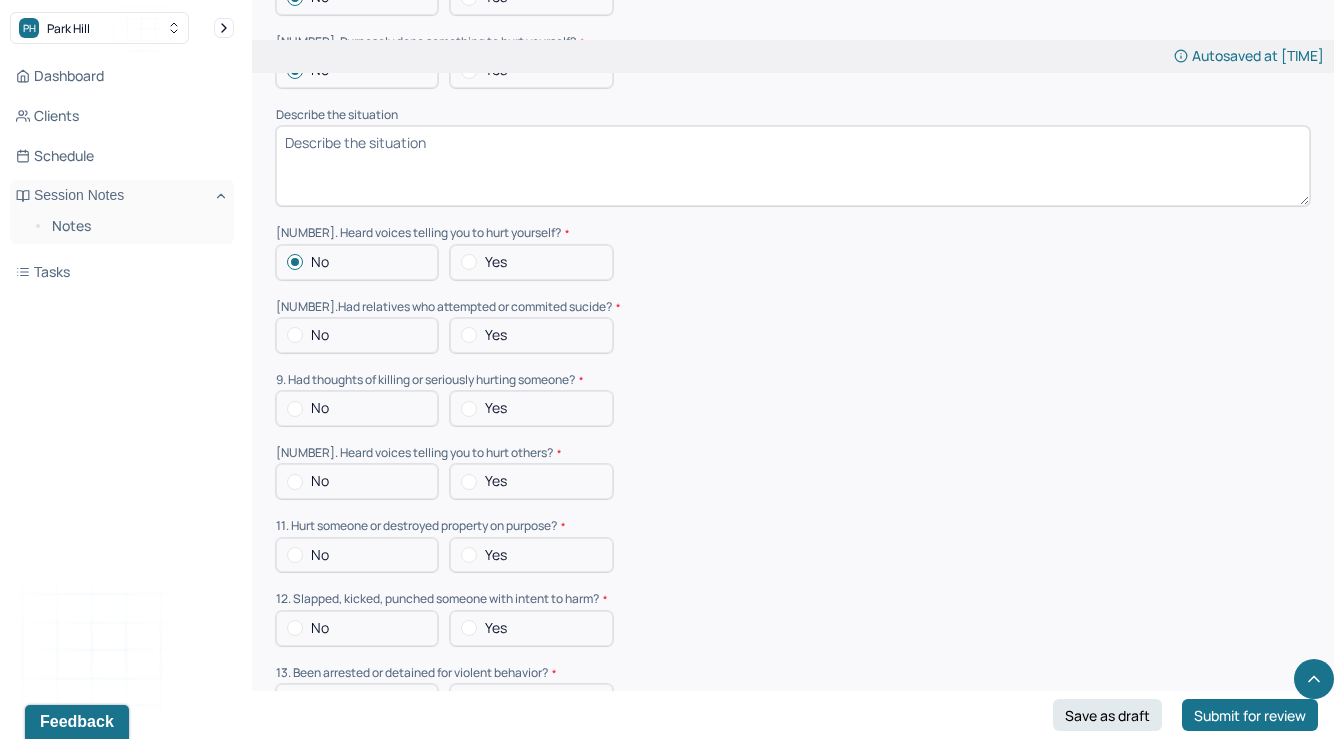 click on "No" at bounding box center [287, 335] 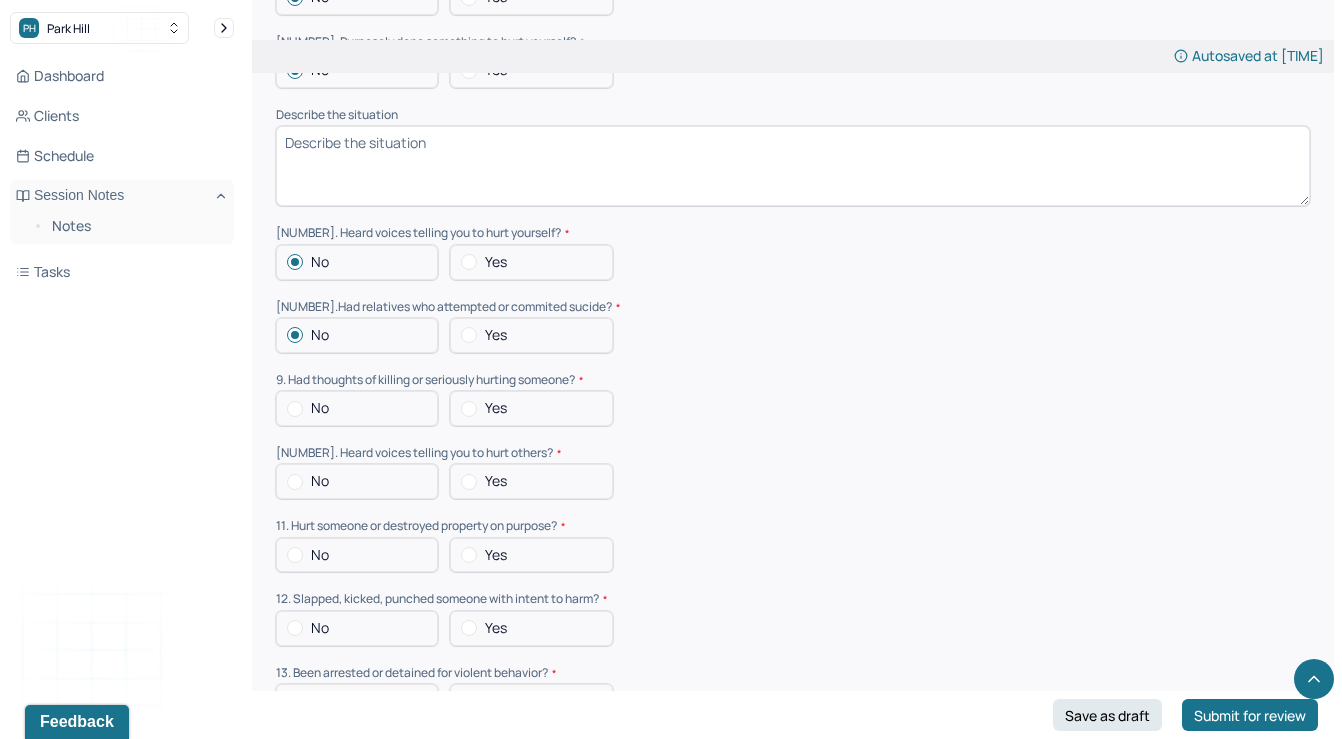 click at bounding box center (295, 409) 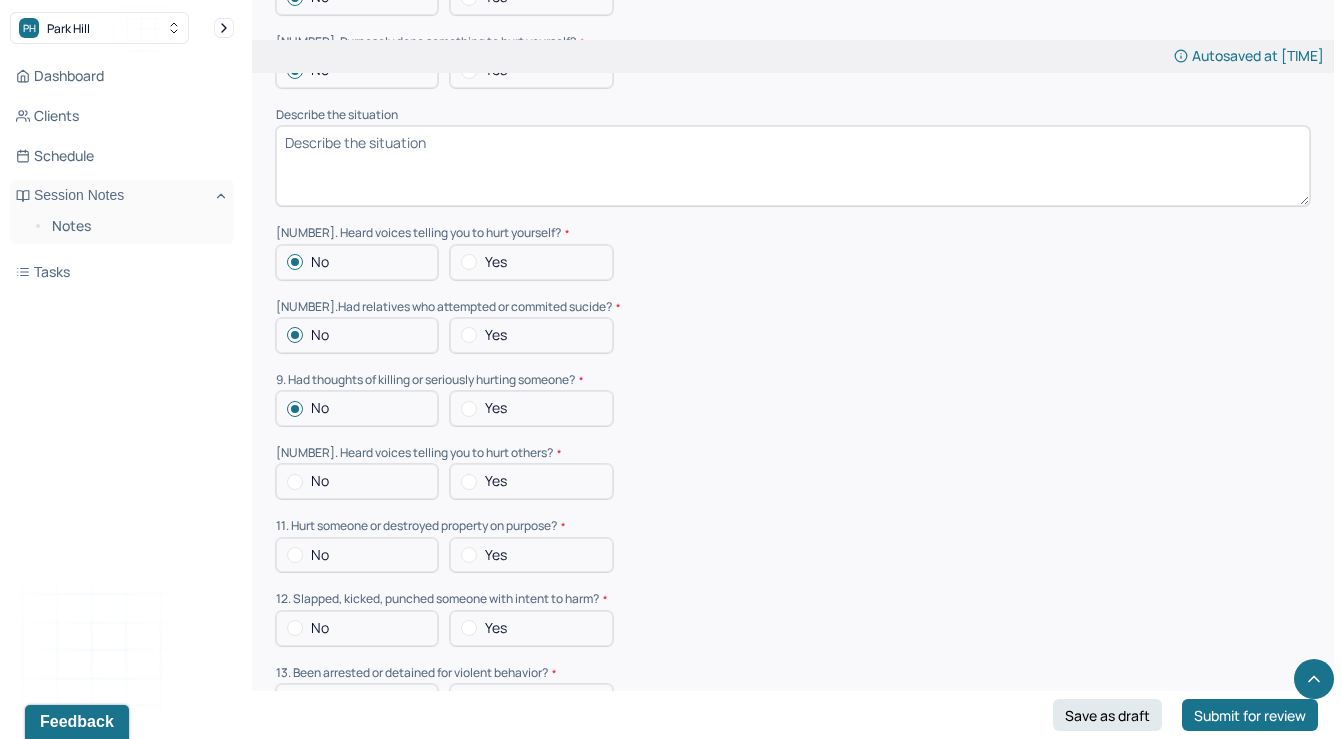 click on "No" at bounding box center [357, 481] 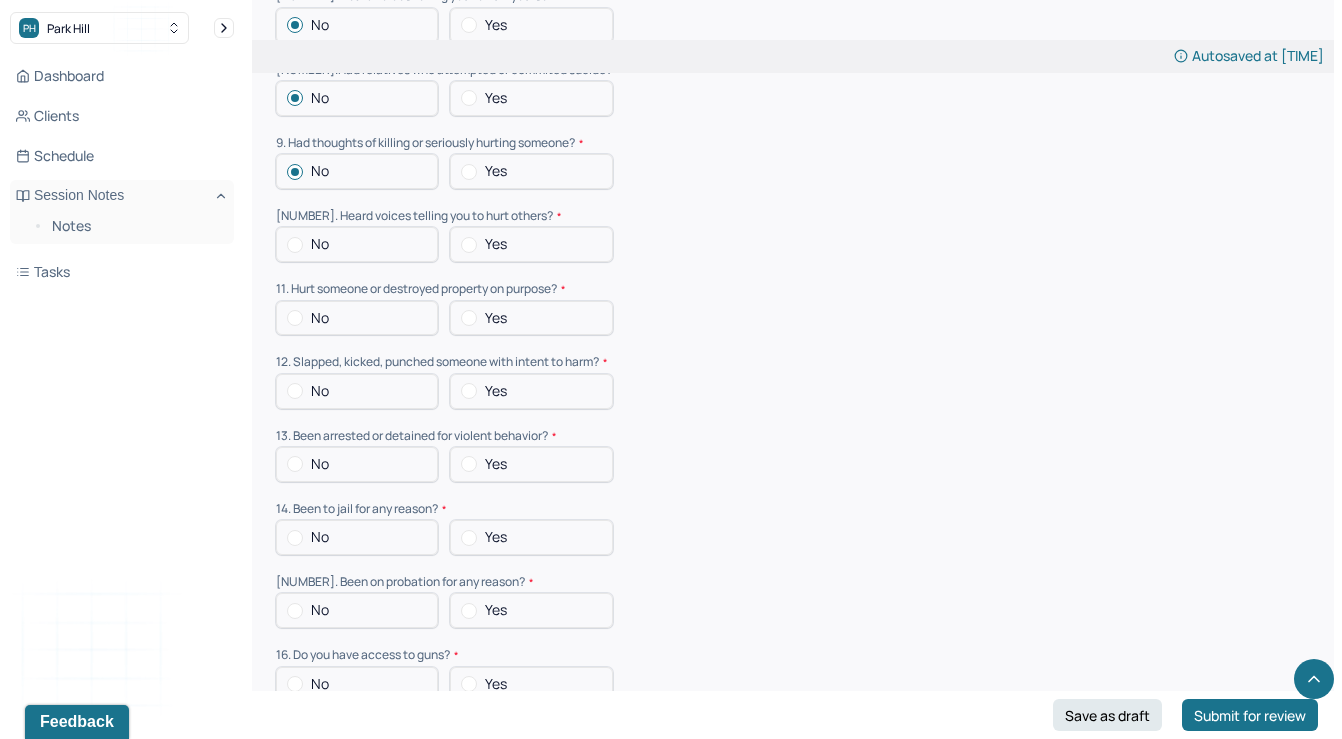 scroll, scrollTop: 2780, scrollLeft: 0, axis: vertical 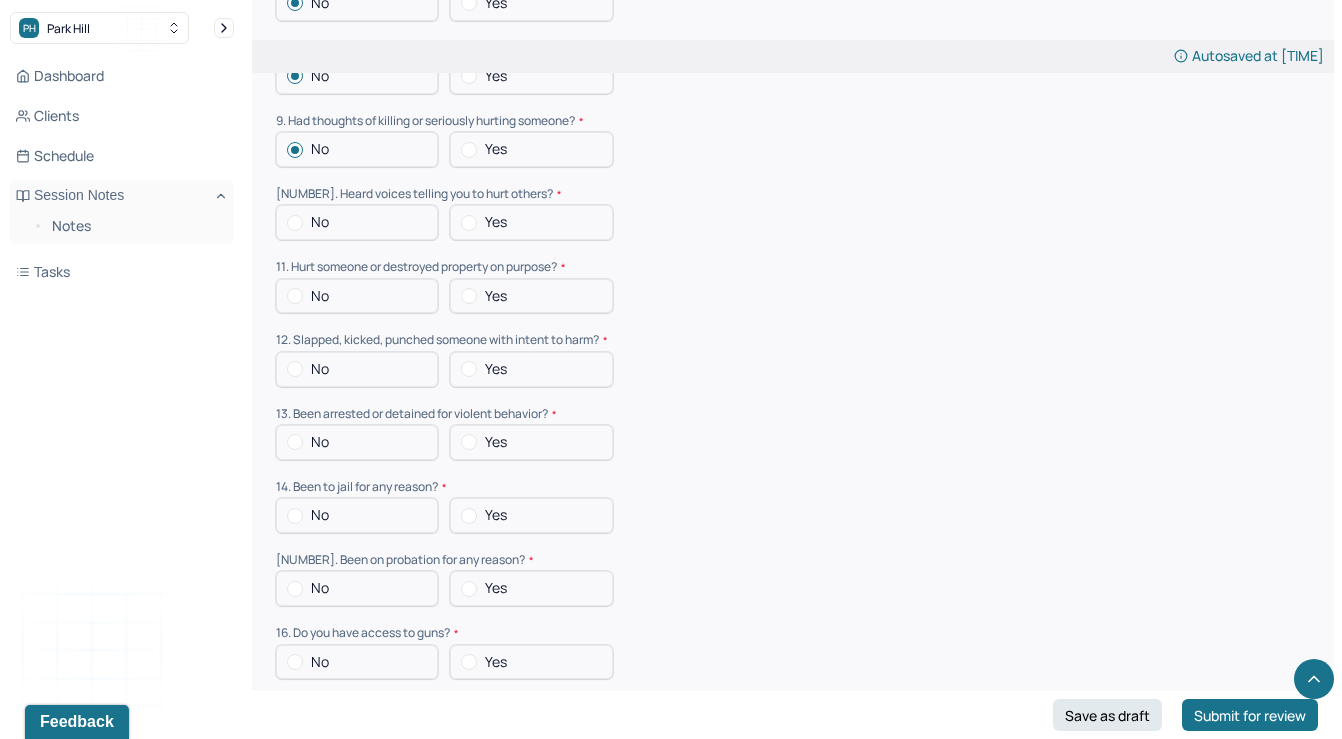 click at bounding box center (295, 223) 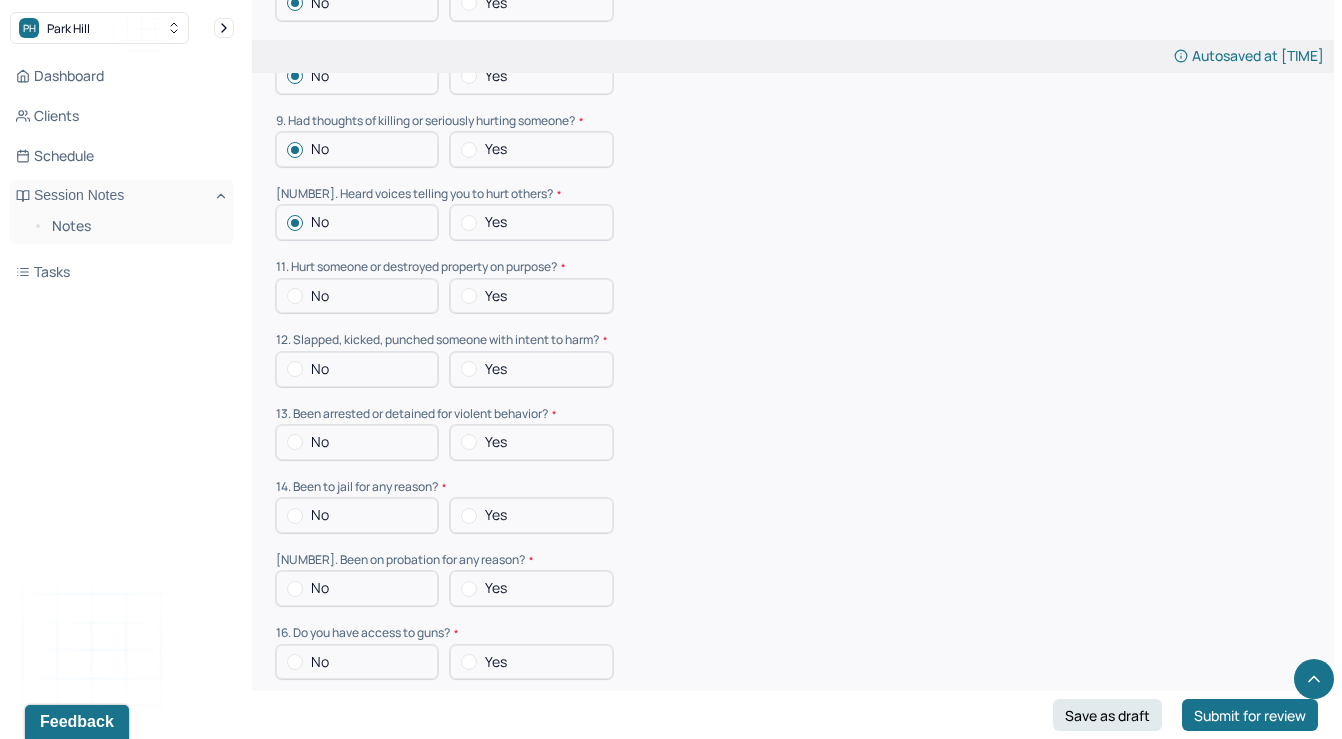 click on "No" at bounding box center [357, 296] 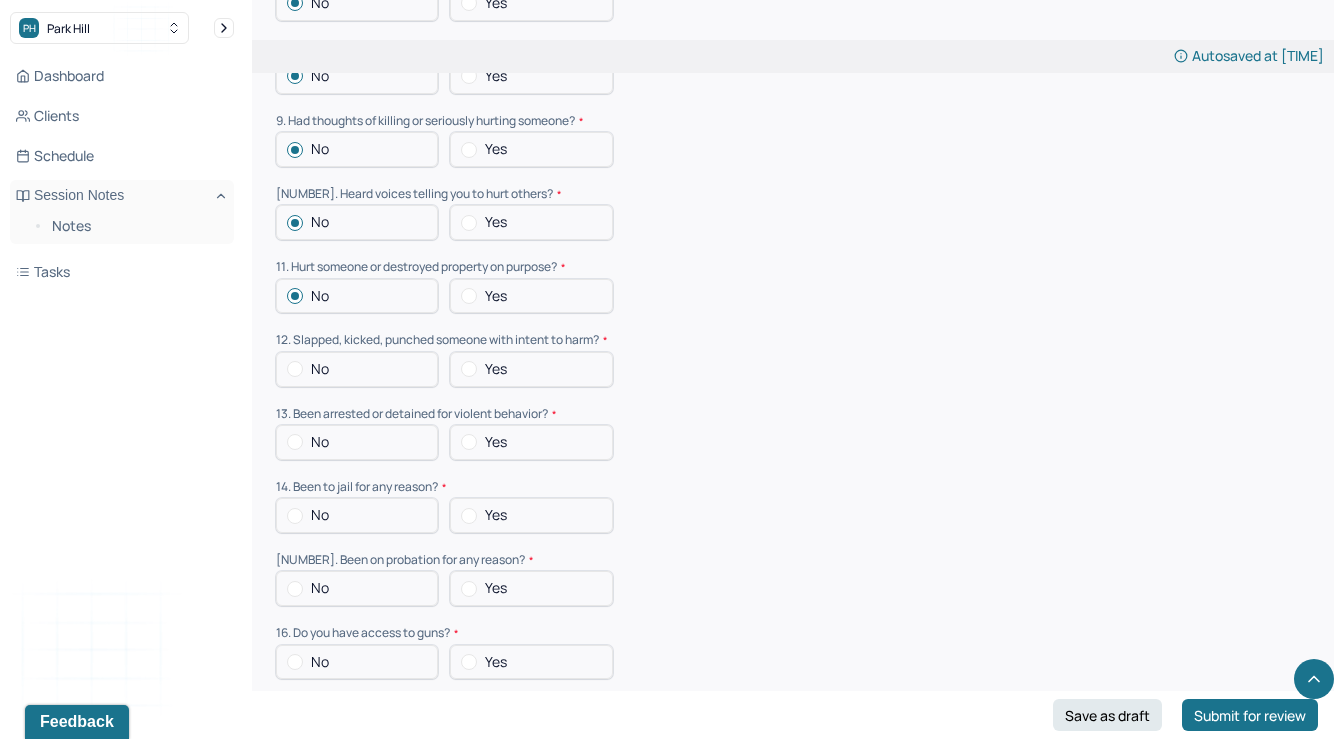 click at bounding box center [295, 369] 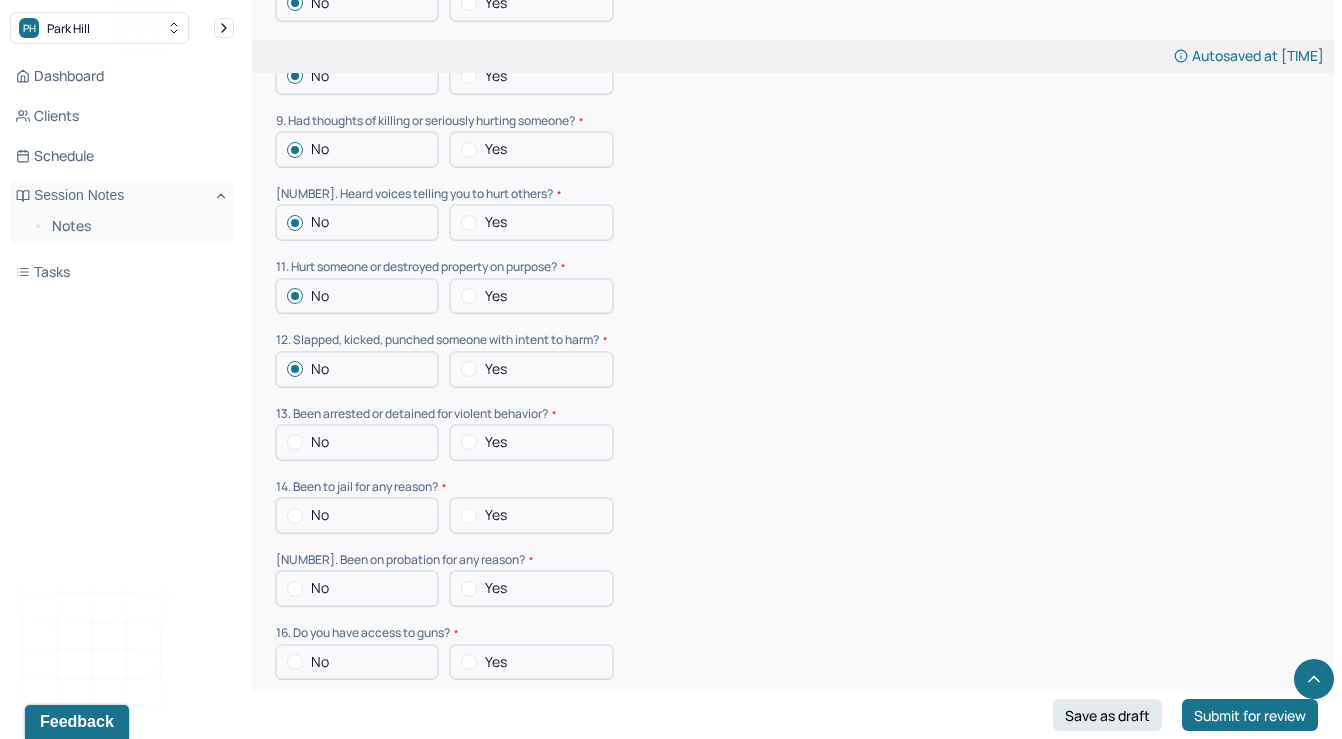click at bounding box center [295, 442] 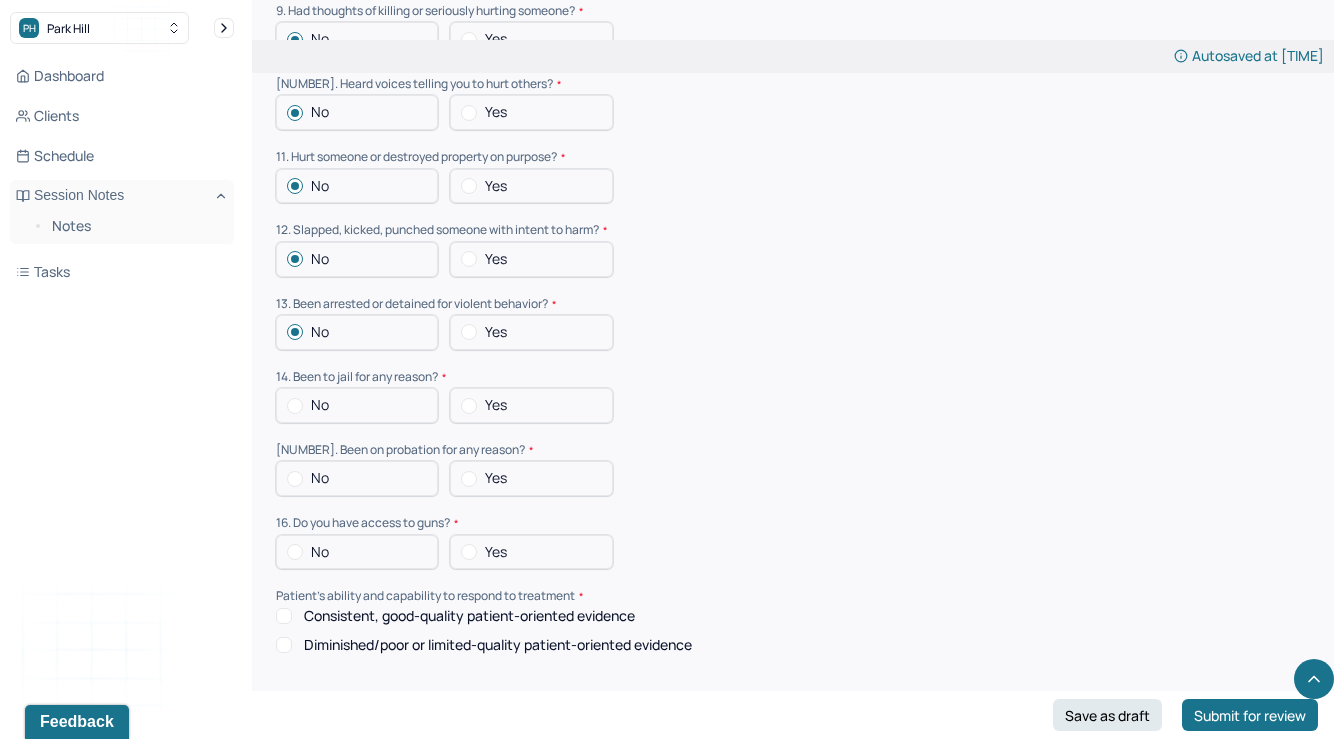 scroll, scrollTop: 2895, scrollLeft: 0, axis: vertical 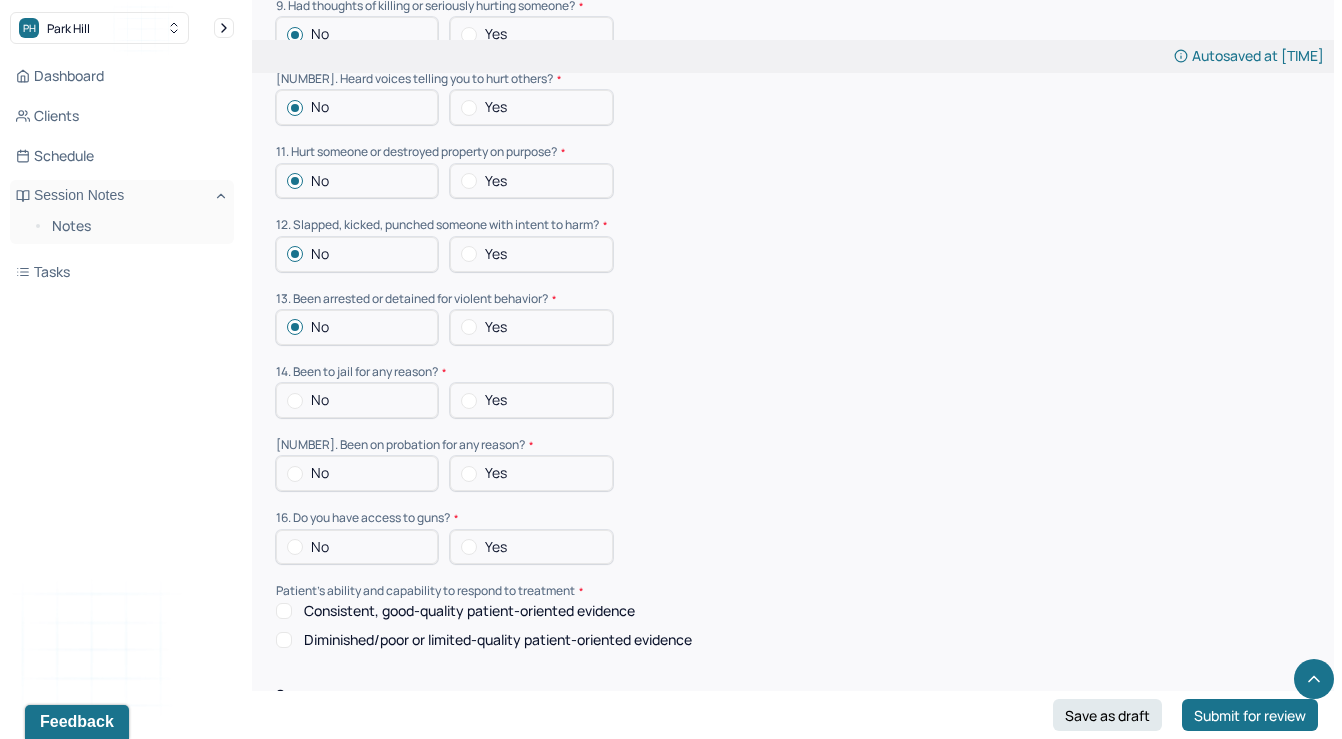 click at bounding box center (295, 401) 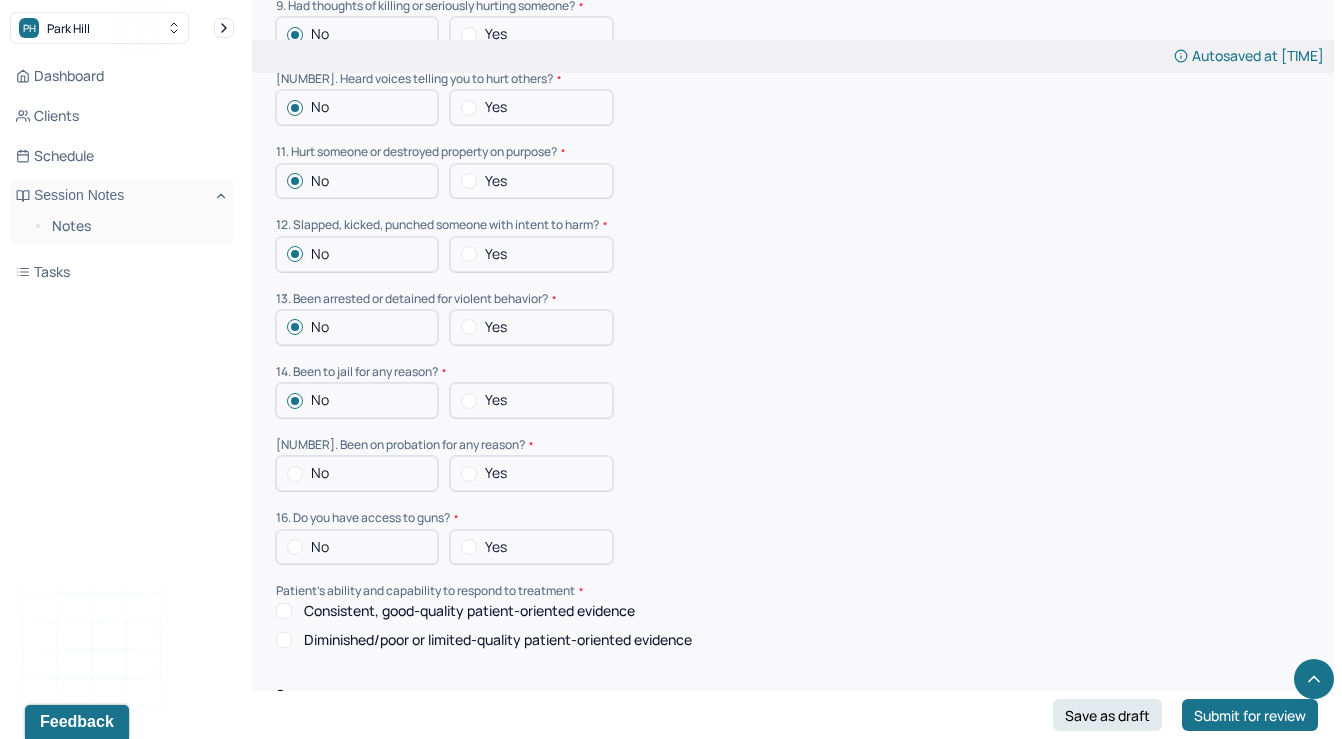 click at bounding box center (295, 474) 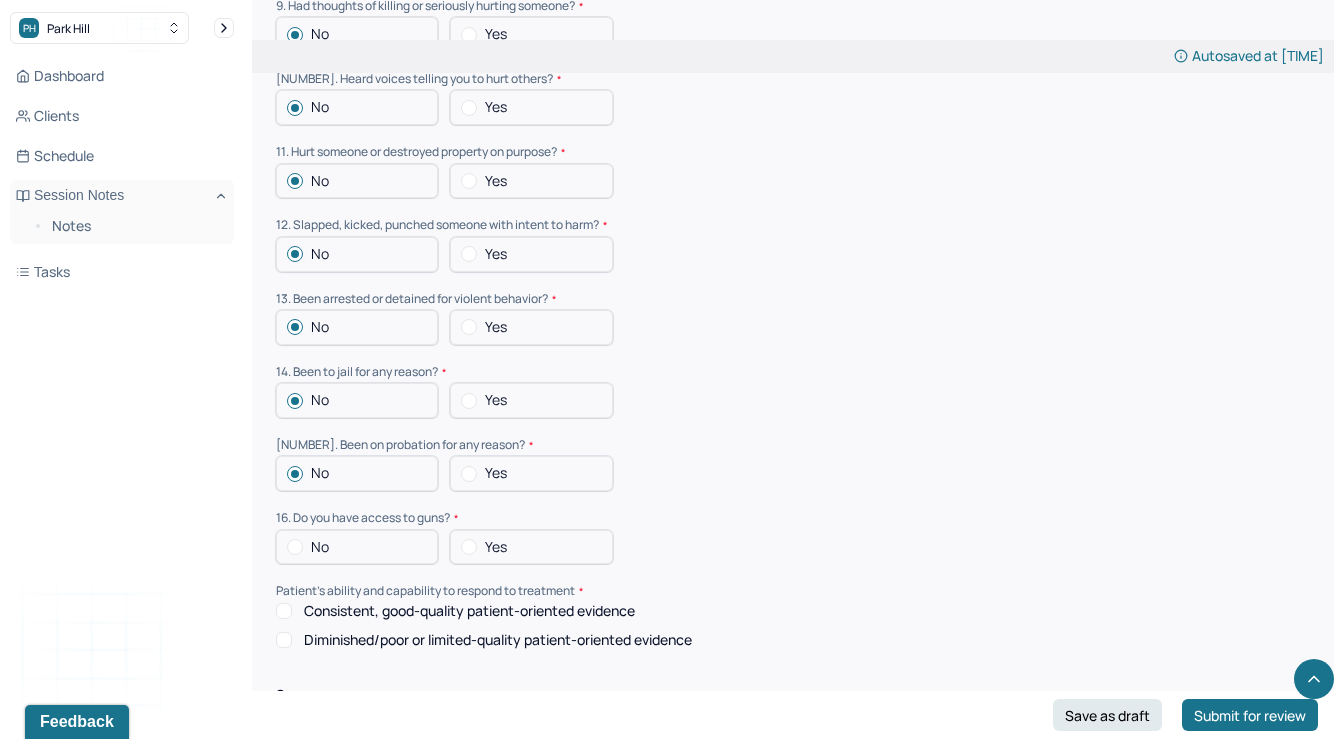 click at bounding box center (295, 547) 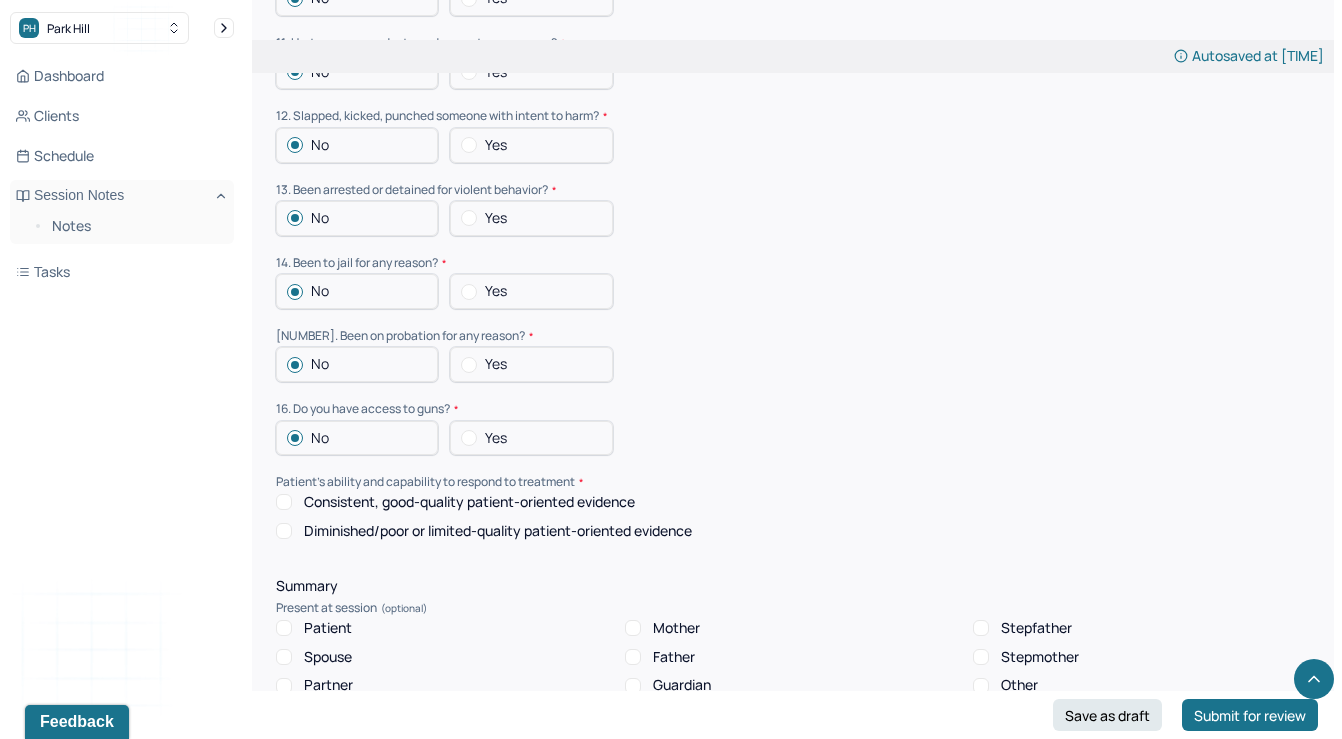 scroll, scrollTop: 3164, scrollLeft: 0, axis: vertical 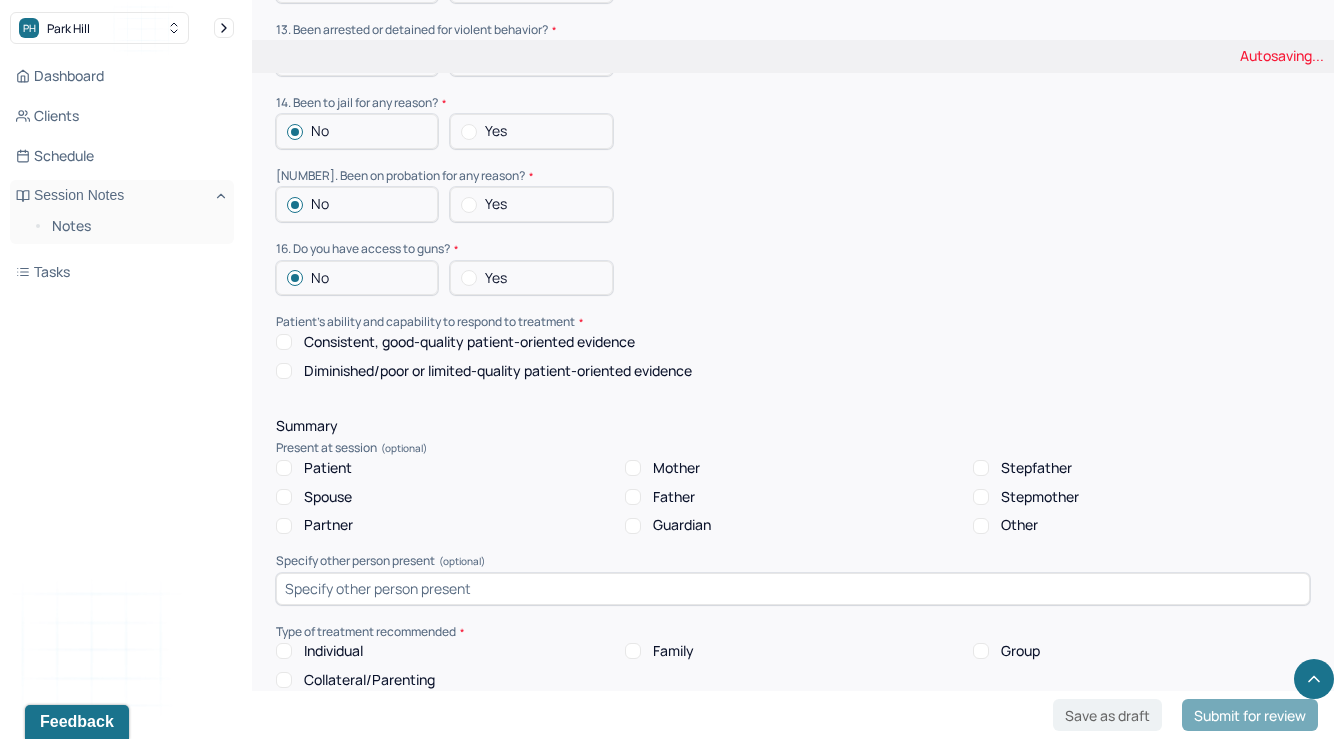 click on "Consistent, good-quality patient-oriented evidence" at bounding box center [284, 342] 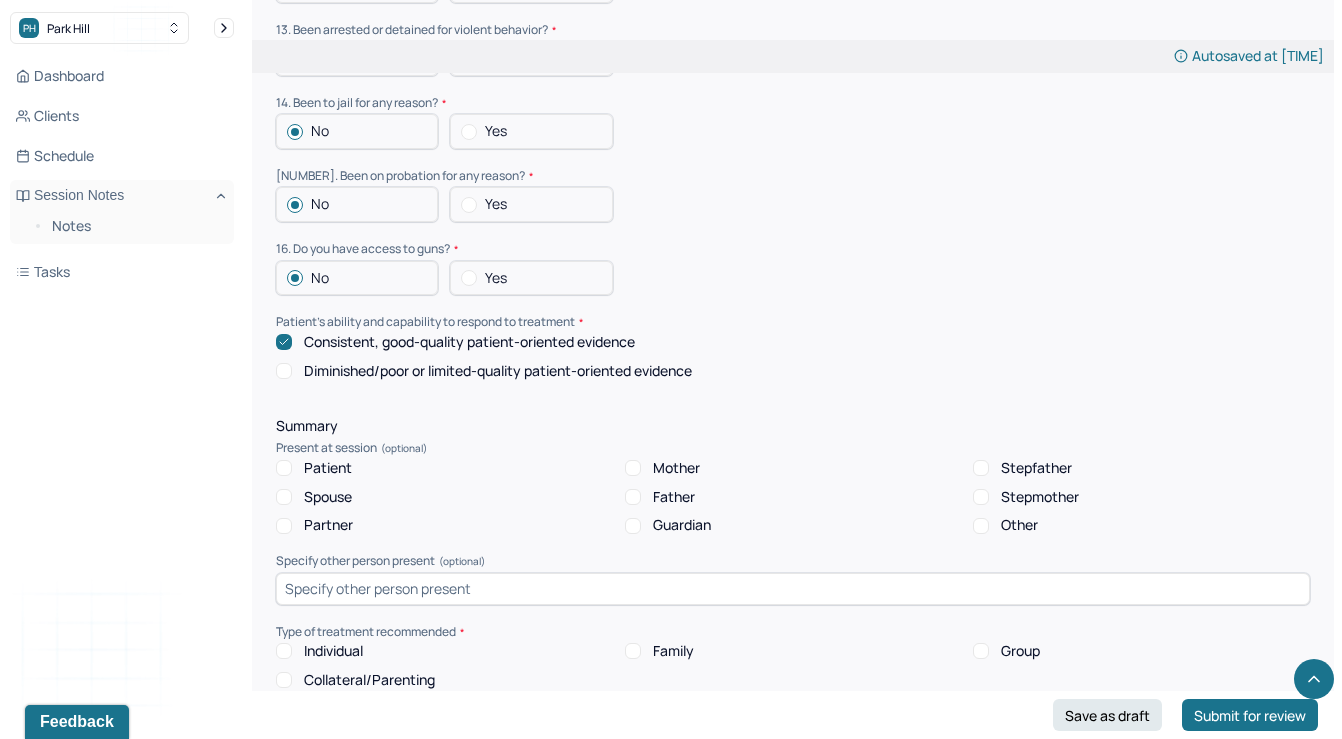 click on "Patient" at bounding box center (284, 468) 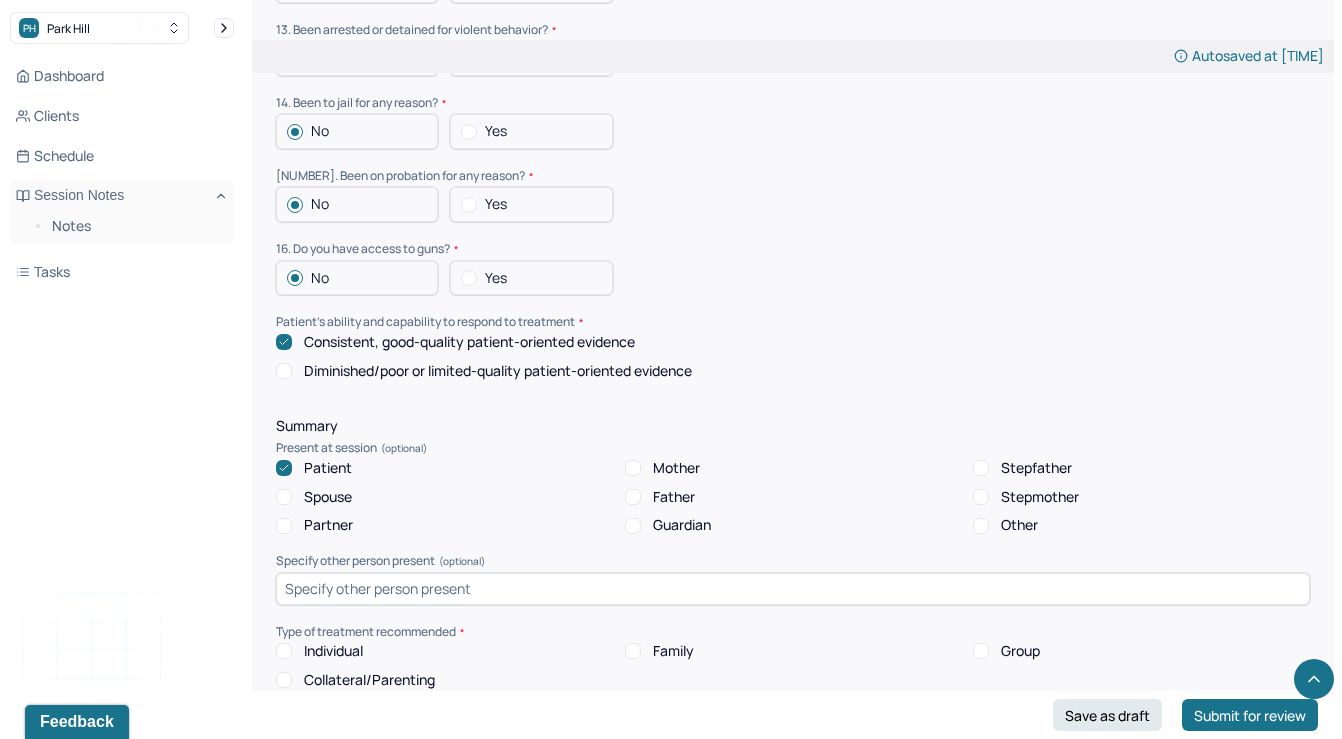 scroll, scrollTop: 3383, scrollLeft: 0, axis: vertical 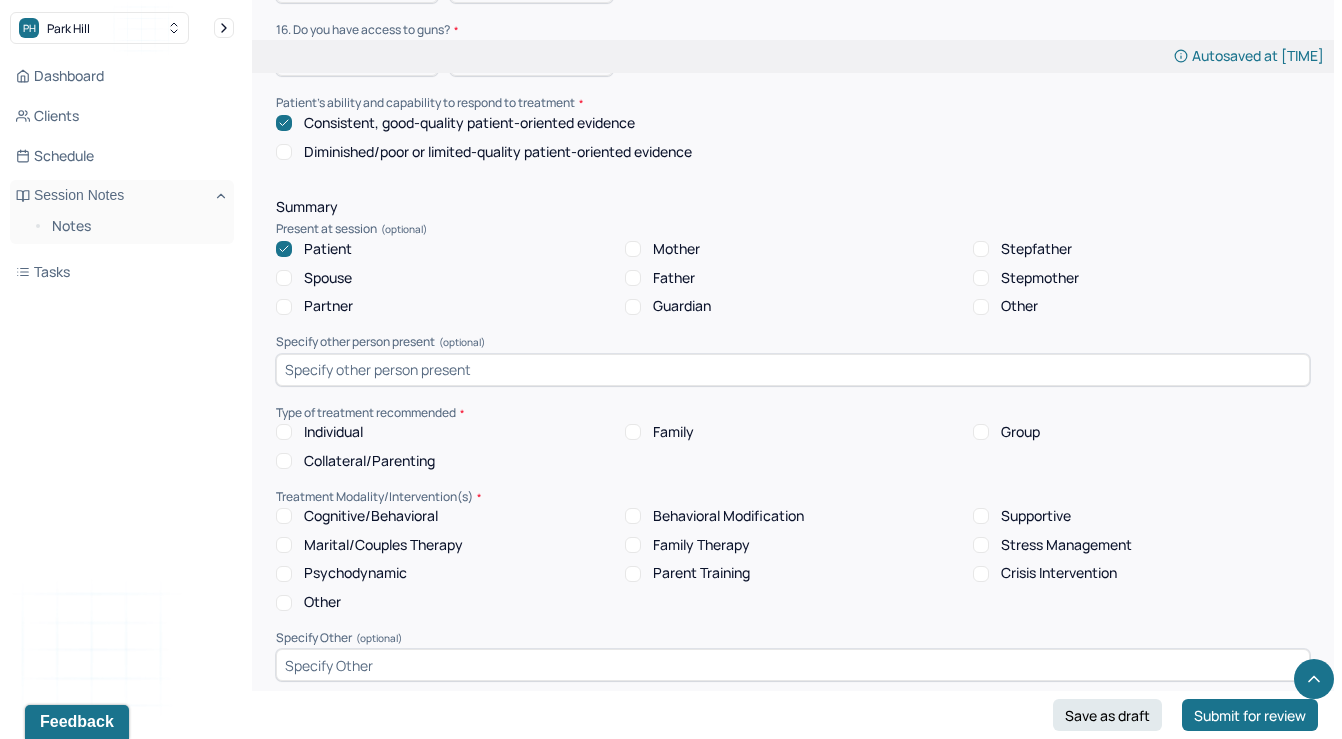 click on "Individual" at bounding box center (284, 432) 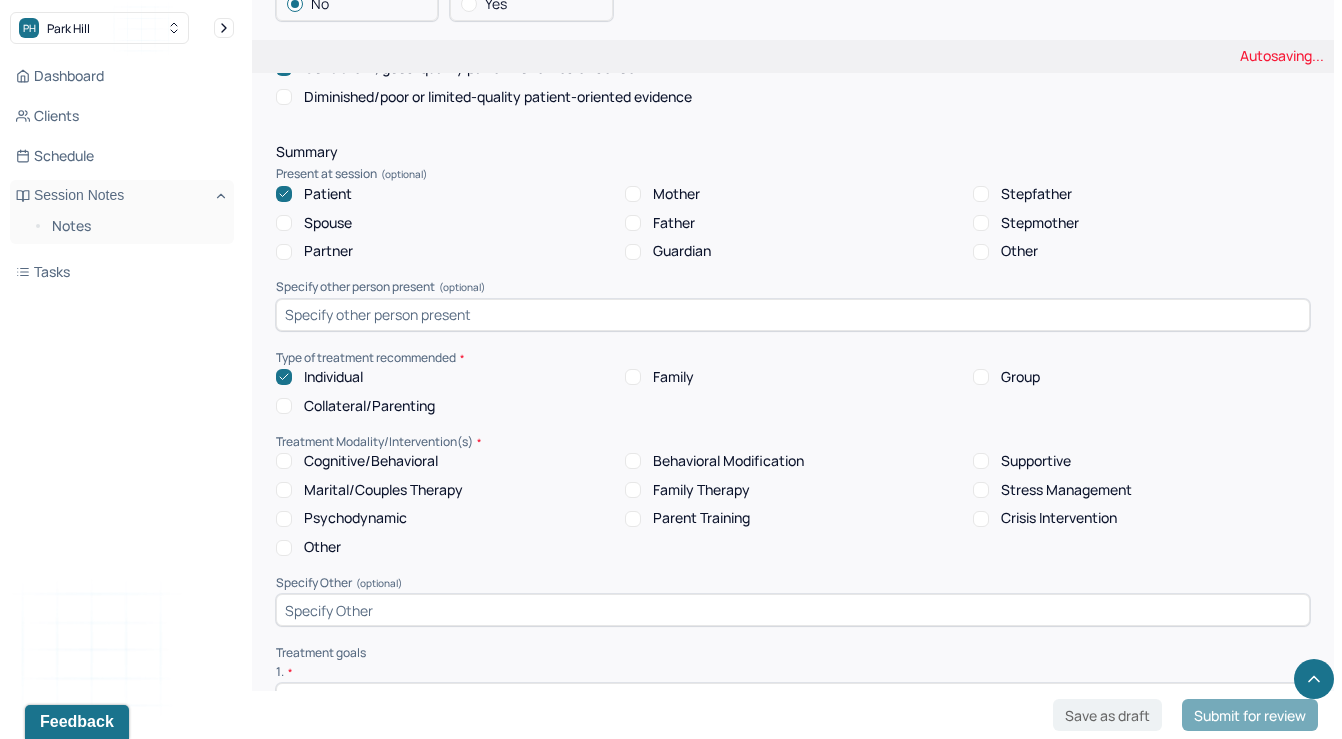scroll, scrollTop: 3530, scrollLeft: 0, axis: vertical 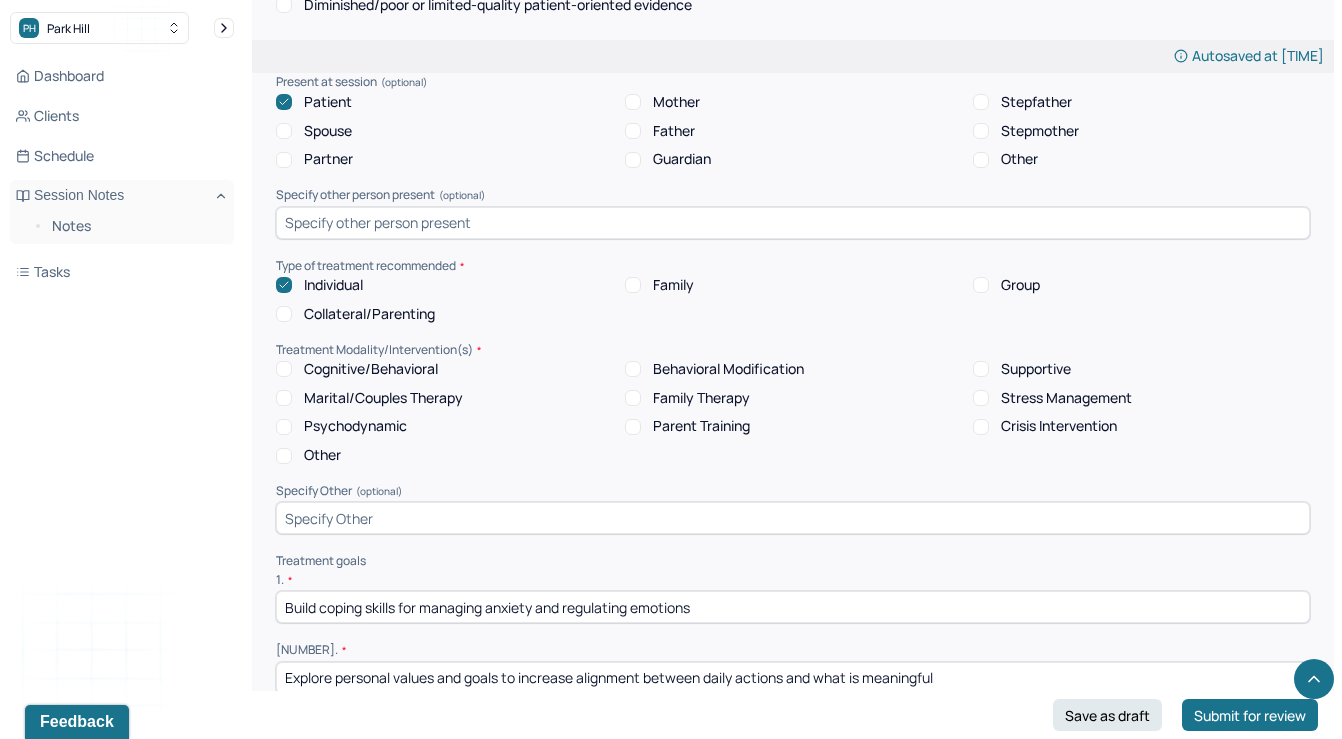 click on "Cognitive/Behavioral" at bounding box center (284, 369) 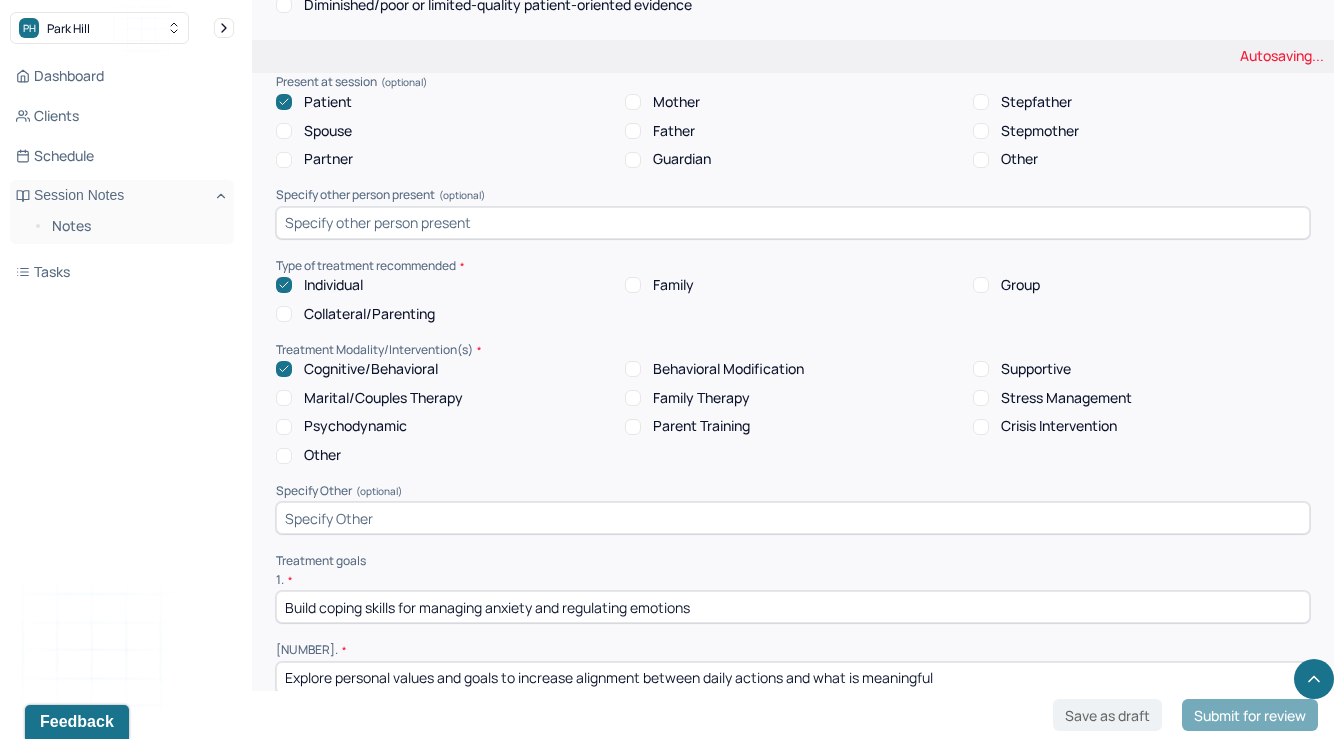 click on "Stress Management" at bounding box center [1052, 398] 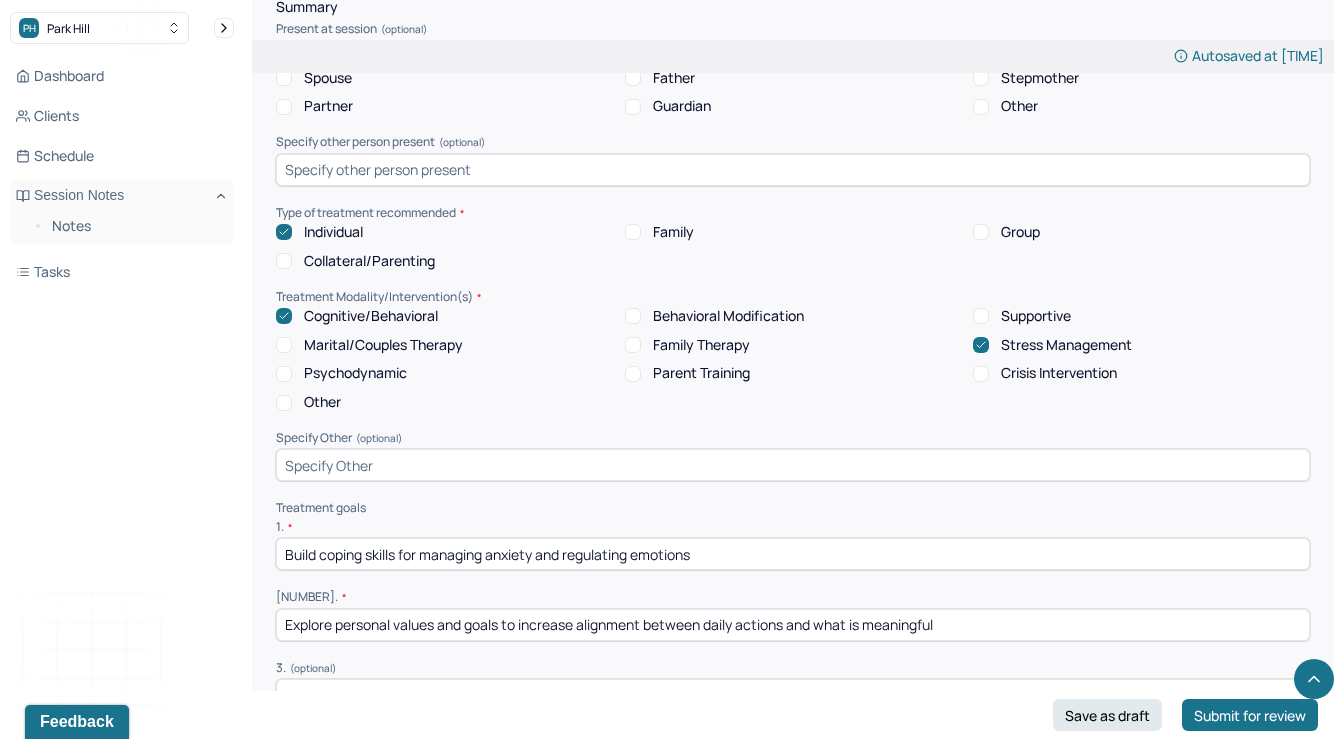 scroll, scrollTop: 3598, scrollLeft: 0, axis: vertical 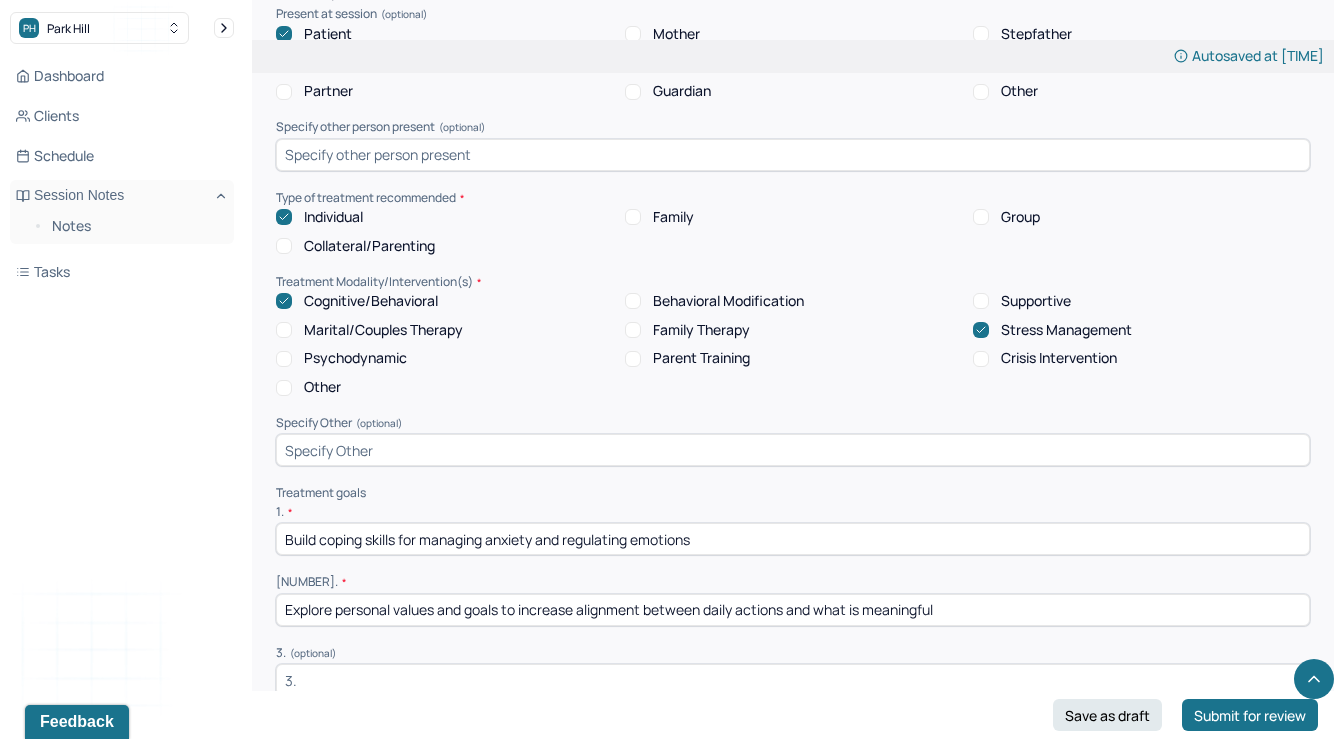 click on "Supportive" at bounding box center (1036, 301) 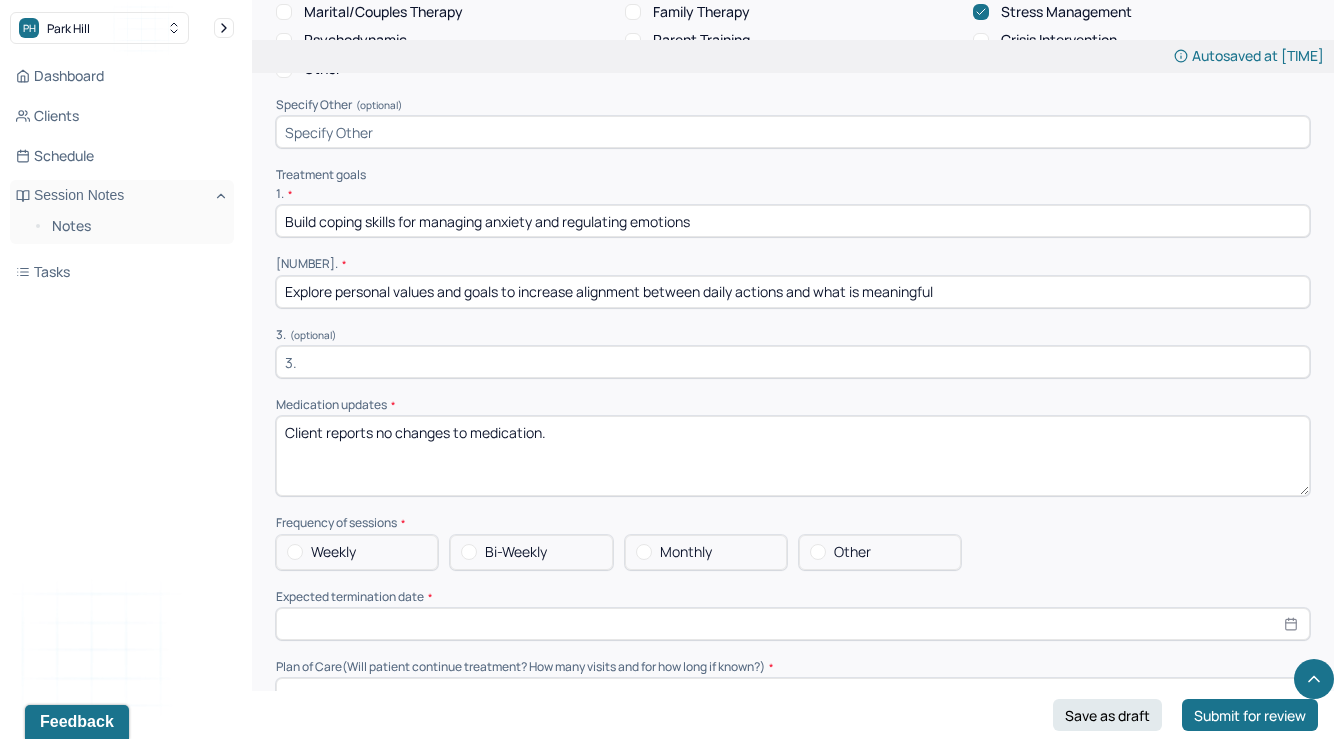 scroll, scrollTop: 4092, scrollLeft: 0, axis: vertical 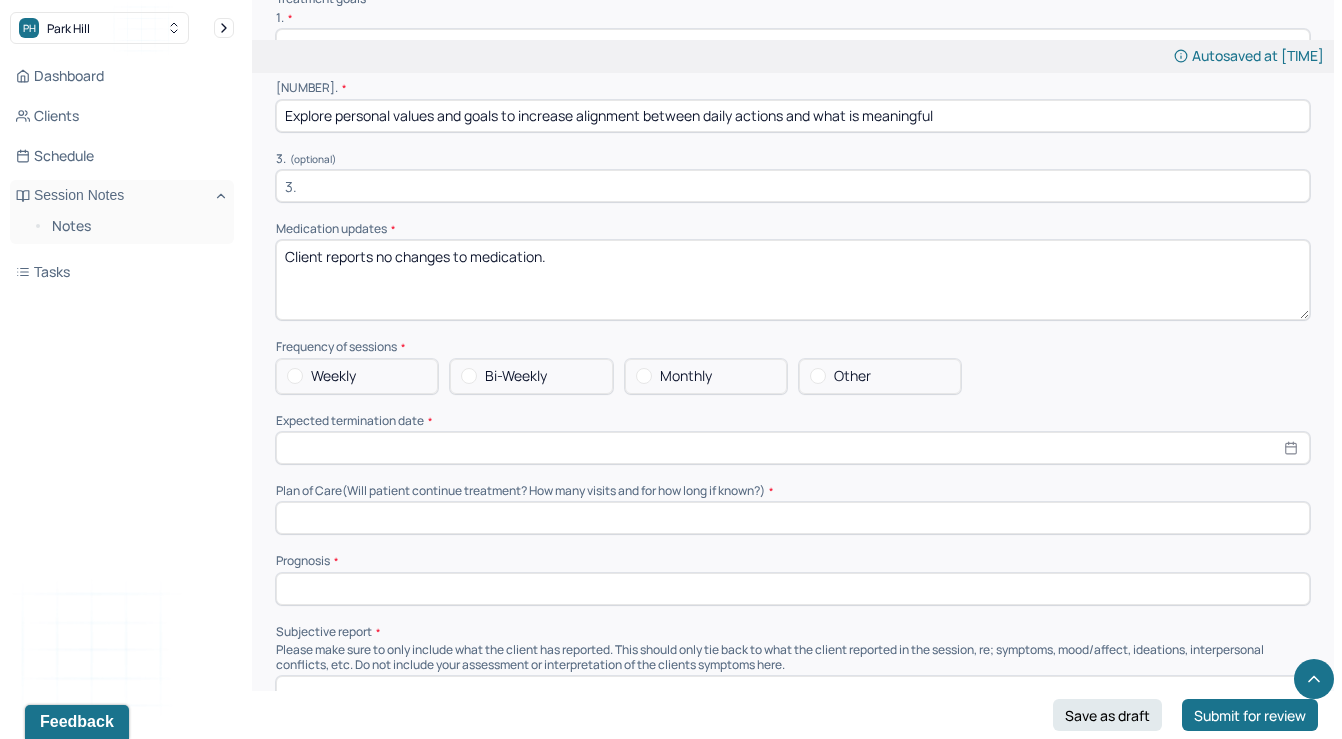 click on "Bi-Weekly" at bounding box center (516, 376) 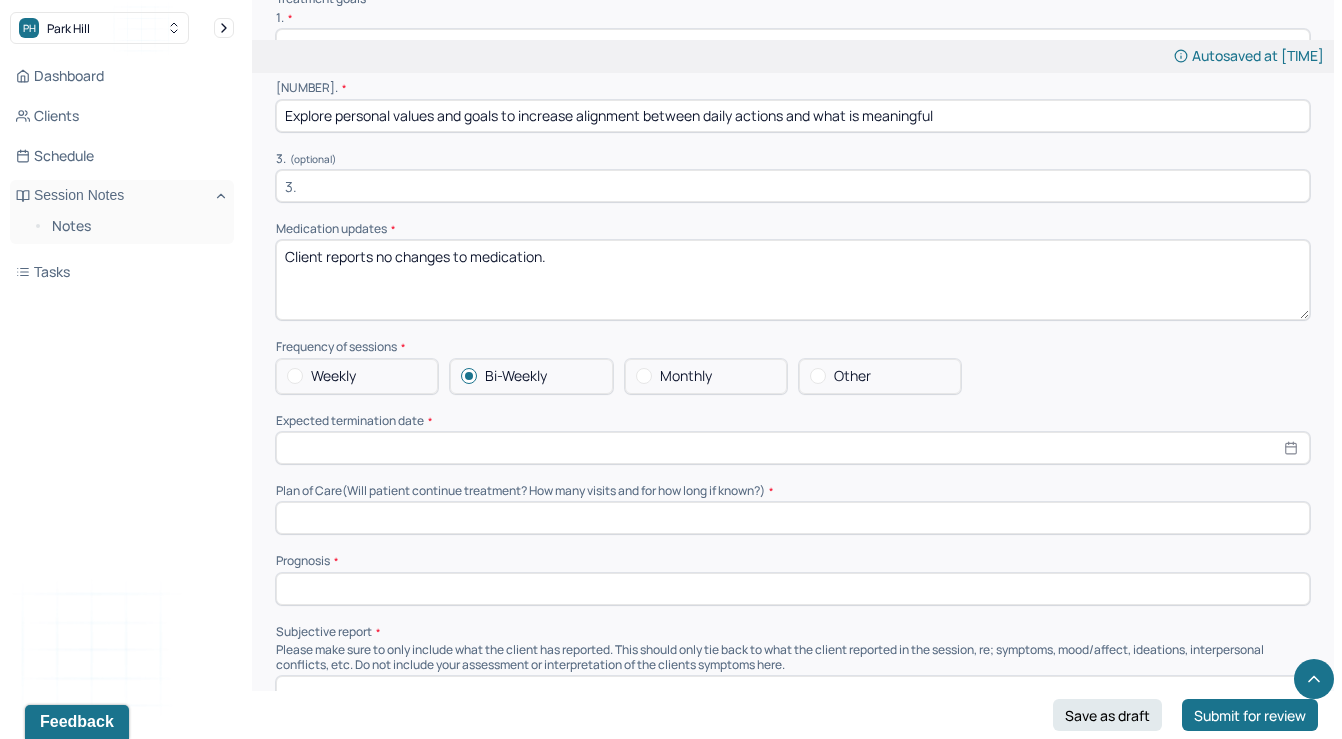 select on "7" 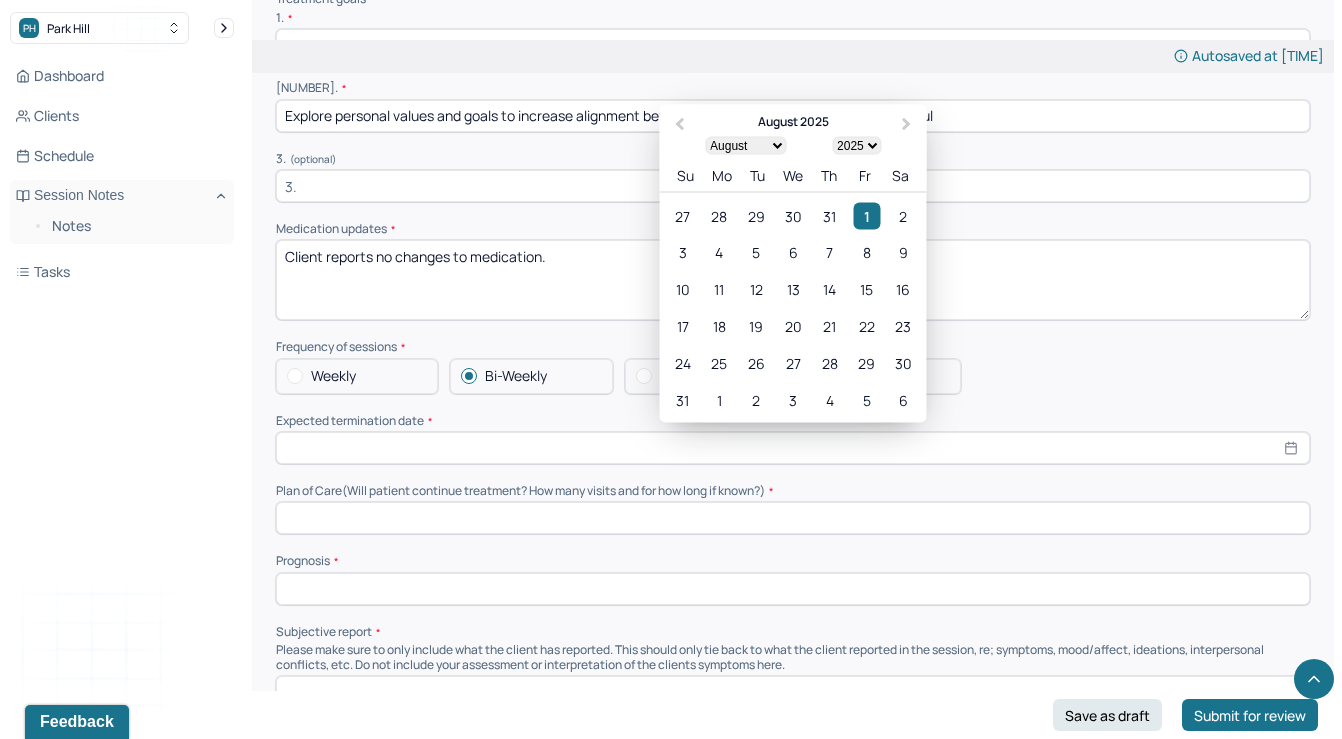 click at bounding box center [793, 448] 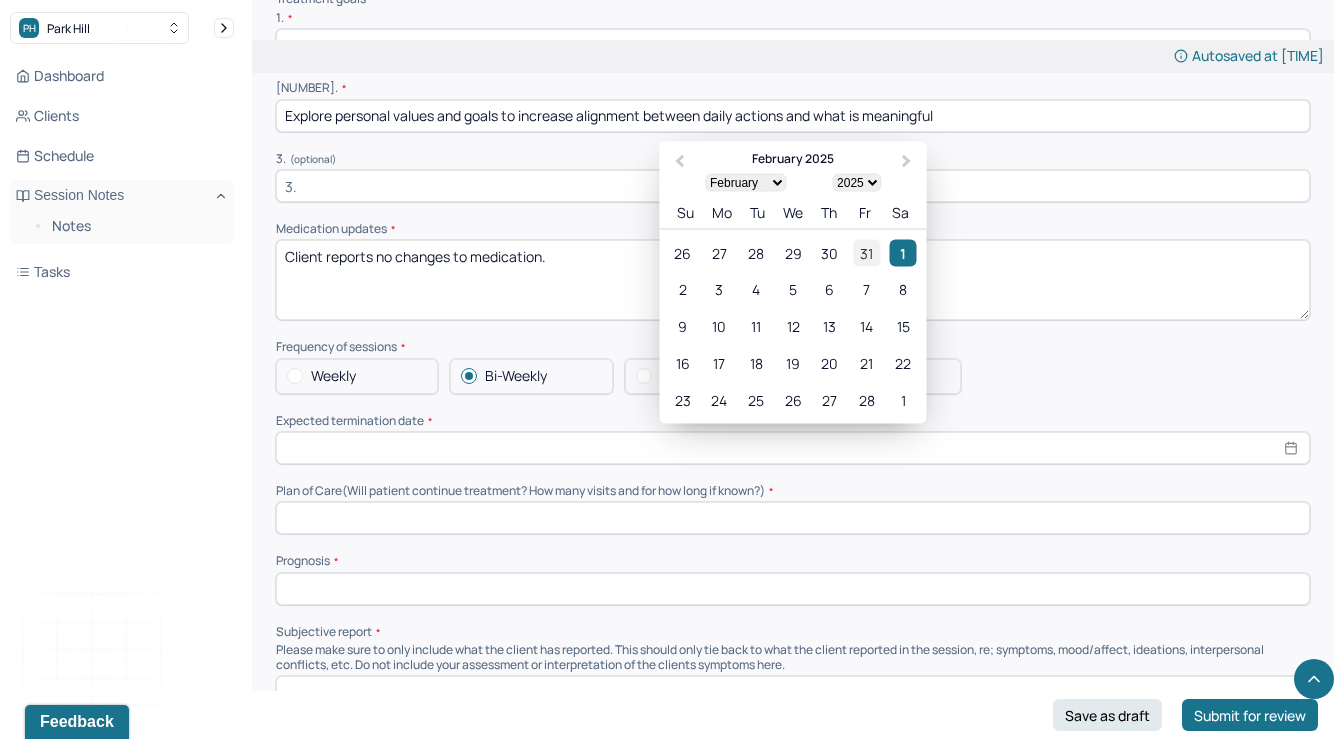 click on "31" at bounding box center (866, 252) 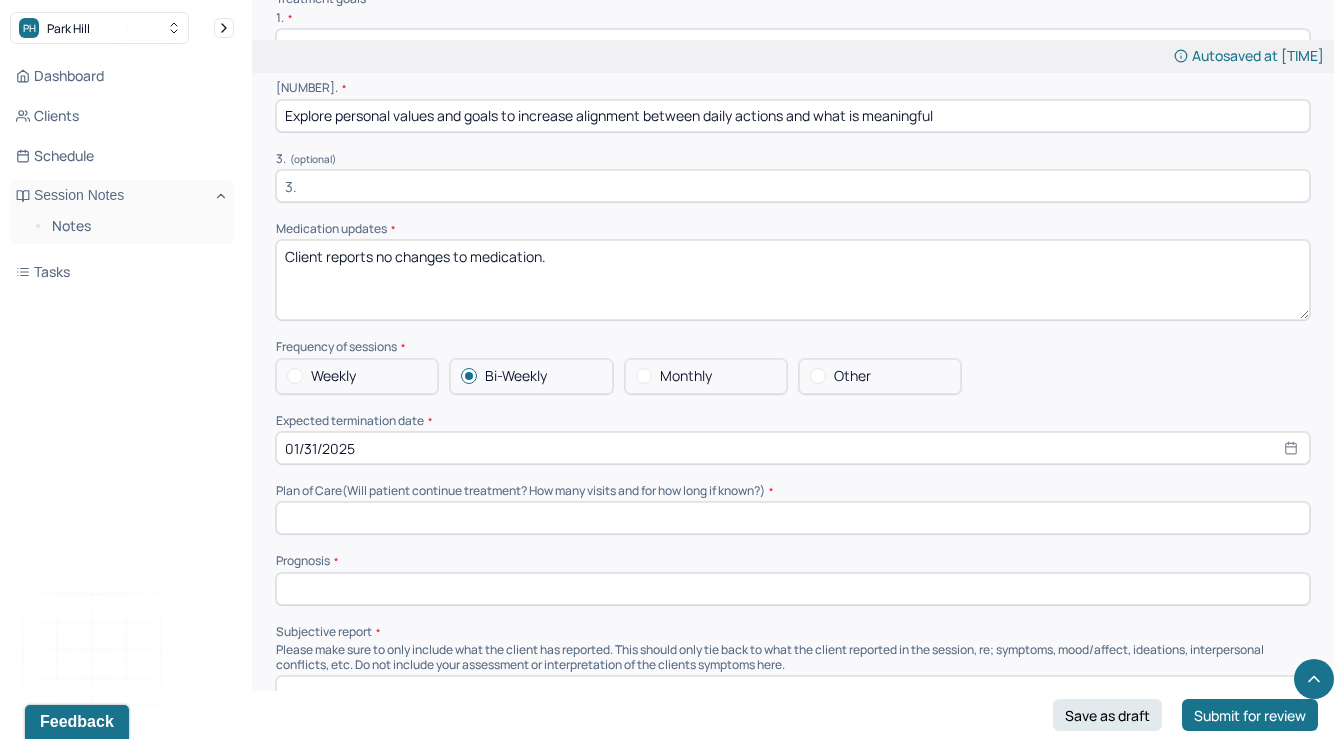 click on "01/31/2025" at bounding box center (793, 448) 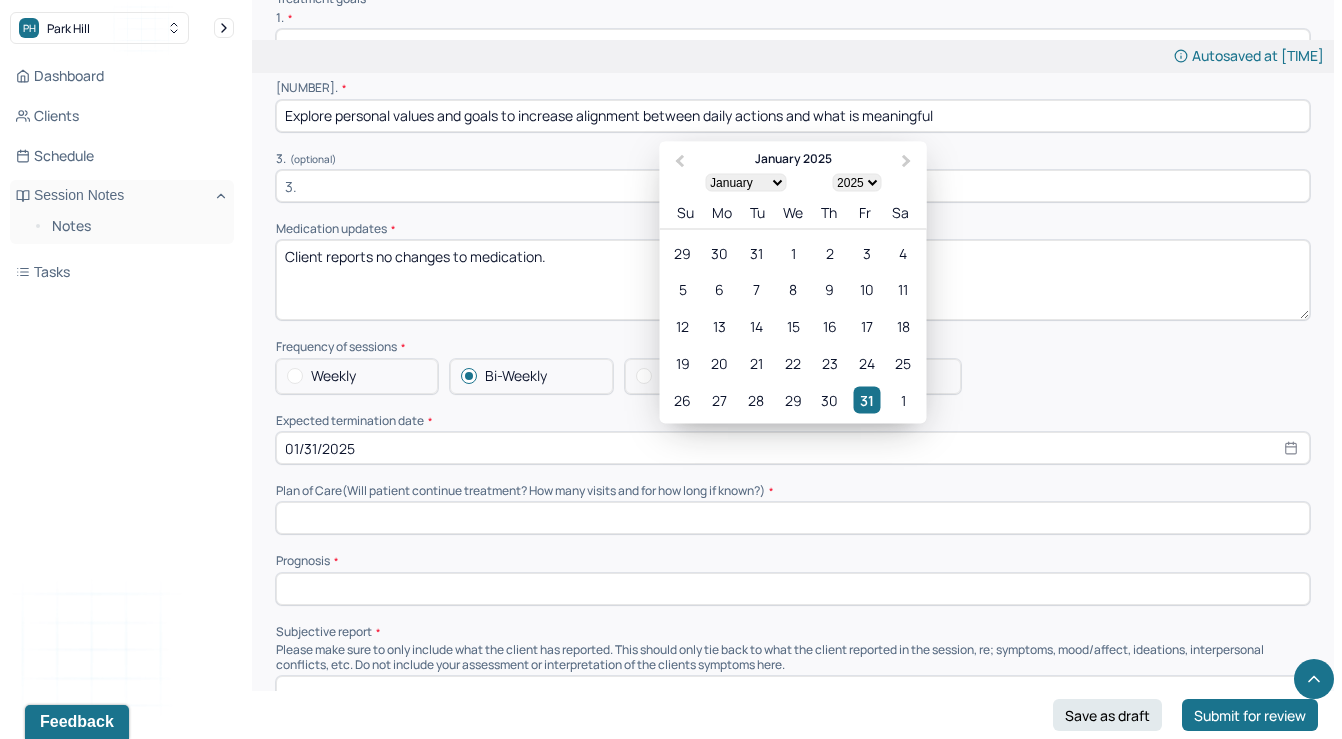 click on "January [YEAR] January February March April May June July August September October November December 1900 1901 1902 1903 1904 1905 1906 1907 1908 1909 1910 1911 1912 1913 1914 1915 1916 1917 1918 1919 1920 1921 1922 1923 1924 1925 1926 1927 1928 1929 1930 1931 1932 1933 1934 1935 1936 1937 1938 1939 1940 1941 1942 1943 1944 1945 1946 1947 1948 1949 1950 1951 1952 1953 1954 1955 1956 1957 1958 1959 1960 1961 1962 1963 1964 1965 1966 1967 1968 1969 1970 1971 1972 1973 1974 1975 1976 1977 1978 1979 1980 1981 1982 1983 1984 1985 1986 1987 1988 1989 1990 1991 1992 1993 1994 1995 1996 1997 1998 1999 2000 2001 2002 2003 2004 2005 2006 2007 2008 2009 2010 2011 2012 2013 2014 2015 2016 2017 2018 2019 2020 2021 2022 2023 2024 2025 2026 2027 2028 2029 2030 2031 2032 2033 2034 2035 2036 2037 2038 2039 2040 2041 2042 2043 2044 2045 2046 2047 2048 2049 2050 2051 2052 2053 2054 2055 2056 2057 2058 2059 2060 2061 2062 2063 2064 2065 2066 2067 2068 2069 2070 2071 2072 2073 2074 2075 2076 2077 2078 2079 2080 2081 2082 2083 2084" at bounding box center [793, 186] 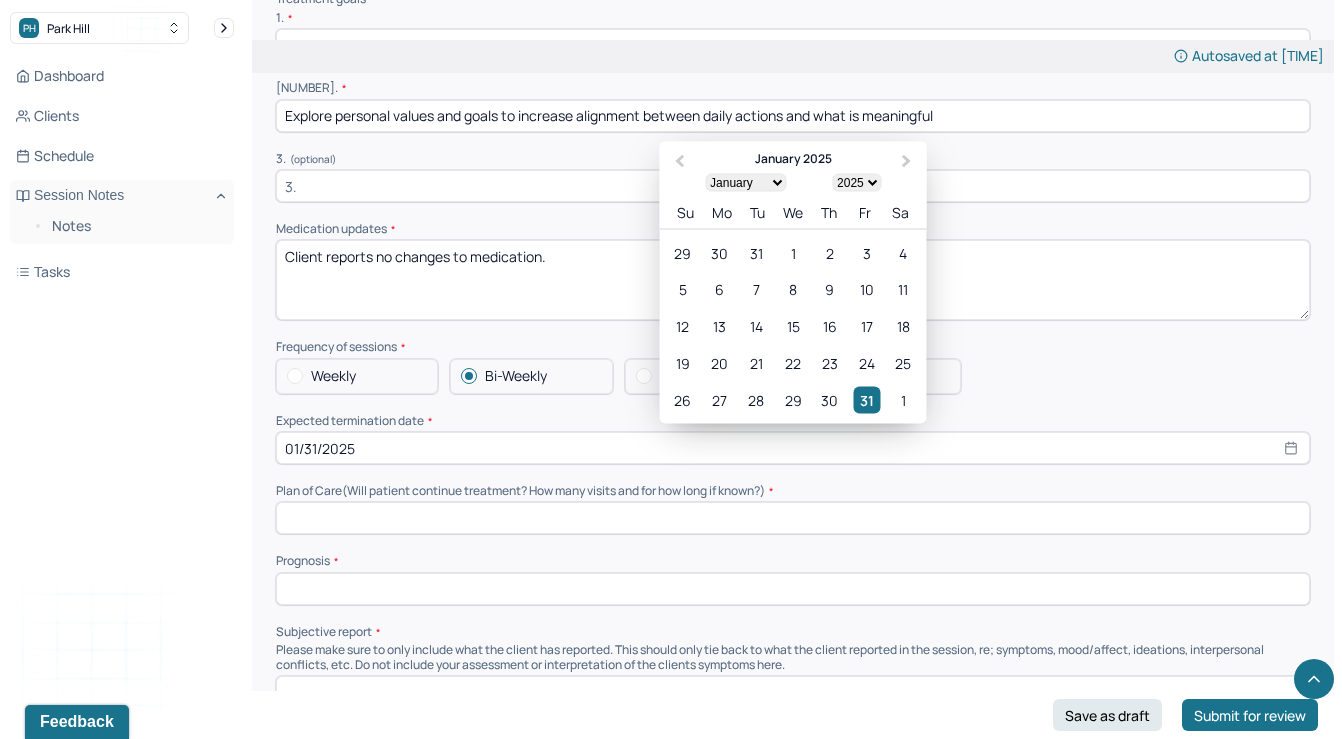 click on "1900 1901 1902 1903 1904 1905 1906 1907 1908 1909 1910 1911 1912 1913 1914 1915 1916 1917 1918 1919 1920 1921 1922 1923 1924 1925 1926 1927 1928 1929 1930 1931 1932 1933 1934 1935 1936 1937 1938 1939 1940 1941 1942 1943 1944 1945 1946 1947 1948 1949 1950 1951 1952 1953 1954 1955 1956 1957 1958 1959 1960 1961 1962 1963 1964 1965 1966 1967 1968 1969 1970 1971 1972 1973 1974 1975 1976 1977 1978 1979 1980 1981 1982 1983 1984 1985 1986 1987 1988 1989 1990 1991 1992 1993 1994 1995 1996 1997 1998 1999 2000 2001 2002 2003 2004 2005 2006 2007 2008 2009 2010 2011 2012 2013 2014 2015 2016 2017 2018 2019 2020 2021 2022 2023 2024 2025 2026 2027 2028 2029 2030 2031 2032 2033 2034 2035 2036 2037 2038 2039 2040 2041 2042 2043 2044 2045 2046 2047 2048 2049 2050 2051 2052 2053 2054 2055 2056 2057 2058 2059 2060 2061 2062 2063 2064 2065 2066 2067 2068 2069 2070 2071 2072 2073 2074 2075 2076 2077 2078 2079 2080 2081 2082 2083 2084 2085 2086 2087 2088 2089 2090 2091 2092 2093 2094 2095 2096 2097 2098 2099 2100" at bounding box center [856, 182] 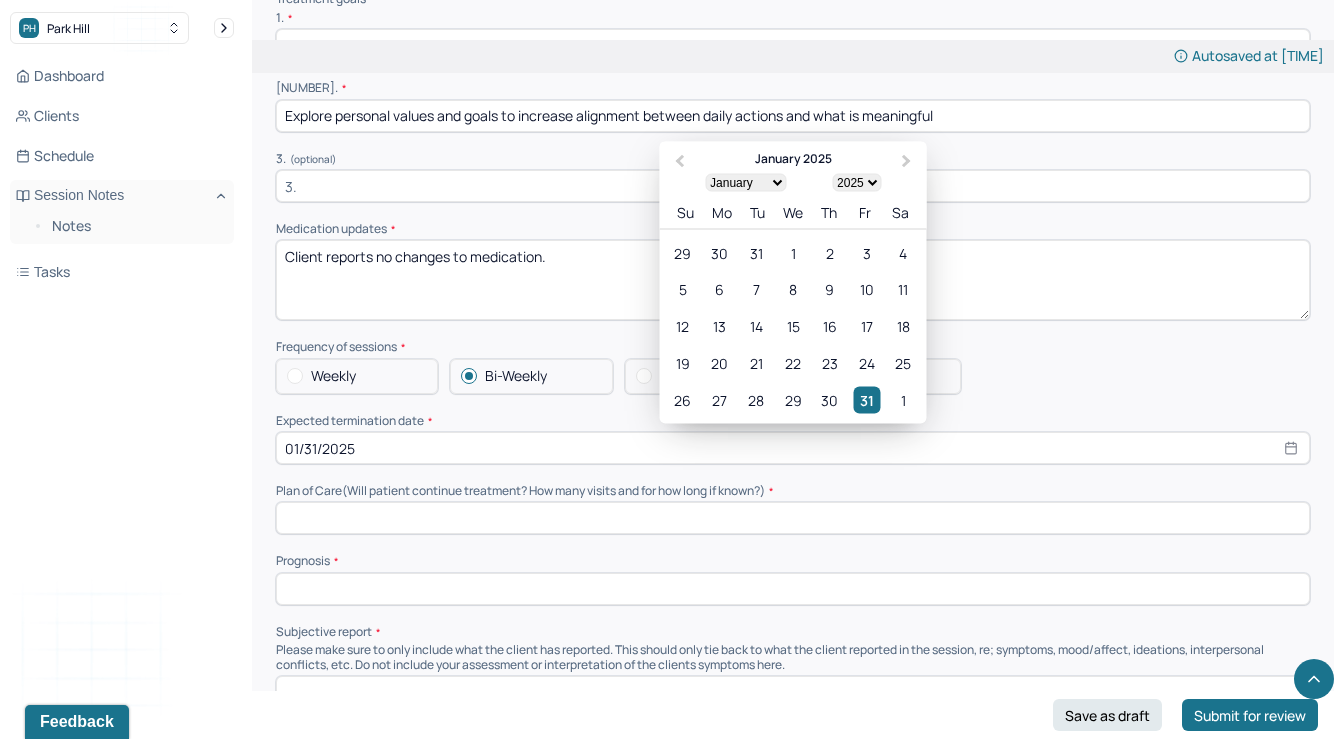 select on "2026" 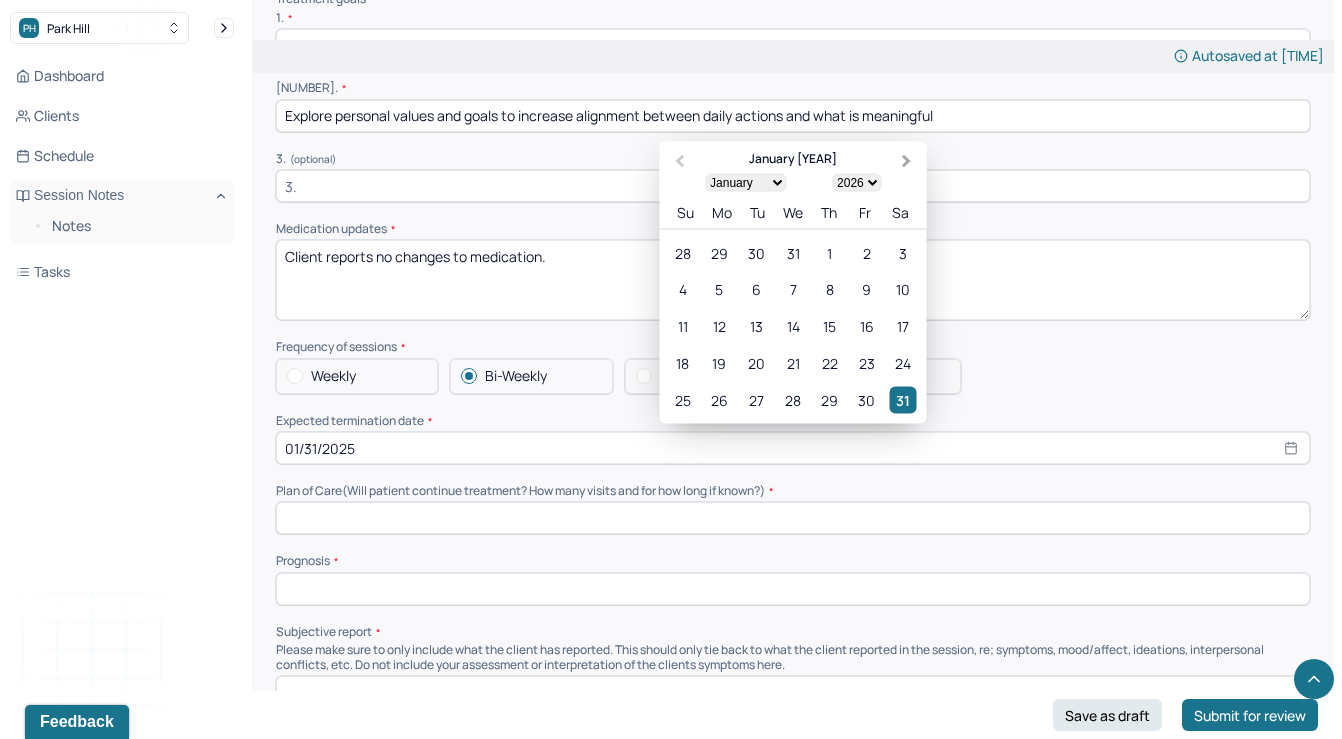 click on "Next Month" at bounding box center (907, 161) 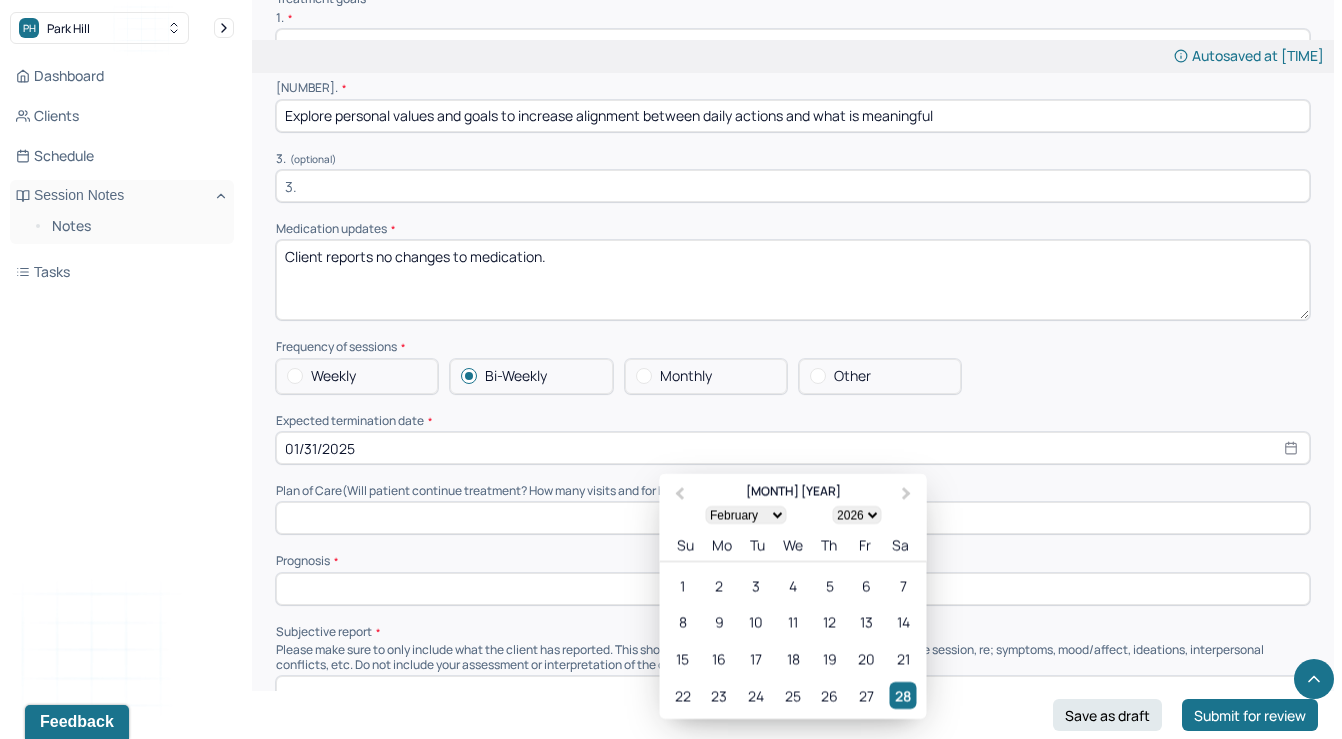 scroll, scrollTop: 4152, scrollLeft: 0, axis: vertical 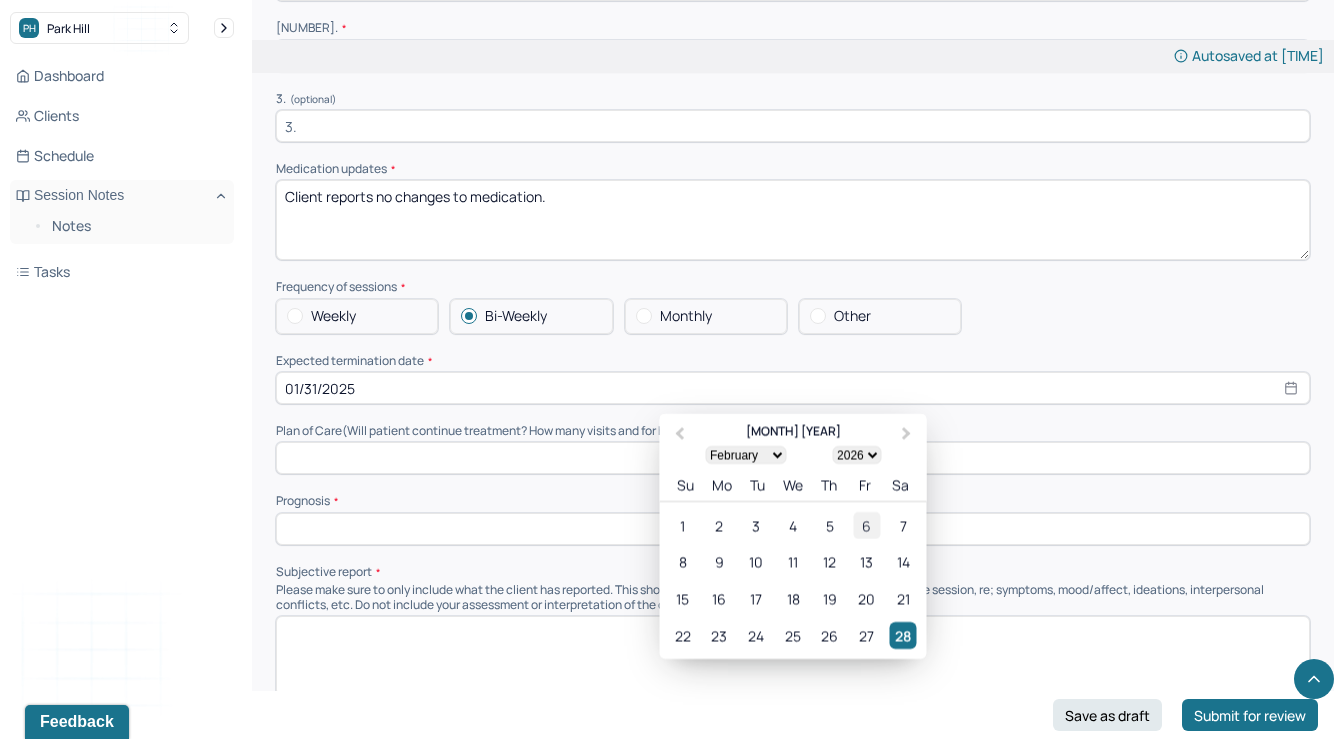 click on "6" at bounding box center (866, 525) 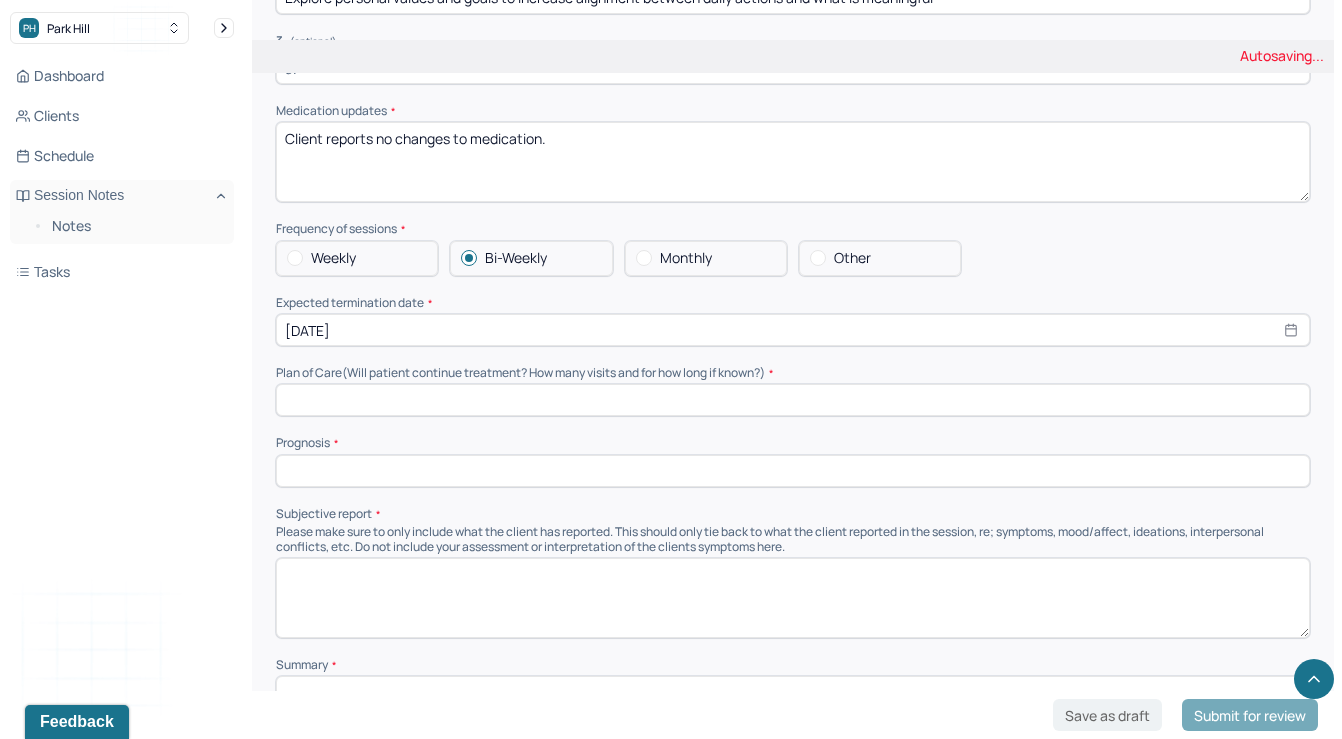 scroll, scrollTop: 4219, scrollLeft: 0, axis: vertical 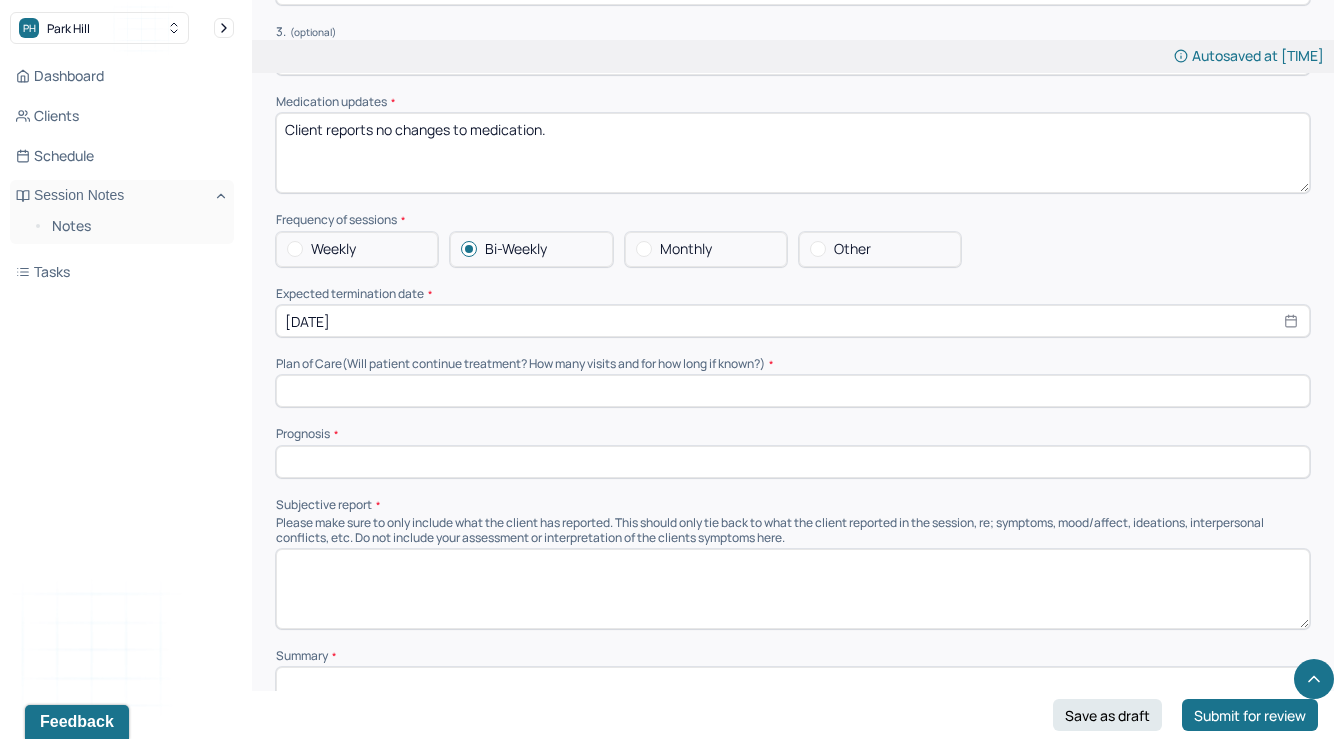 select on "1" 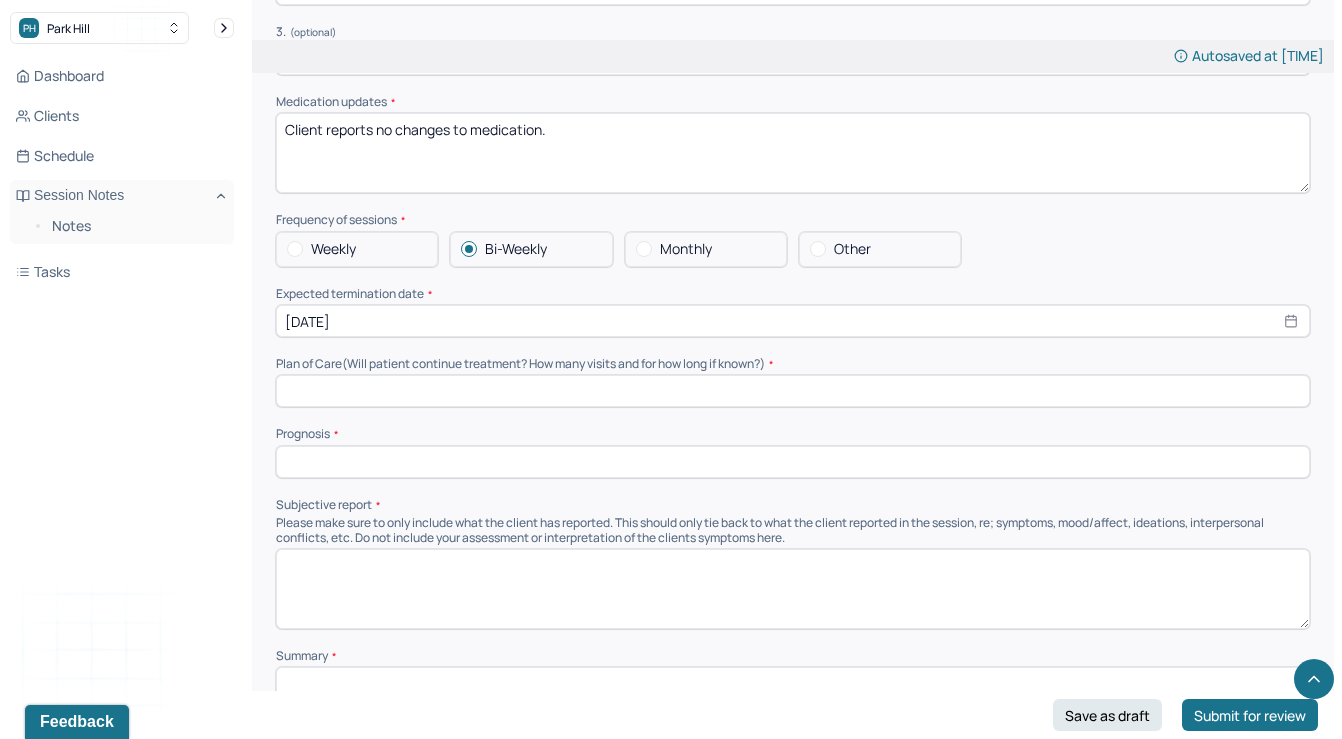 select on "2026" 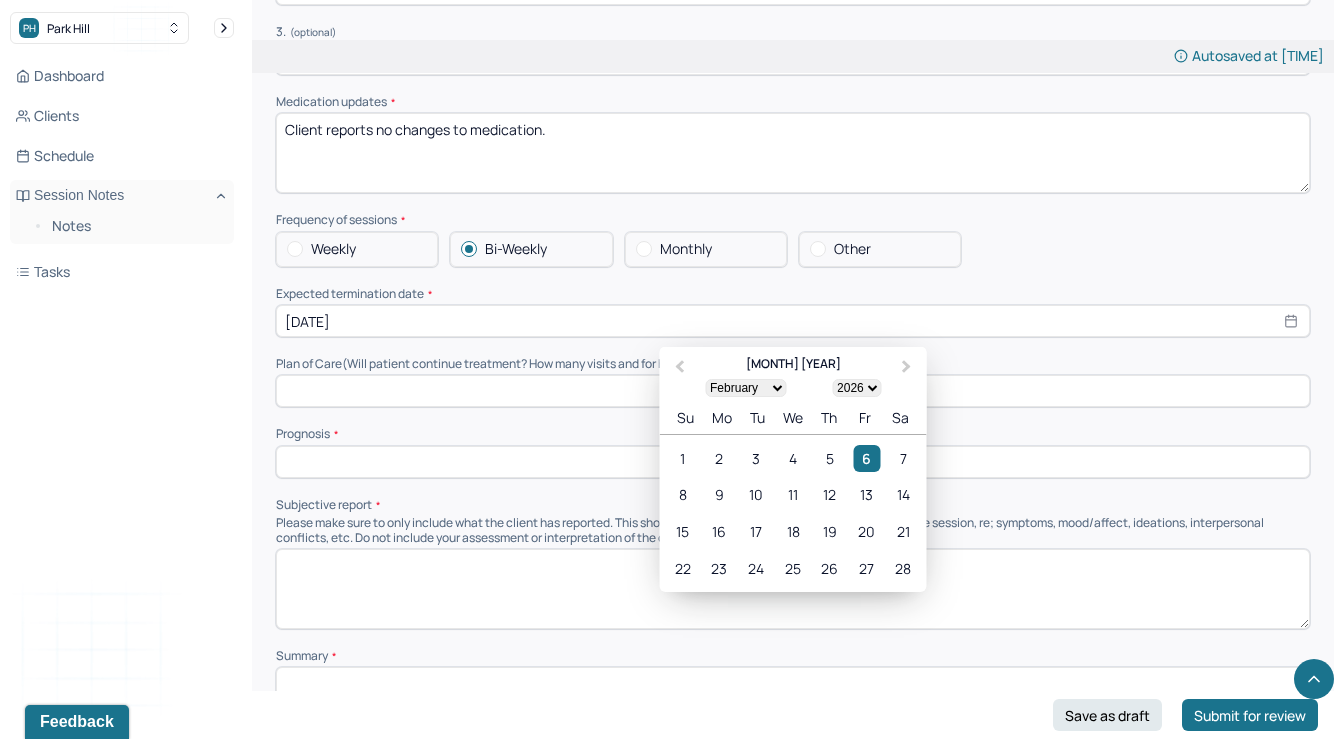click at bounding box center [793, 391] 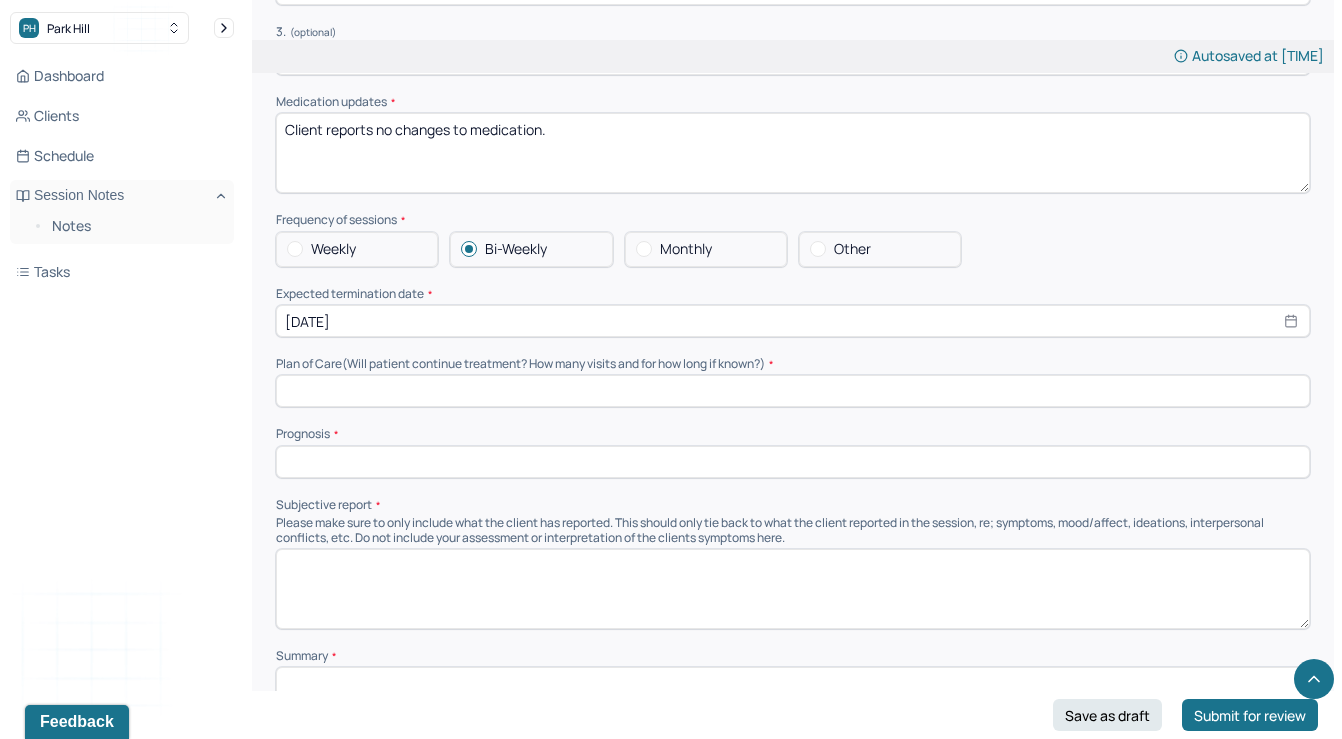 paste on "Client plans to continue with biweekly therapy sessions. The goal is to develop effective coping strategies and achieve meaningful symptom reduction within approximately six months. Progress will be reassessed at that time to determine next steps in treatment." 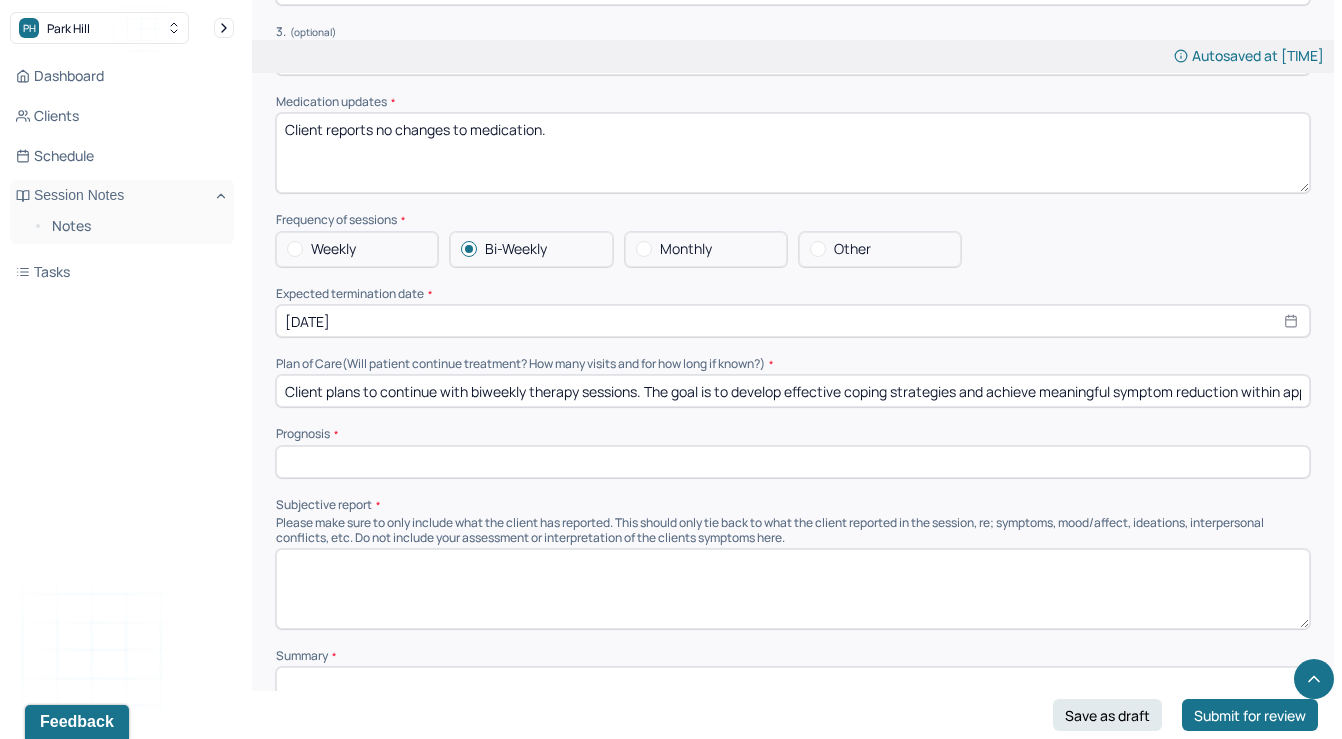 scroll, scrollTop: 0, scrollLeft: 659, axis: horizontal 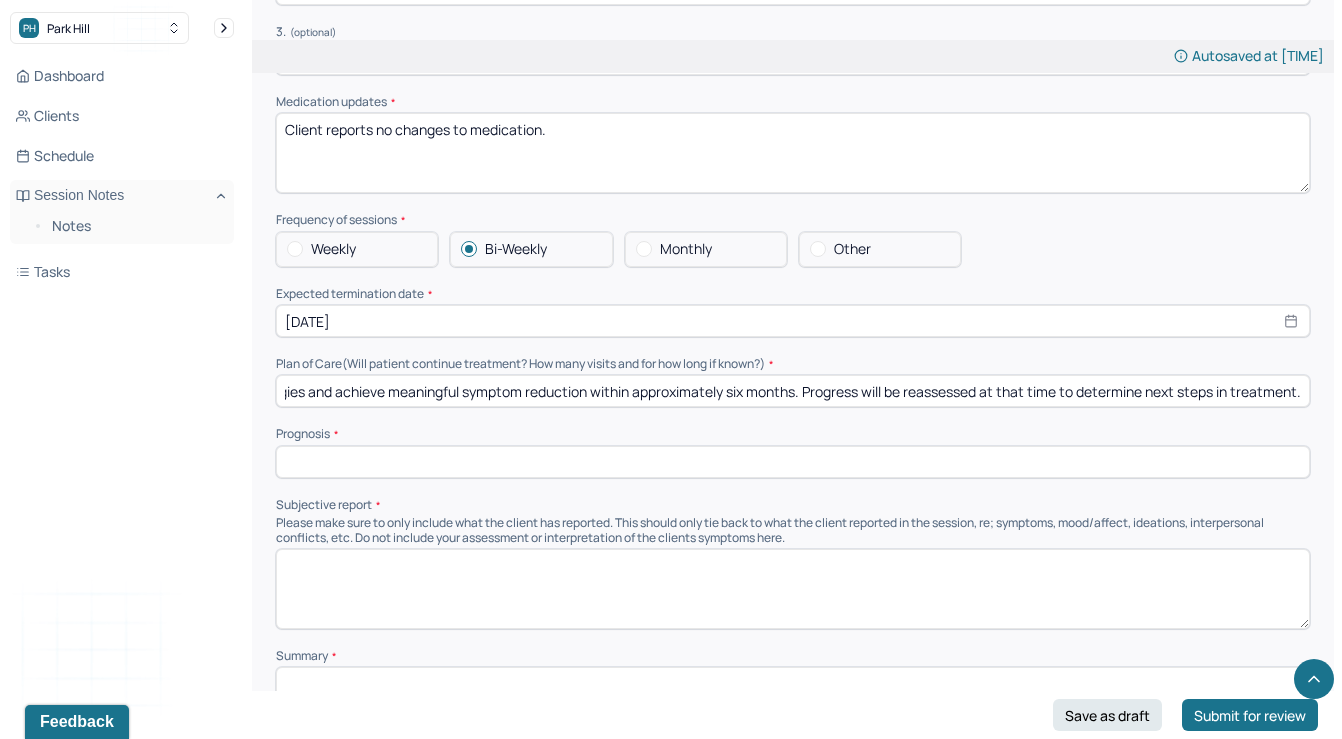 type on "Client plans to continue with biweekly therapy sessions. The goal is to develop effective coping strategies and achieve meaningful symptom reduction within approximately six months. Progress will be reassessed at that time to determine next steps in treatment." 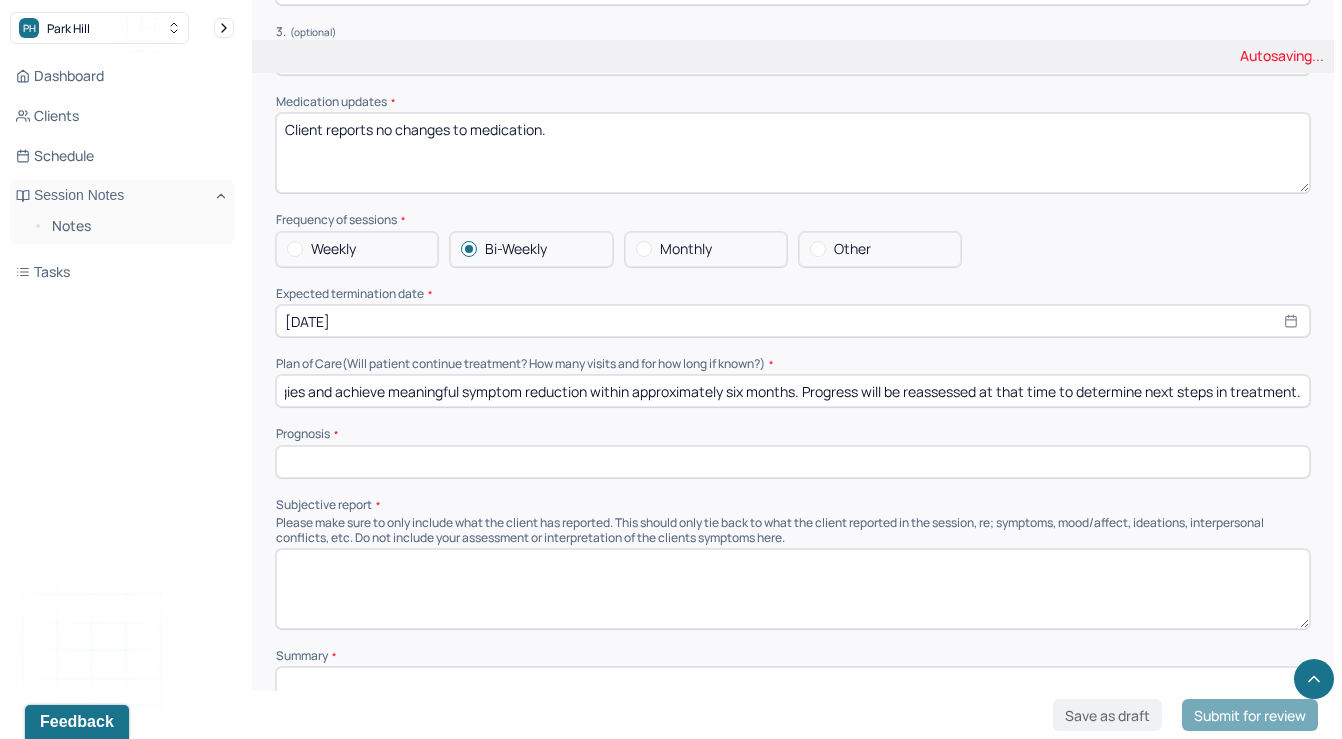 scroll, scrollTop: 0, scrollLeft: 0, axis: both 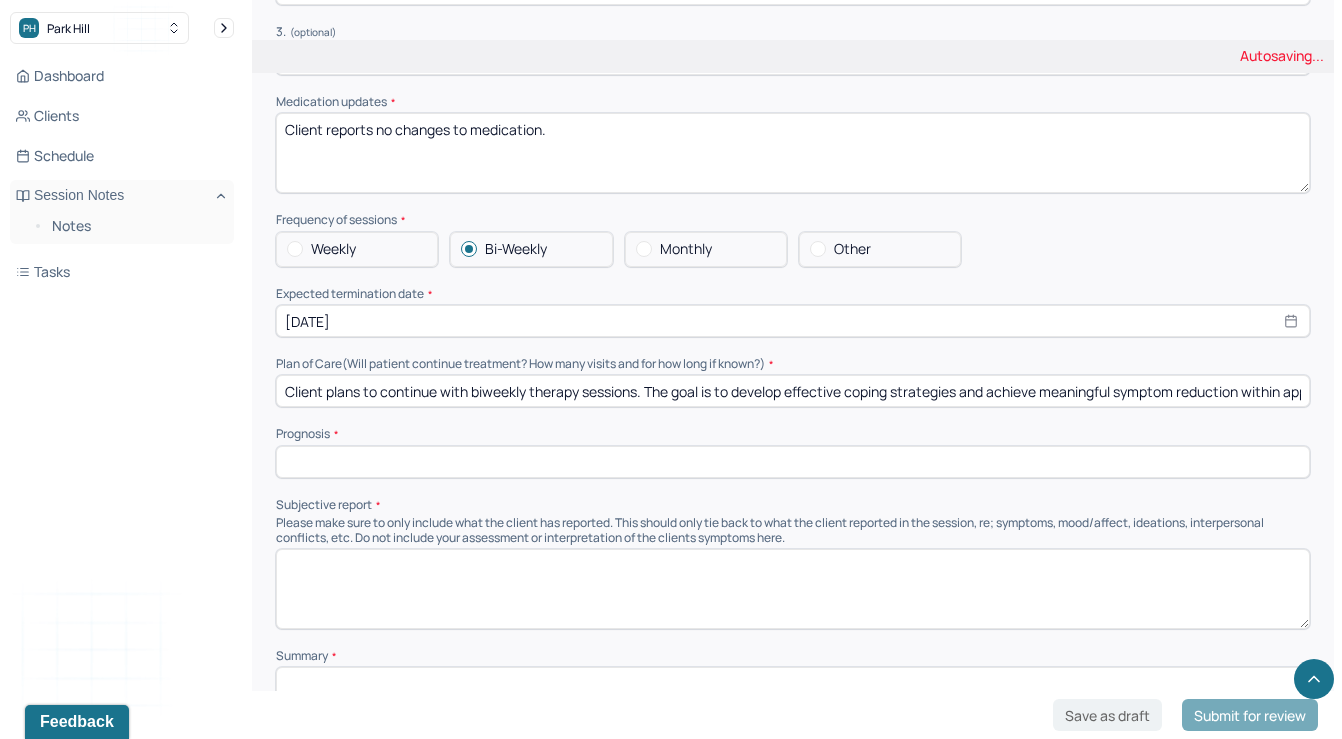 click at bounding box center [793, 462] 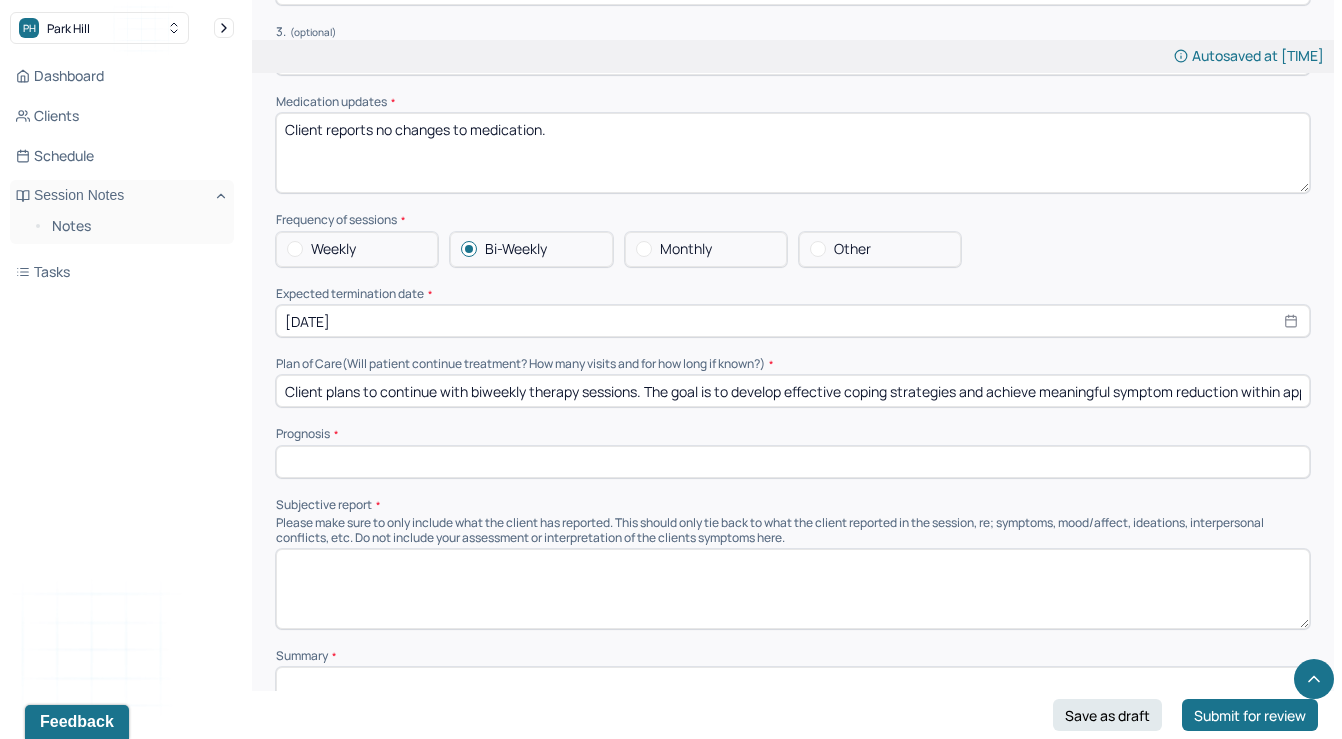 paste on "Prognosis is good, given the client’s engagement in therapy, consistent use of coping skills outside of session, and overall reduction in anxiety symptoms since starting treatment." 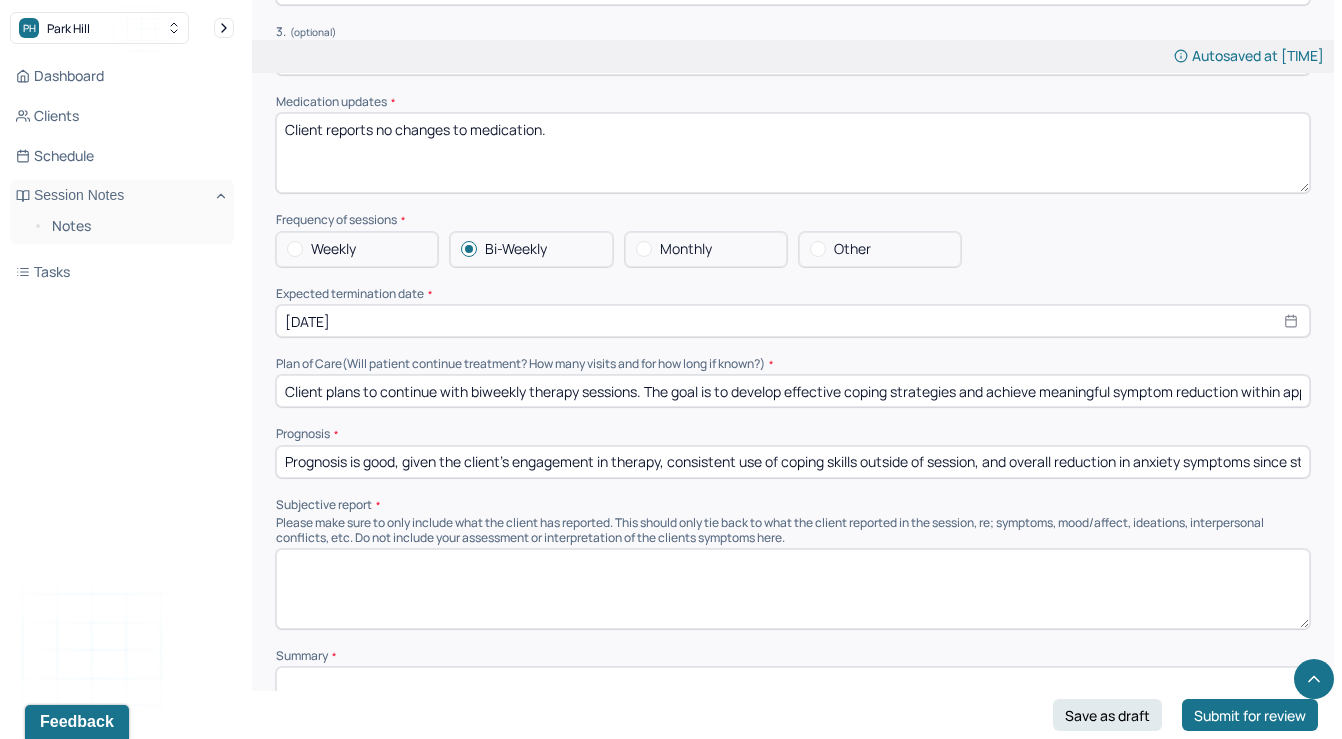 scroll, scrollTop: 0, scrollLeft: 122, axis: horizontal 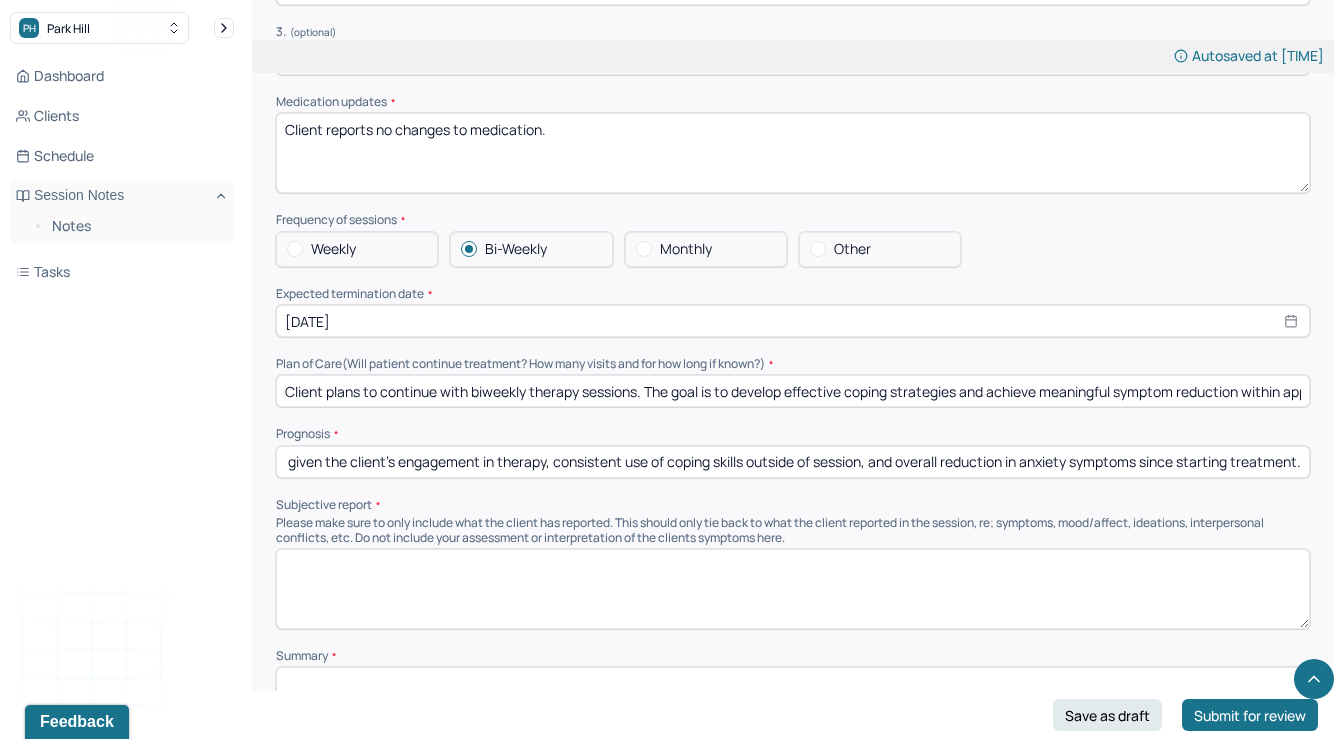 click on "Prognosis is good, given the client’s engagement in therapy, consistent use of coping skills outside of session, and overall reduction in anxiety symptoms since starting treatment." at bounding box center (793, 462) 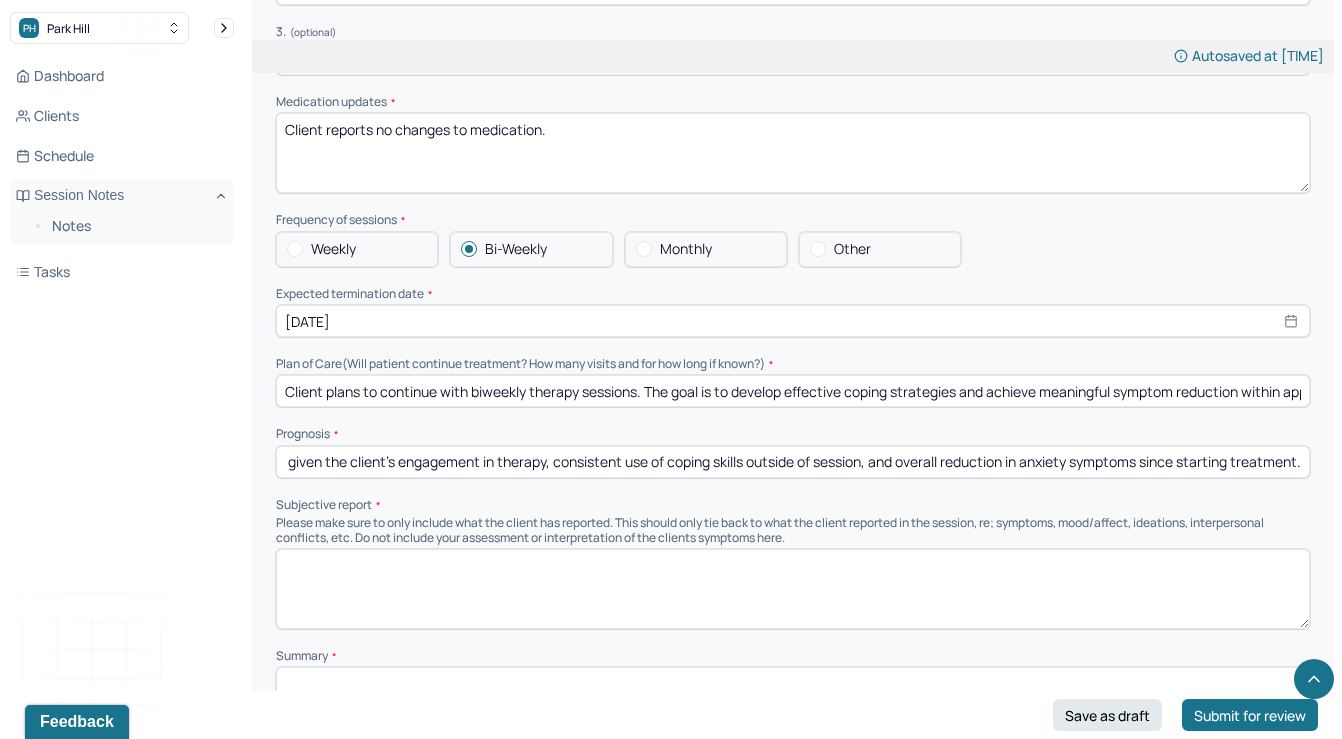 click on "Prognosis is good, given the client’s engagement in therapy, consistent use of coping skills outside of session, and overall reduction in anxiety symptoms since starting treatment." at bounding box center [793, 462] 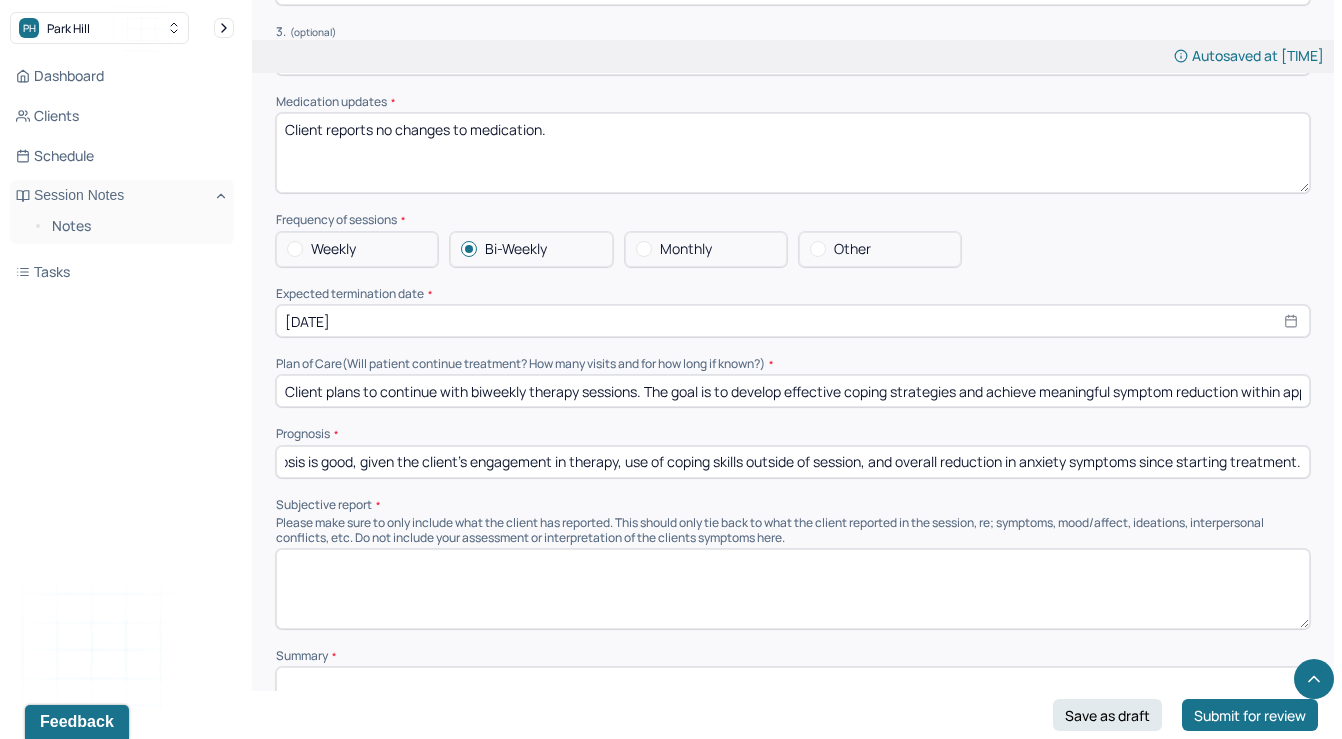 scroll, scrollTop: 0, scrollLeft: 51, axis: horizontal 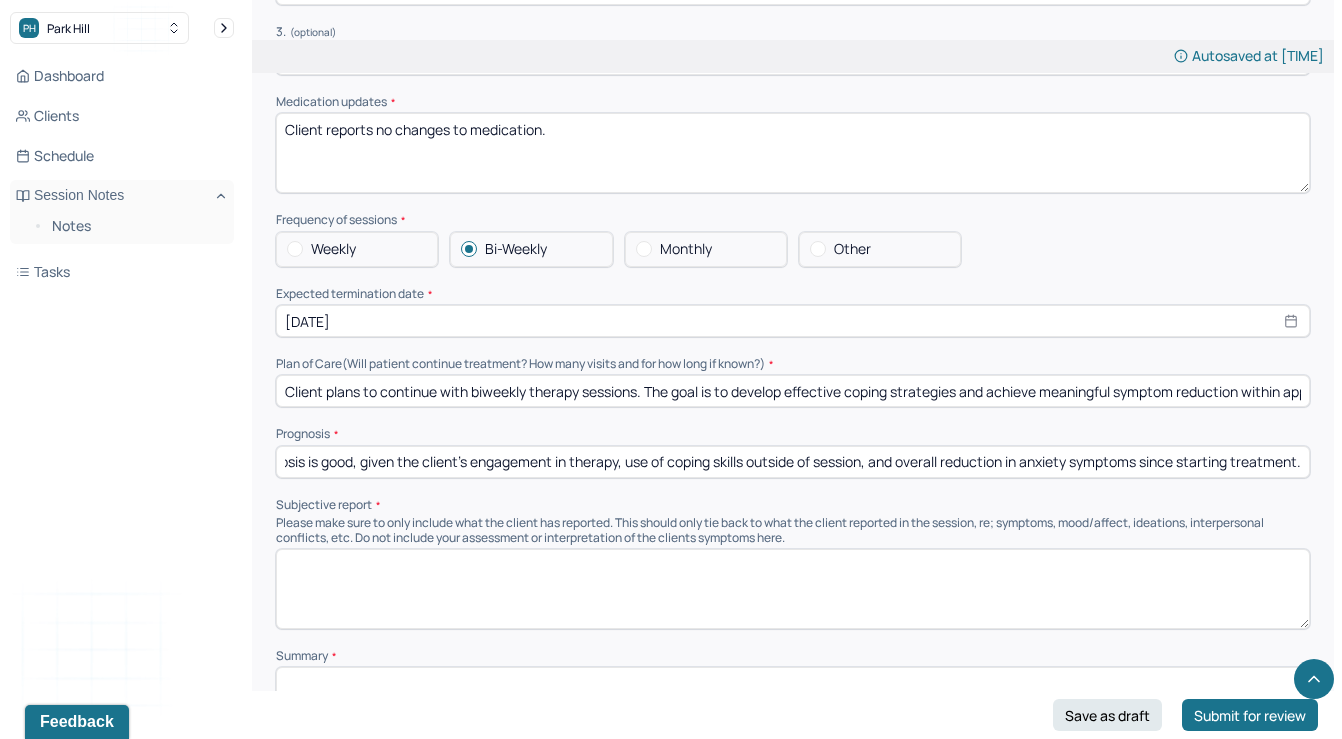 type on "Prognosis is good, given the client’s engagement in therapy, use of coping skills outside of session, and overall reduction in anxiety symptoms since starting treatment." 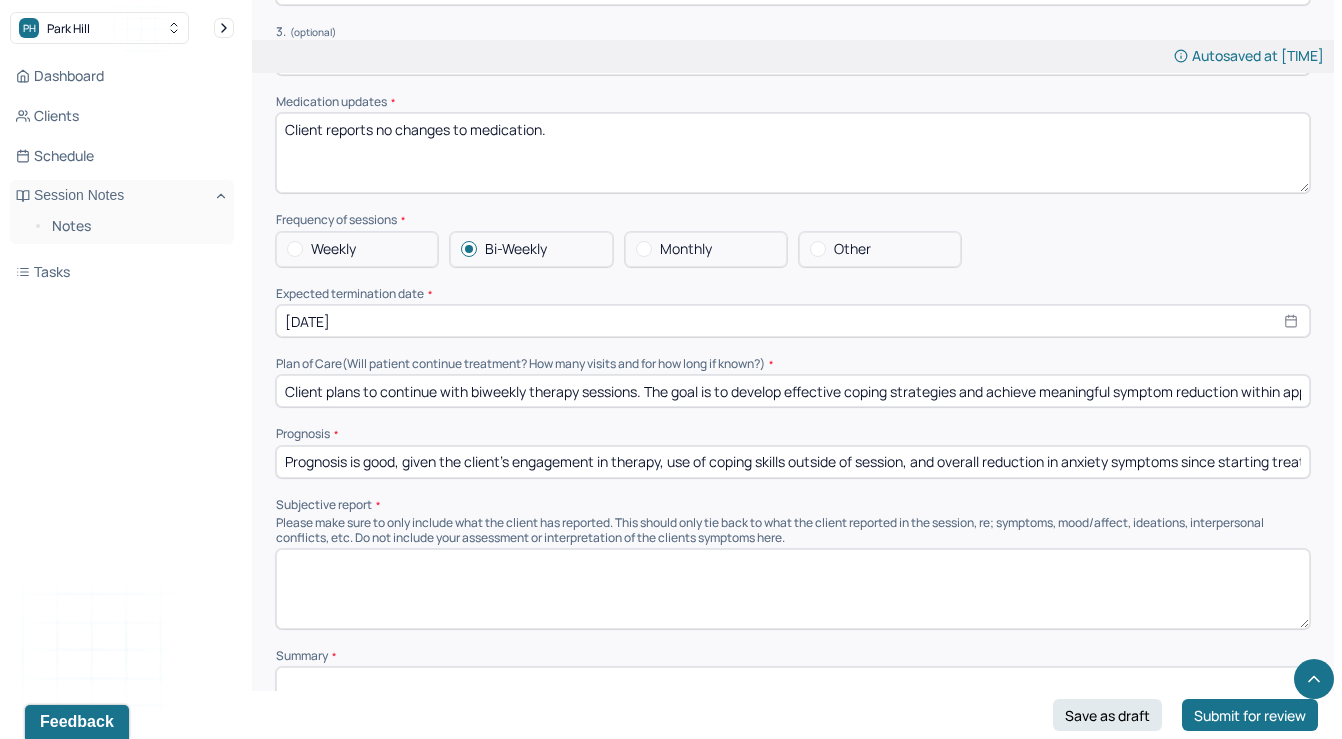 click at bounding box center (793, 589) 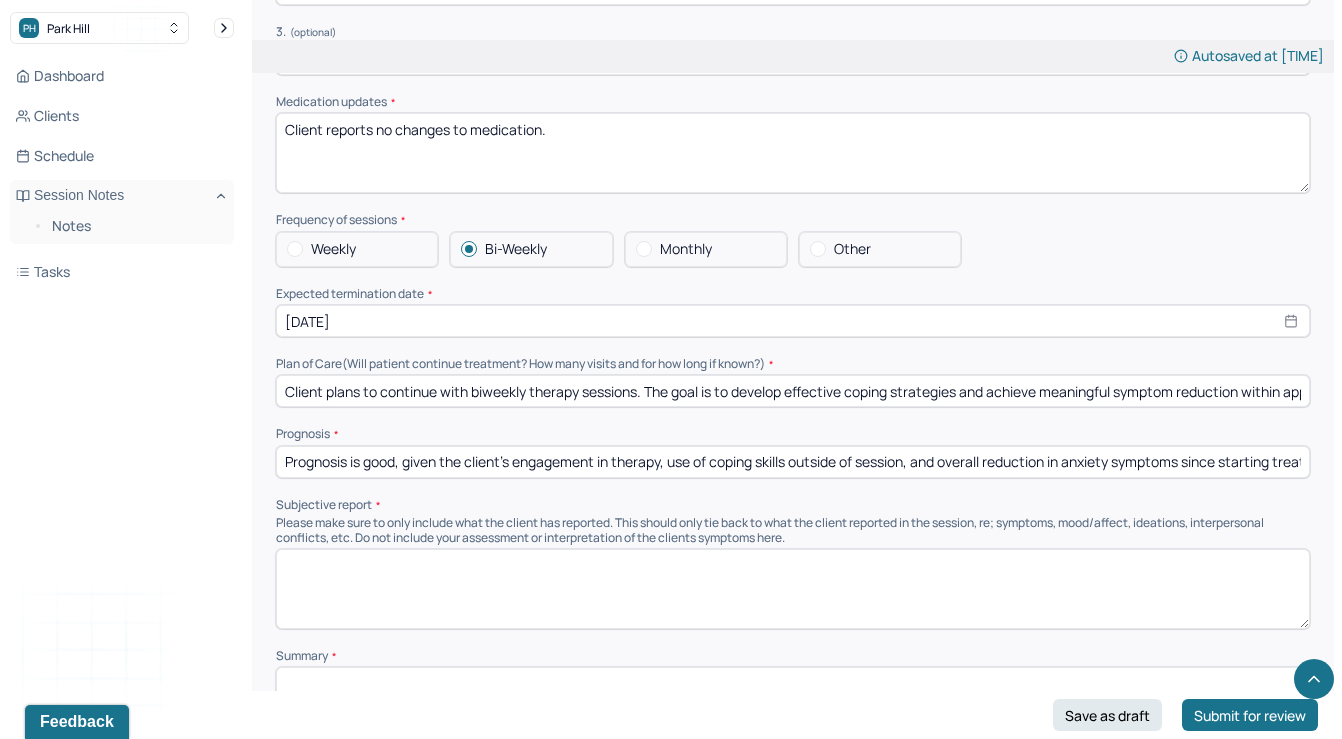 paste on "Client reports noticing a decrease in anxiety since beginning therapy, including feeling more focused at work and more balanced overall. She shares that she is using vaping and alcohol less often as a way to cope, though she still turns to them during periods of high stress. Her current concerns continue to center around managing stress and anxiety, as she still finds herself “in her own head.” While stressors remain—mainly work and relationship-related—she describes them as less overwhelming than at the start of therapy and expresses optimism about continuing to build on the progress she has made." 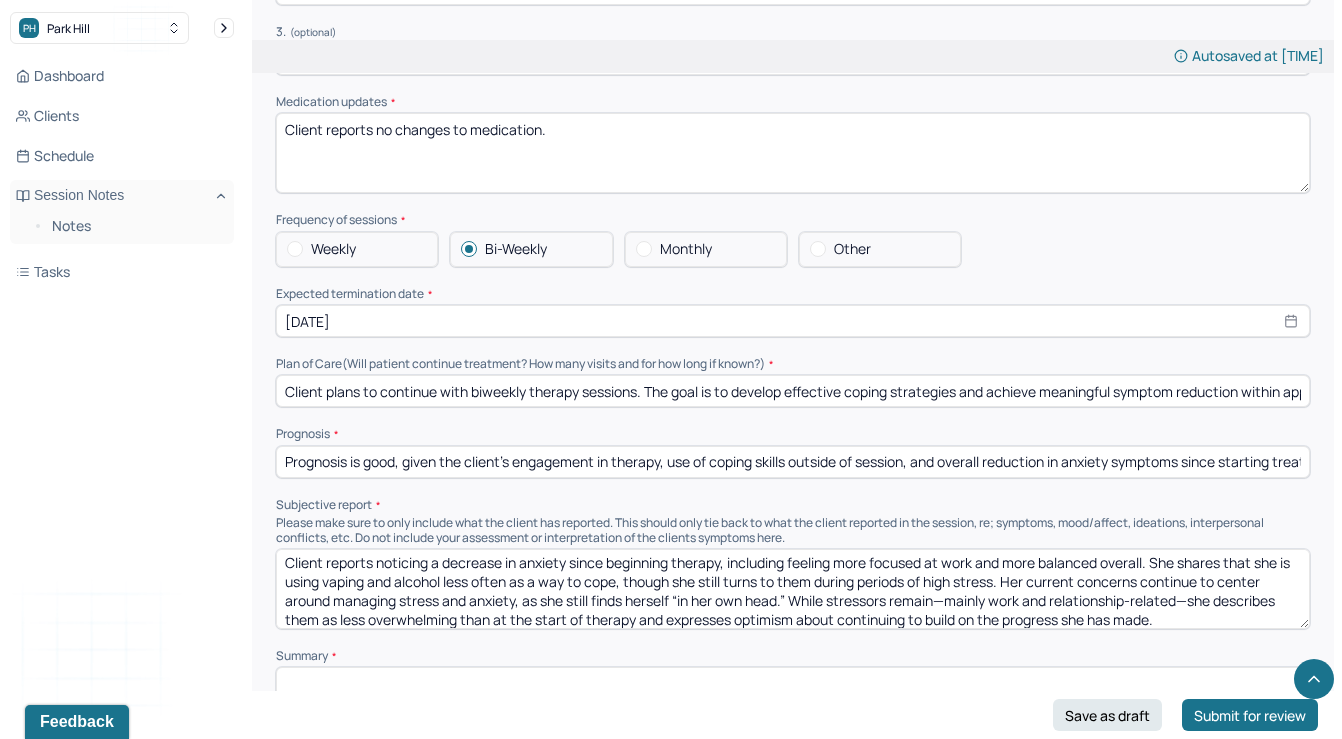 scroll, scrollTop: 9, scrollLeft: 0, axis: vertical 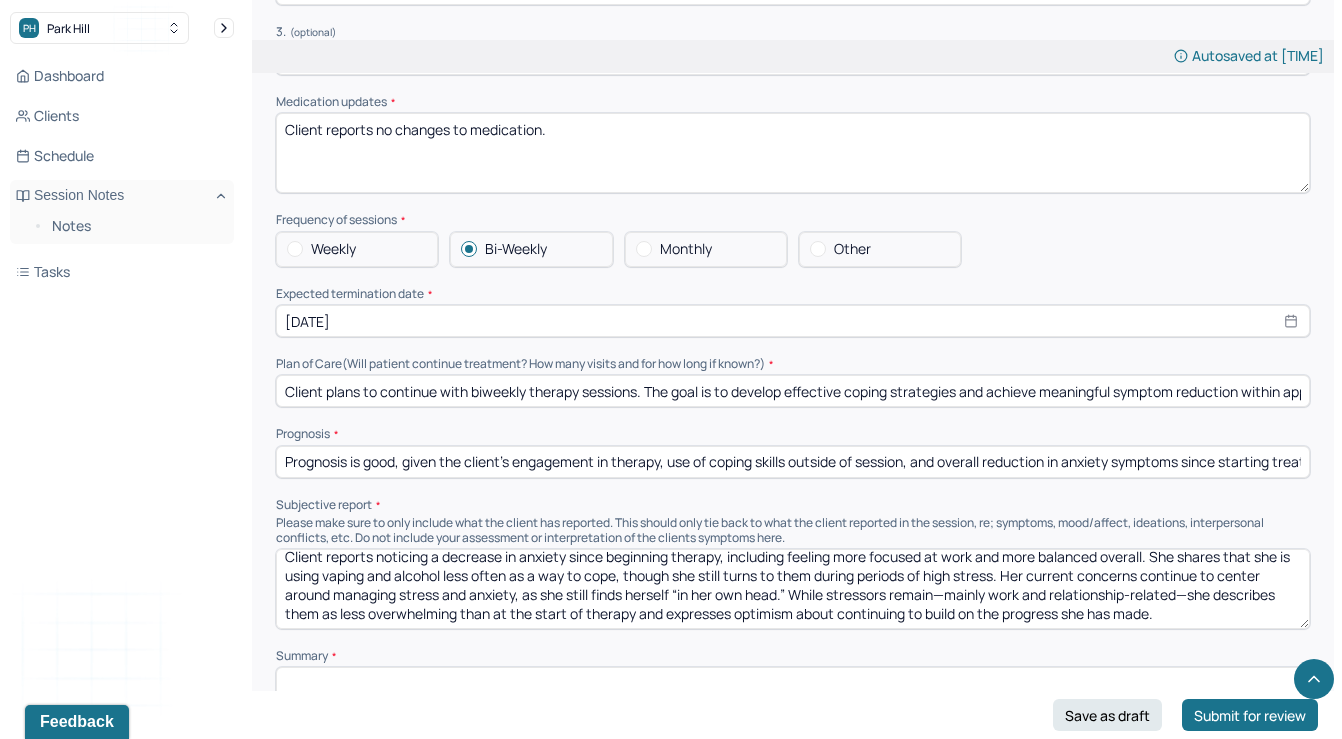 click on "Client reports noticing a decrease in anxiety since beginning therapy, including feeling more focused at work and more balanced overall. She shares that she is using vaping and alcohol less often as a way to cope, though she still turns to them during periods of high stress. Her current concerns continue to center around managing stress and anxiety, as she still finds herself “in her own head.” While stressors remain—mainly work and relationship-related—she describes them as less overwhelming than at the start of therapy and expresses optimism about continuing to build on the progress she has made." at bounding box center [793, 589] 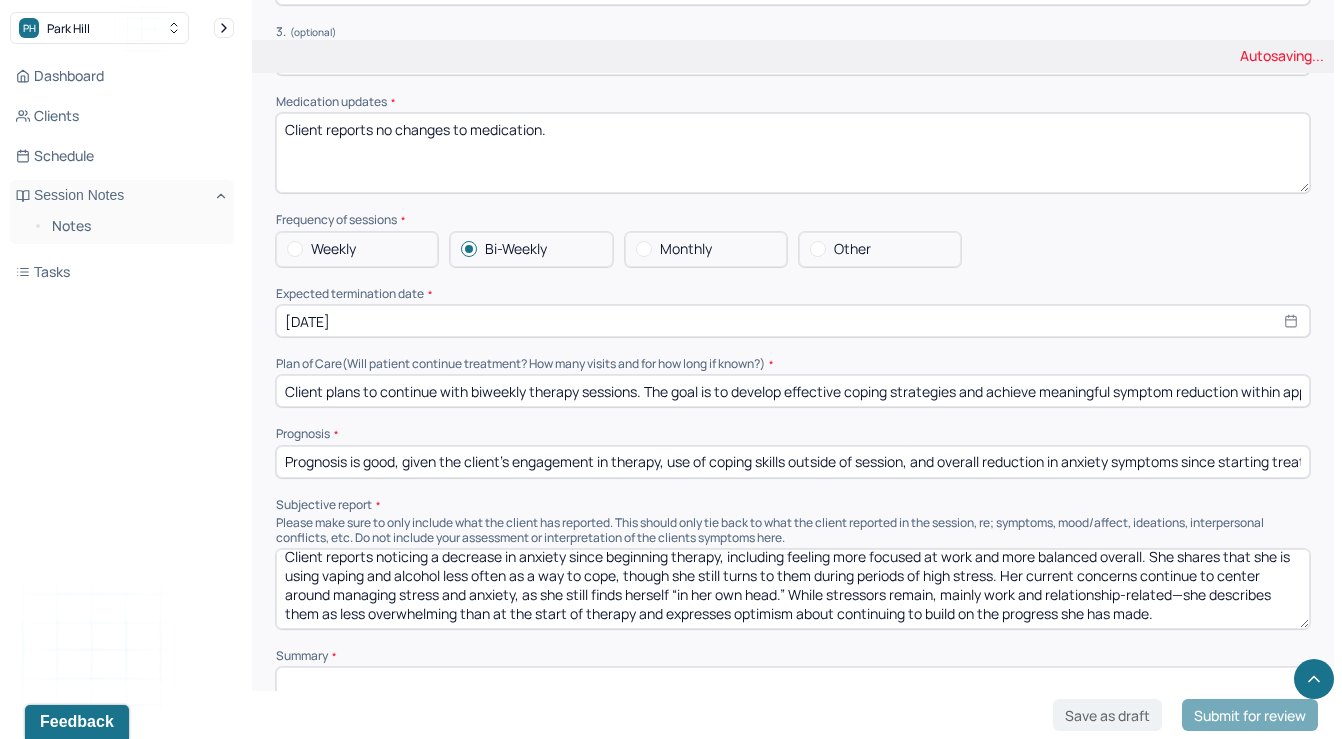 click on "Client reports noticing a decrease in anxiety since beginning therapy, including feeling more focused at work and more balanced overall. She shares that she is using vaping and alcohol less often as a way to cope, though she still turns to them during periods of high stress. Her current concerns continue to center around managing stress and anxiety, as she still finds herself “in her own head.” While stressors remain—mainly work and relationship-related—she describes them as less overwhelming than at the start of therapy and expresses optimism about continuing to build on the progress she has made." at bounding box center (793, 589) 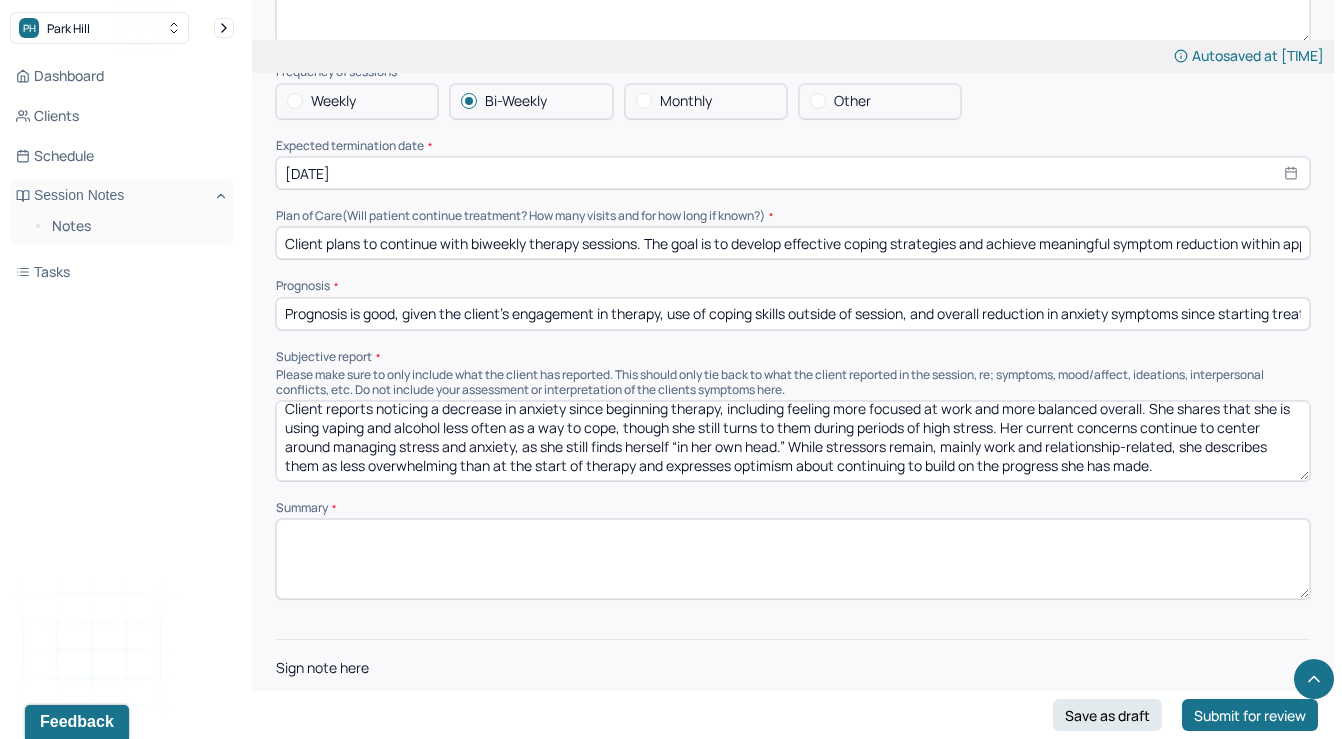 scroll, scrollTop: 4437, scrollLeft: 0, axis: vertical 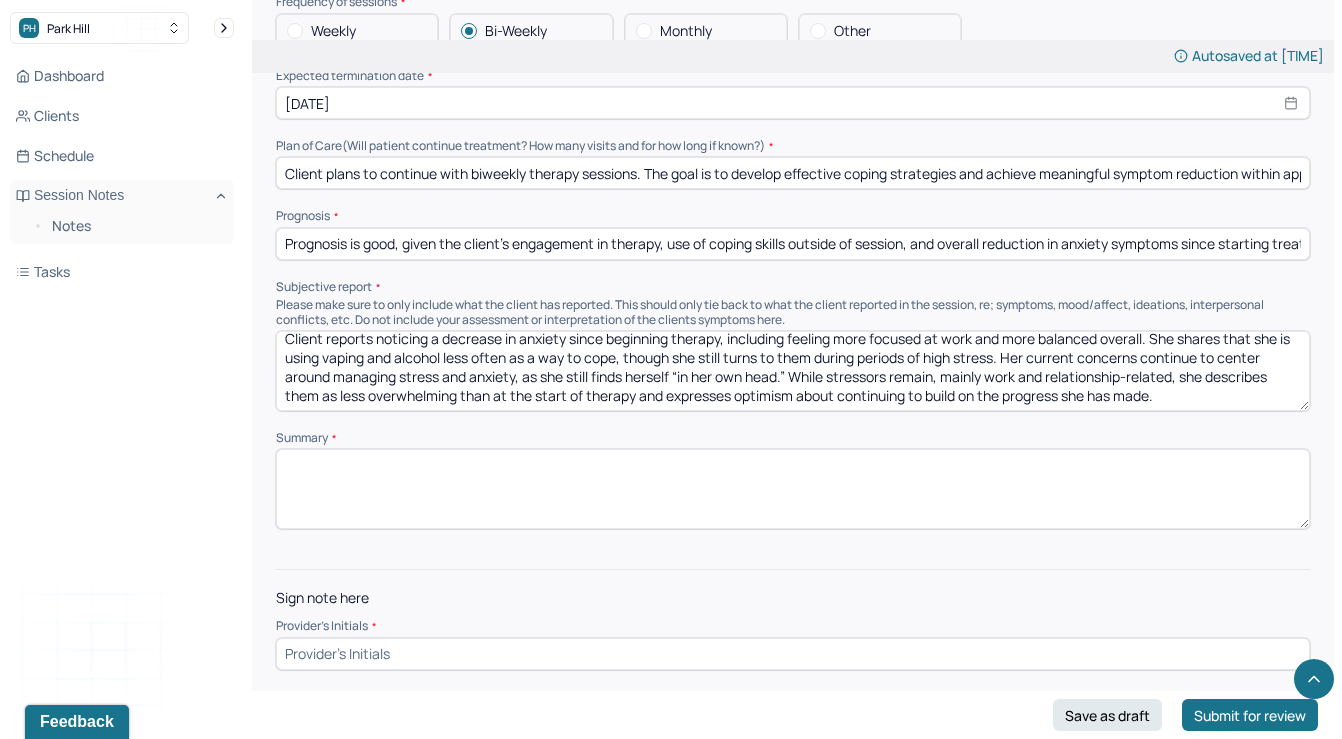 type on "Client reports noticing a decrease in anxiety since beginning therapy, including feeling more focused at work and more balanced overall. She shares that she is using vaping and alcohol less often as a way to cope, though she still turns to them during periods of high stress. Her current concerns continue to center around managing stress and anxiety, as she still finds herself “in her own head.” While stressors remain, mainly work and relationship-related, she describes them as less overwhelming than at the start of therapy and expresses optimism about continuing to build on the progress she has made." 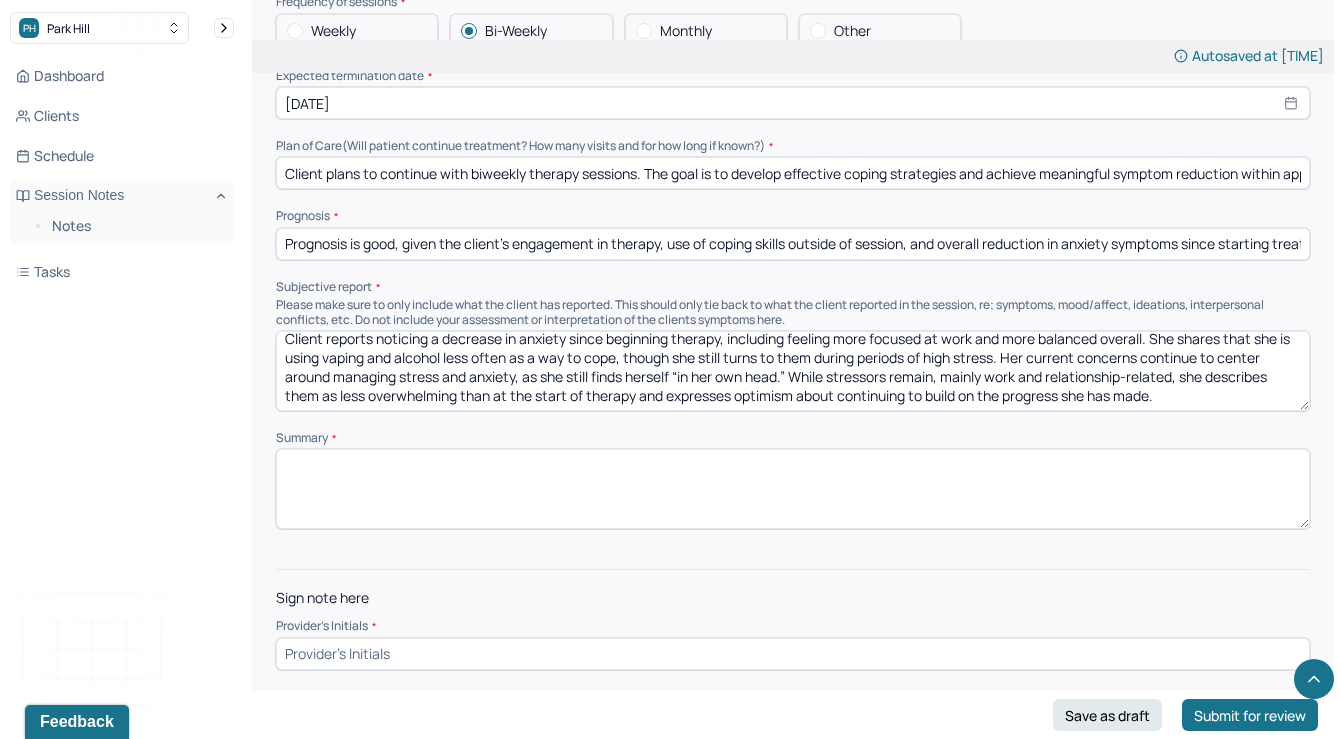 click at bounding box center (793, 489) 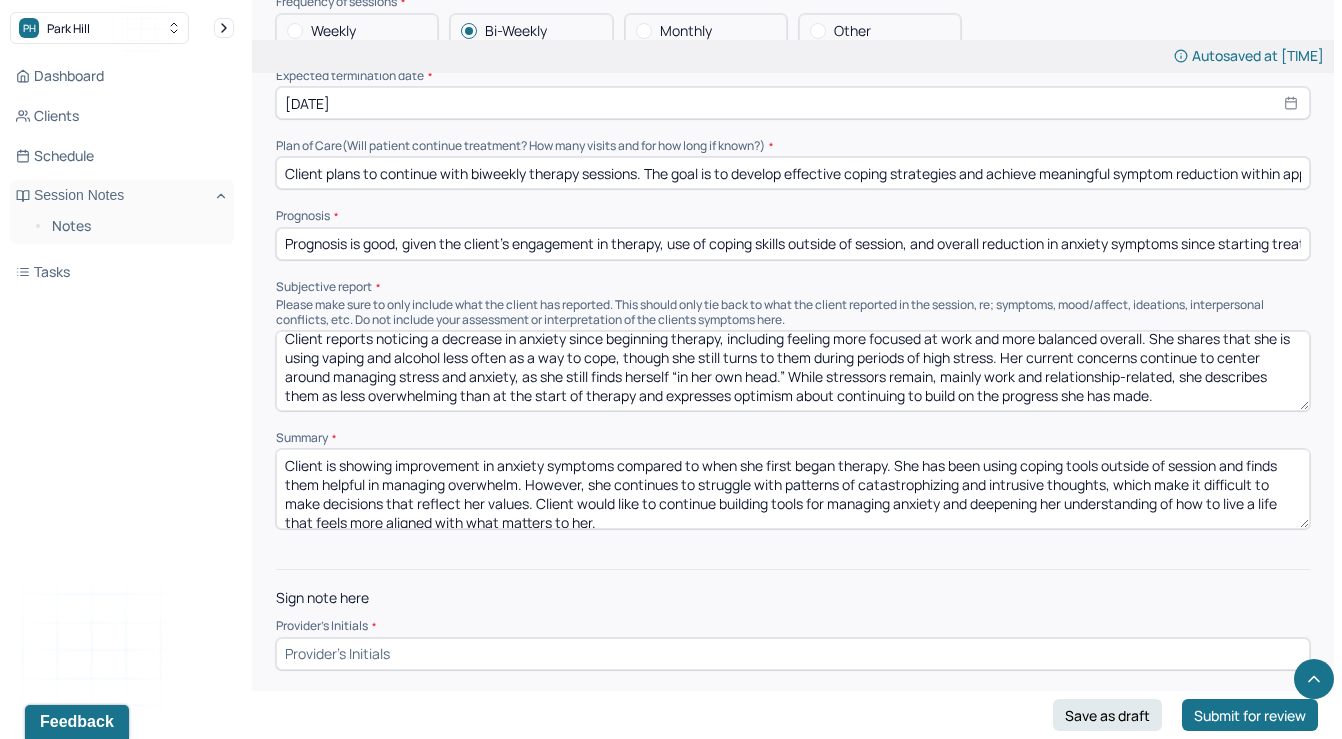scroll, scrollTop: 9, scrollLeft: 0, axis: vertical 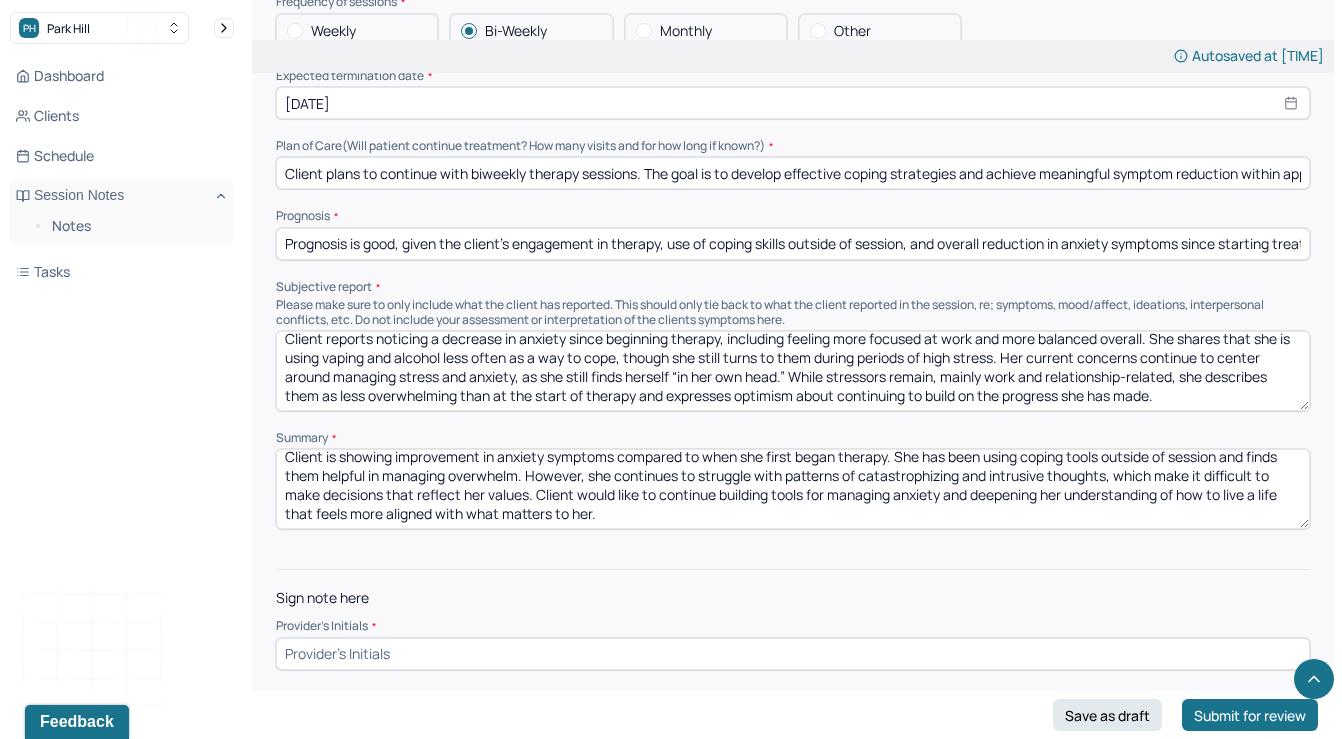 type on "Client is showing improvement in anxiety symptoms compared to when she first began therapy. She has been using coping tools outside of session and finds them helpful in managing overwhelm. However, she continues to struggle with patterns of catastrophizing and intrusive thoughts, which make it difficult to make decisions that reflect her values. Client would like to continue building tools for managing anxiety and deepening her understanding of how to live a life that feels more aligned with what matters to her." 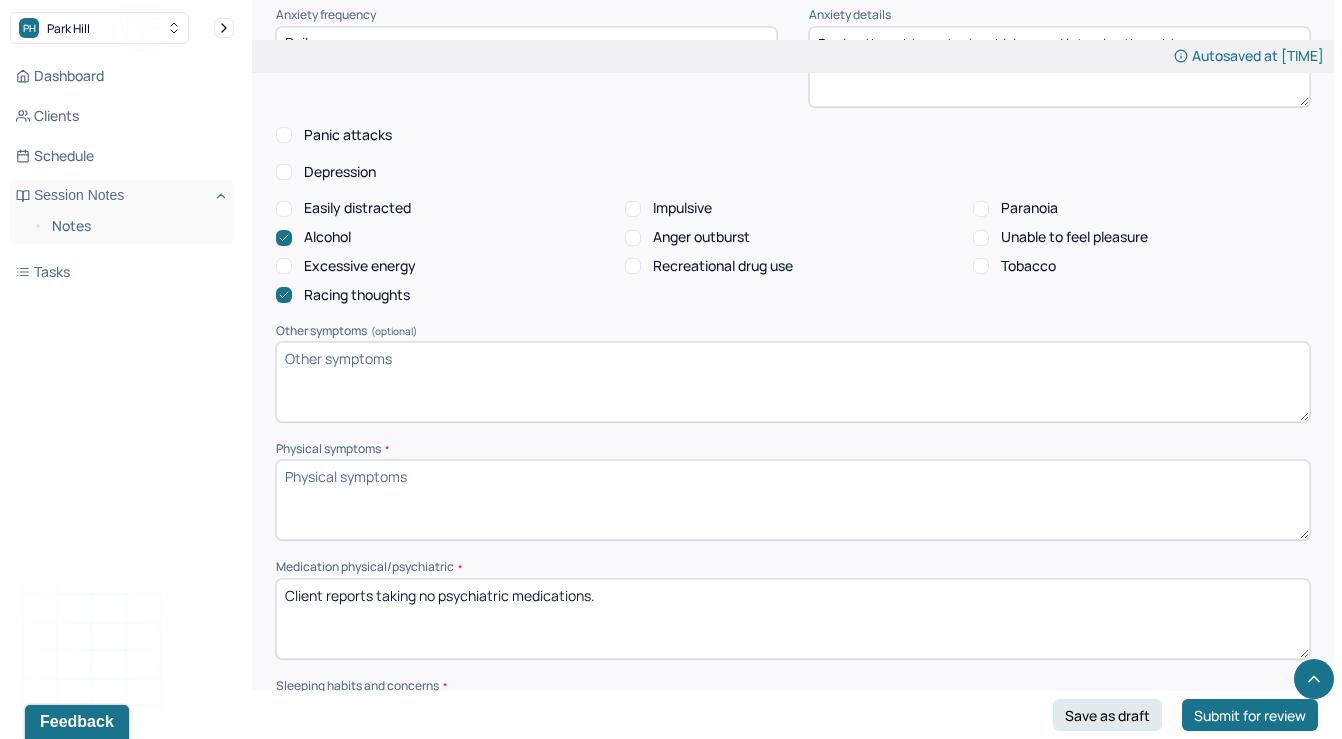 scroll, scrollTop: 1176, scrollLeft: 0, axis: vertical 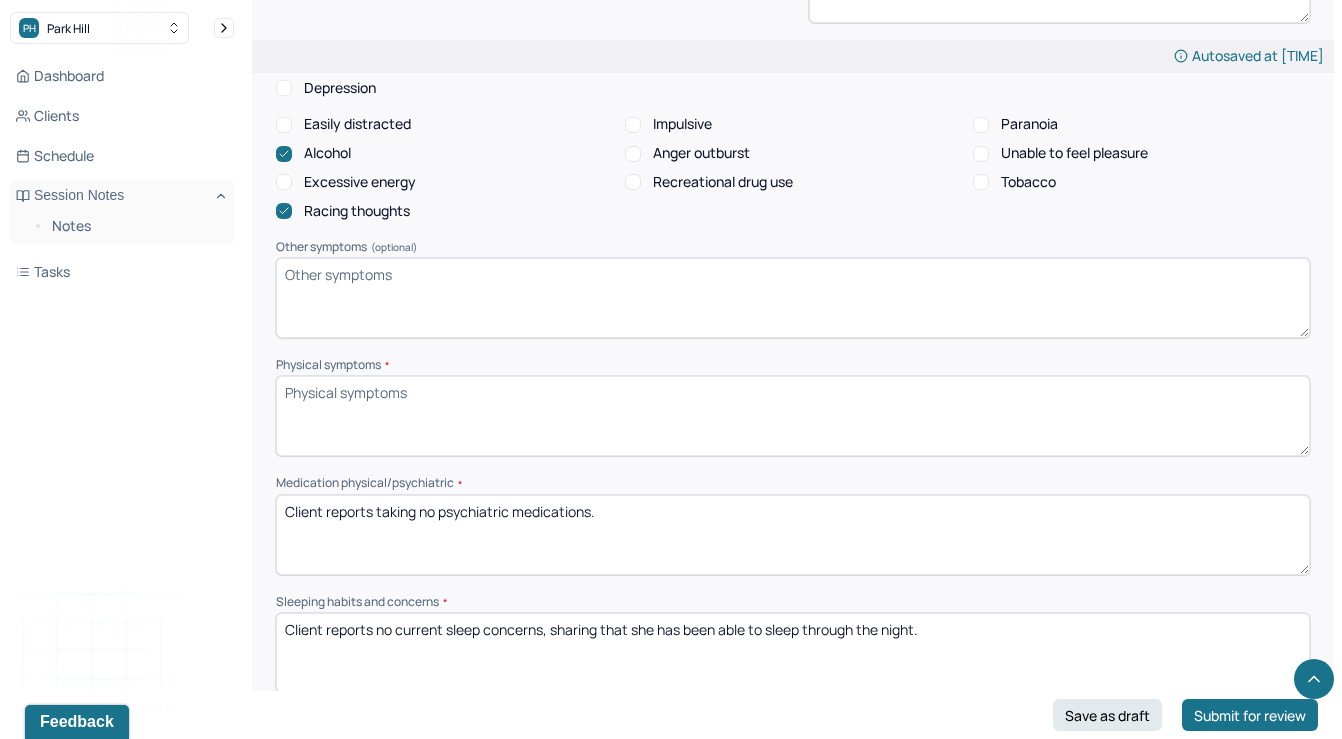 click on "Physical symptoms *" at bounding box center (793, 416) 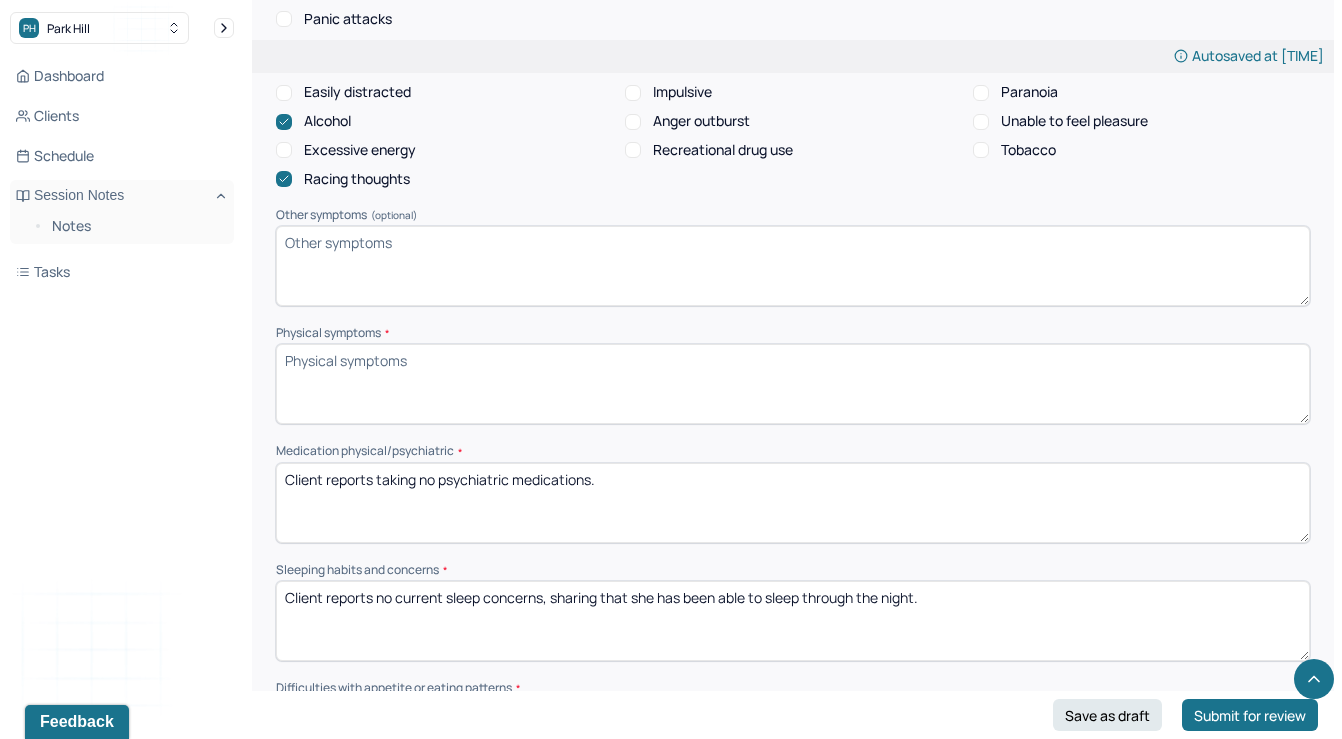 scroll, scrollTop: 1210, scrollLeft: 0, axis: vertical 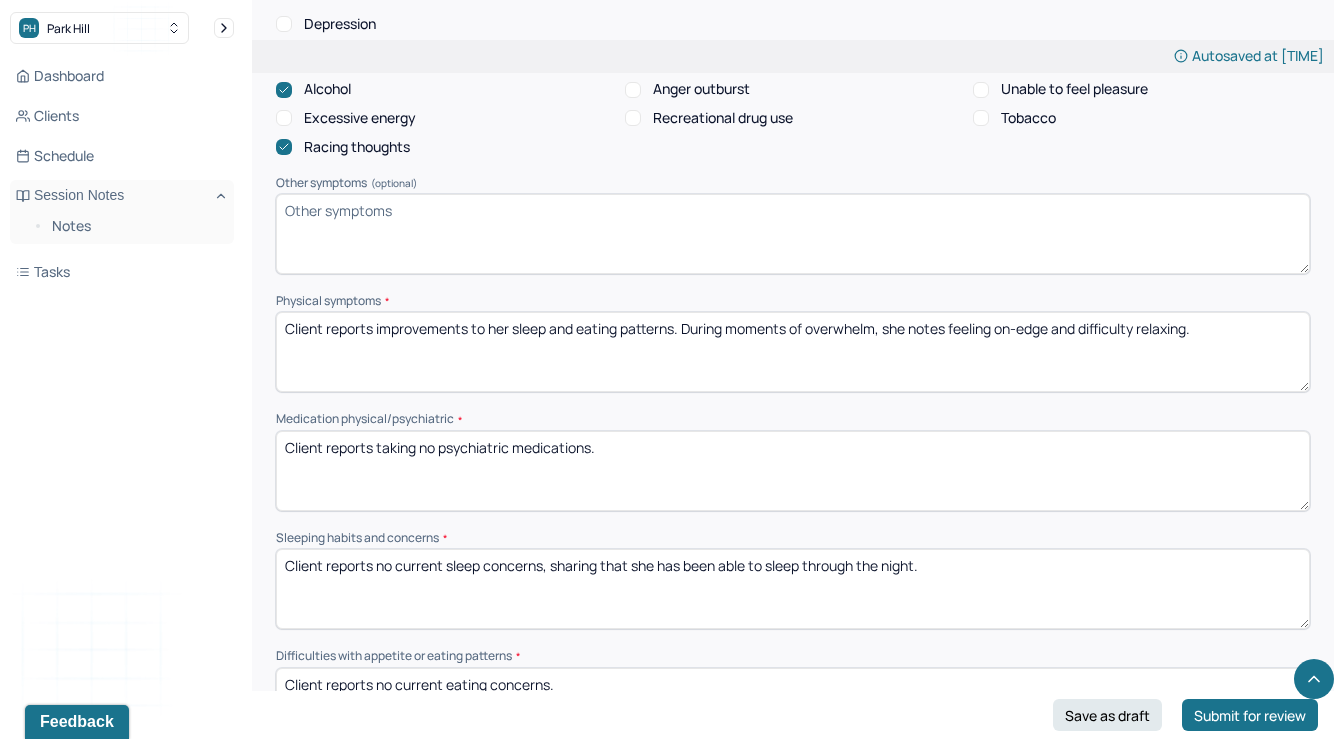 drag, startPoint x: 679, startPoint y: 343, endPoint x: -17, endPoint y: 357, distance: 696.1408 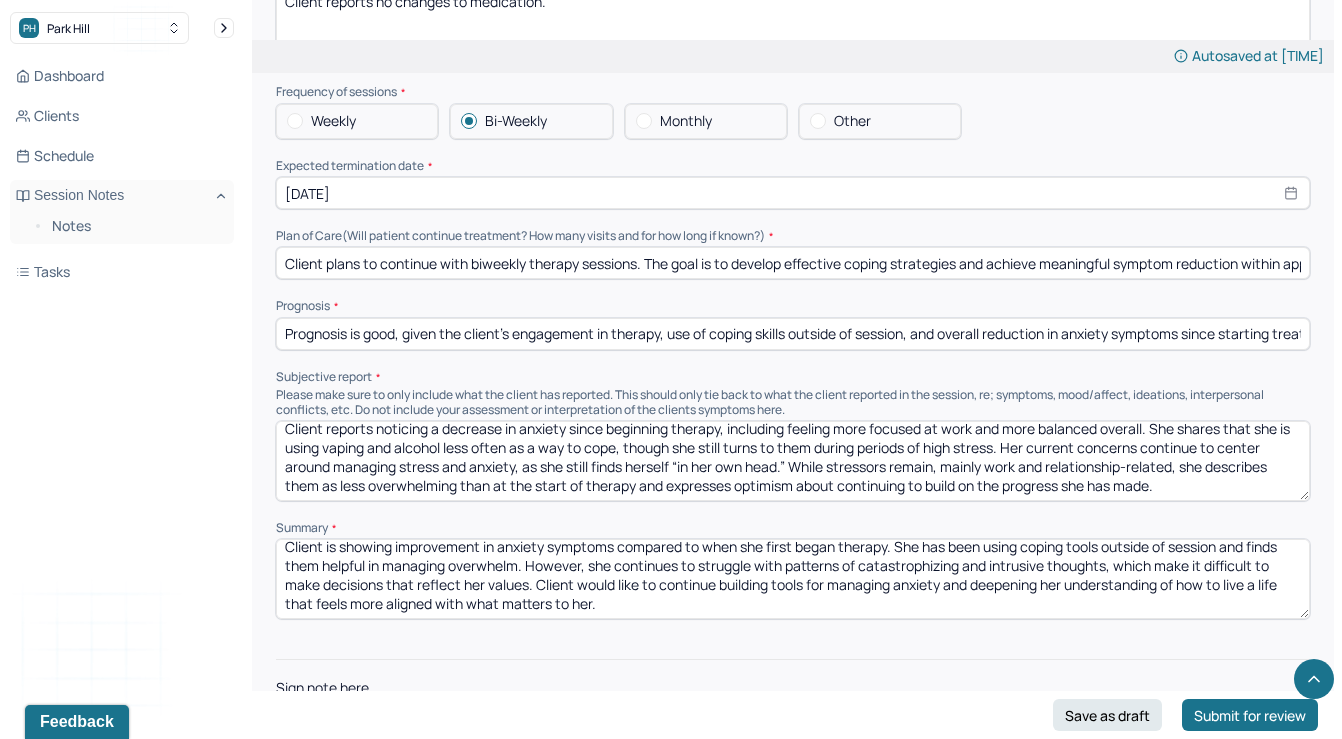 scroll, scrollTop: 4350, scrollLeft: 0, axis: vertical 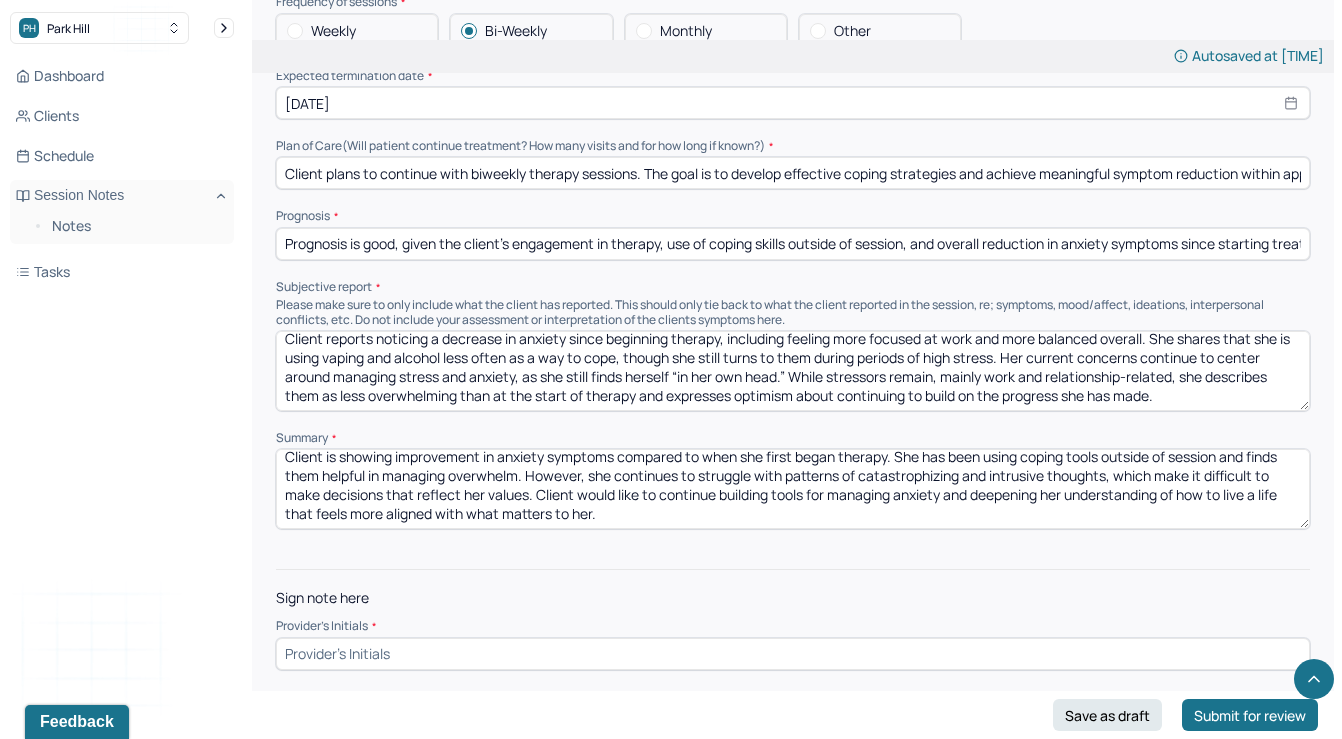 type on "During moments of overwhelm, she notes feeling on-edge and difficulty relaxing." 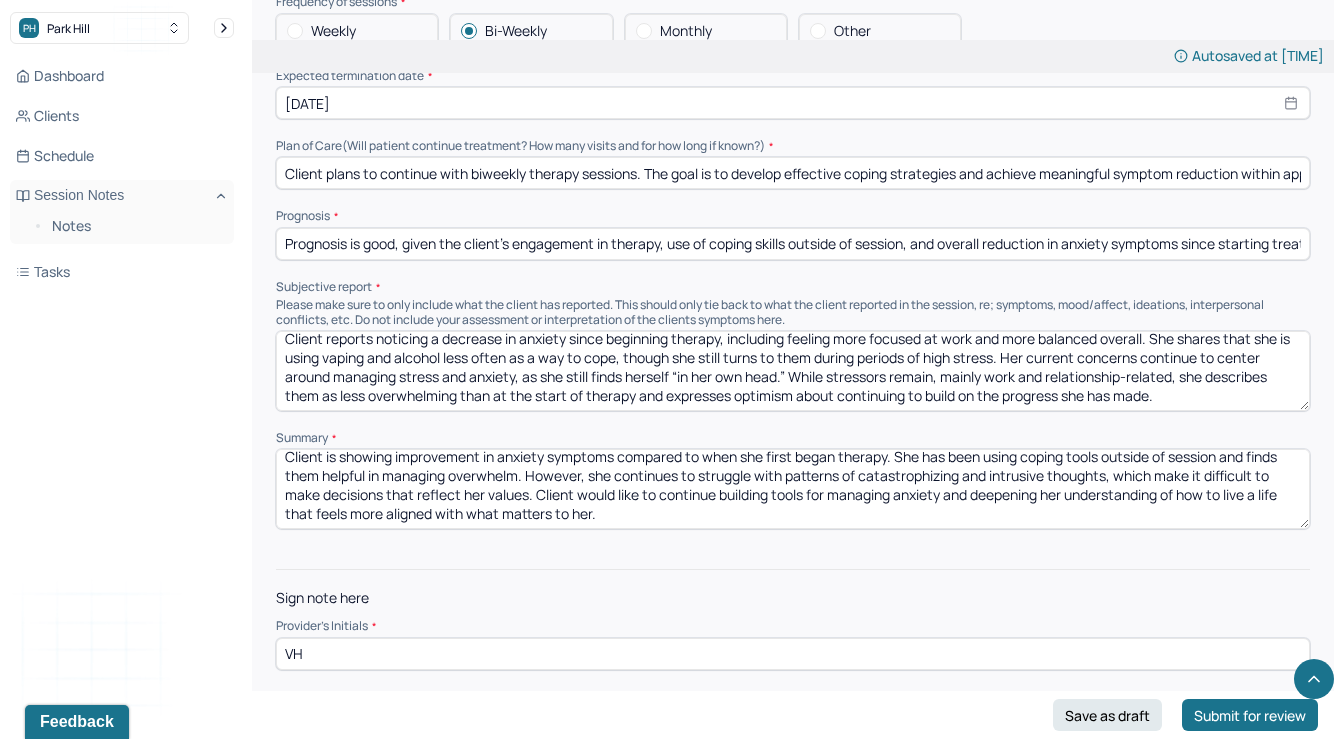 type on "VH" 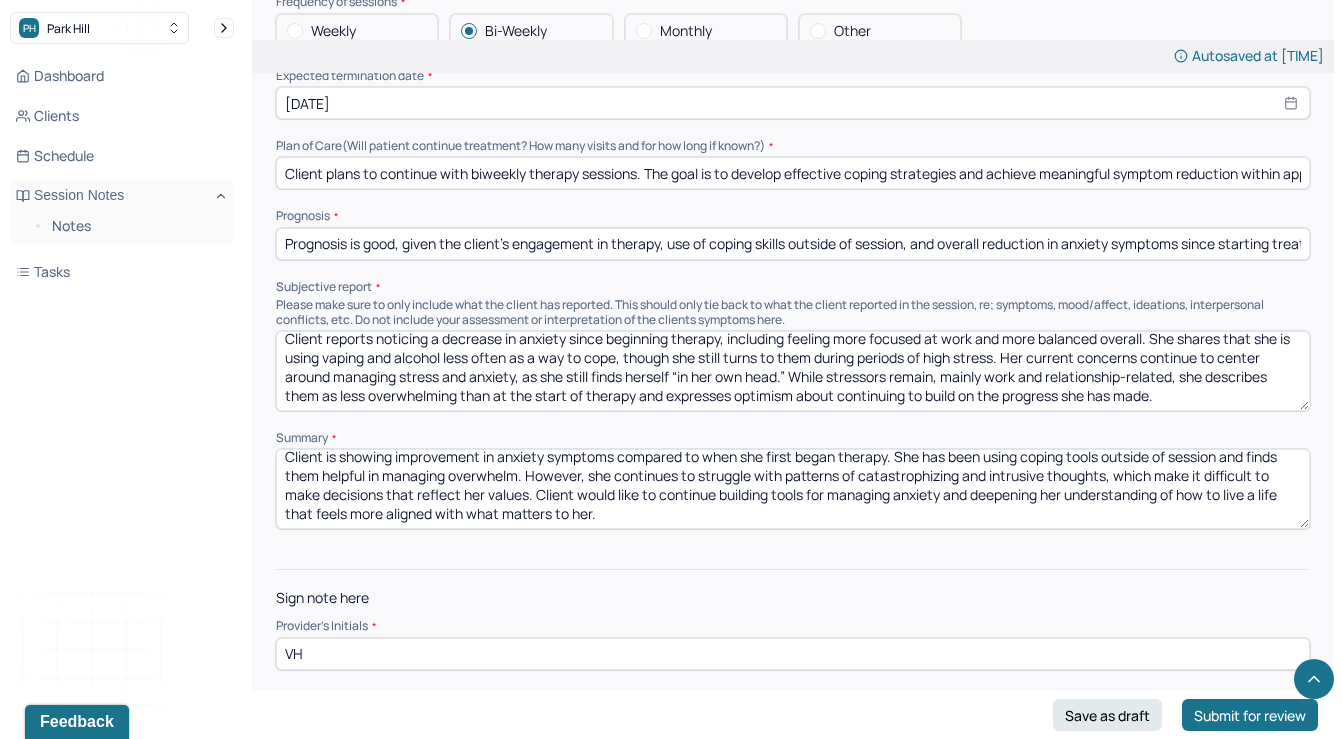 click on "Client is showing improvement in anxiety symptoms compared to when she first began therapy. She has been using coping tools outside of session and finds them helpful in managing overwhelm. However, she continues to struggle with patterns of catastrophizing and intrusive thoughts, which make it difficult to make decisions that reflect her values. Client would like to continue building tools for managing anxiety and deepening her understanding of how to live a life that feels more aligned with what matters to her." at bounding box center (793, 489) 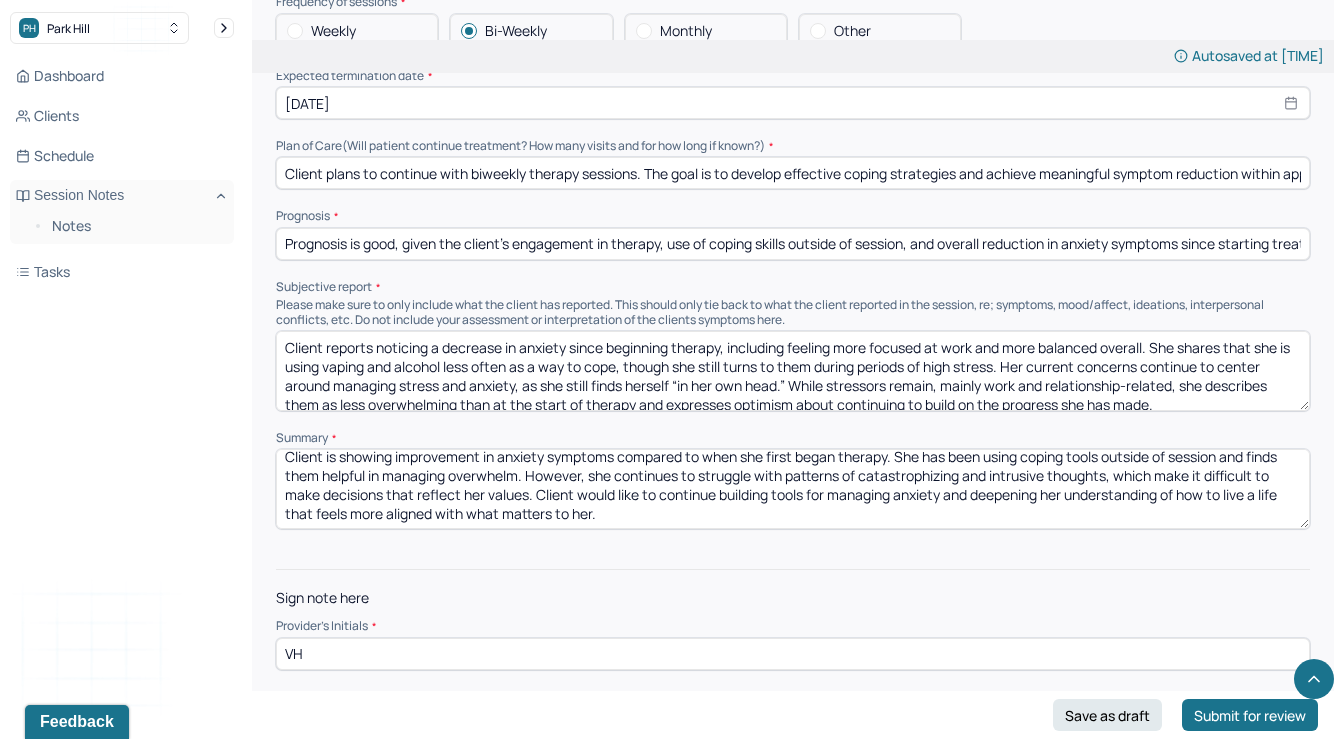 scroll, scrollTop: 9, scrollLeft: 0, axis: vertical 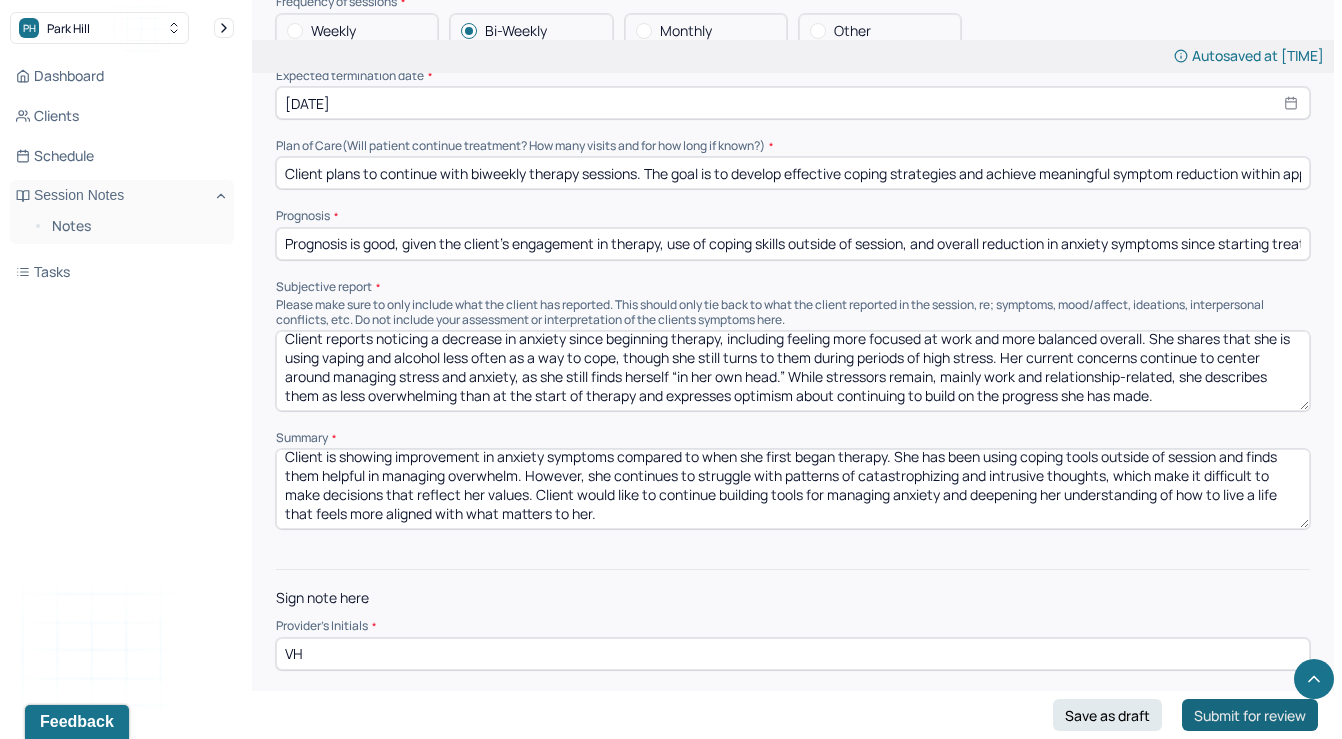 click on "Submit for review" at bounding box center (1250, 715) 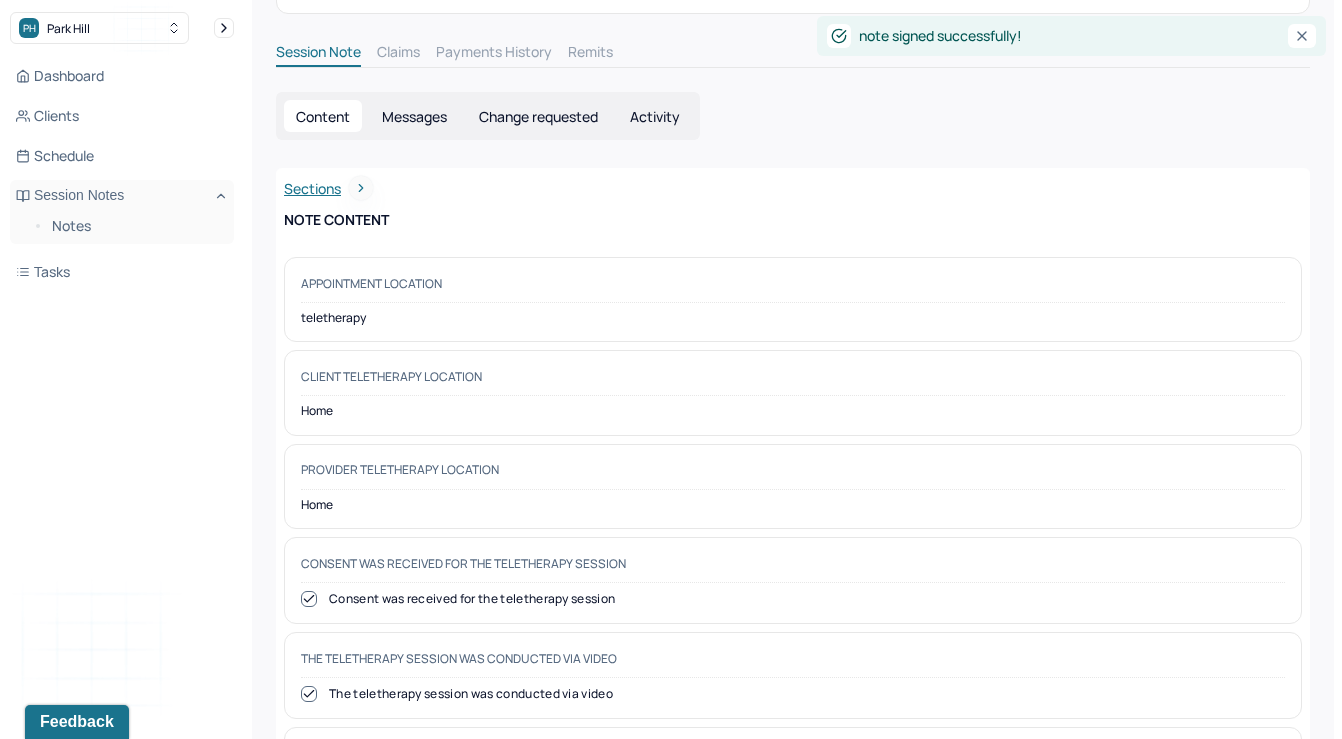 scroll, scrollTop: 0, scrollLeft: 0, axis: both 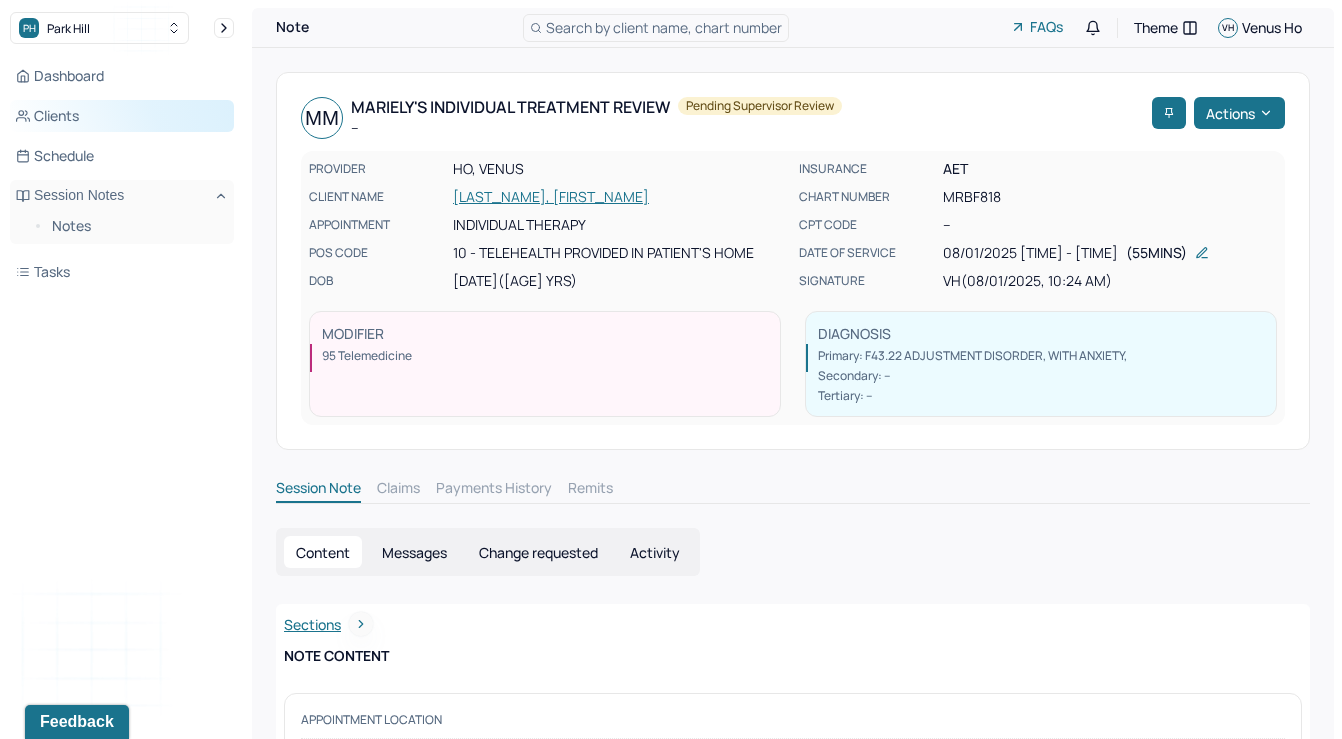 click on "Clients" at bounding box center (122, 116) 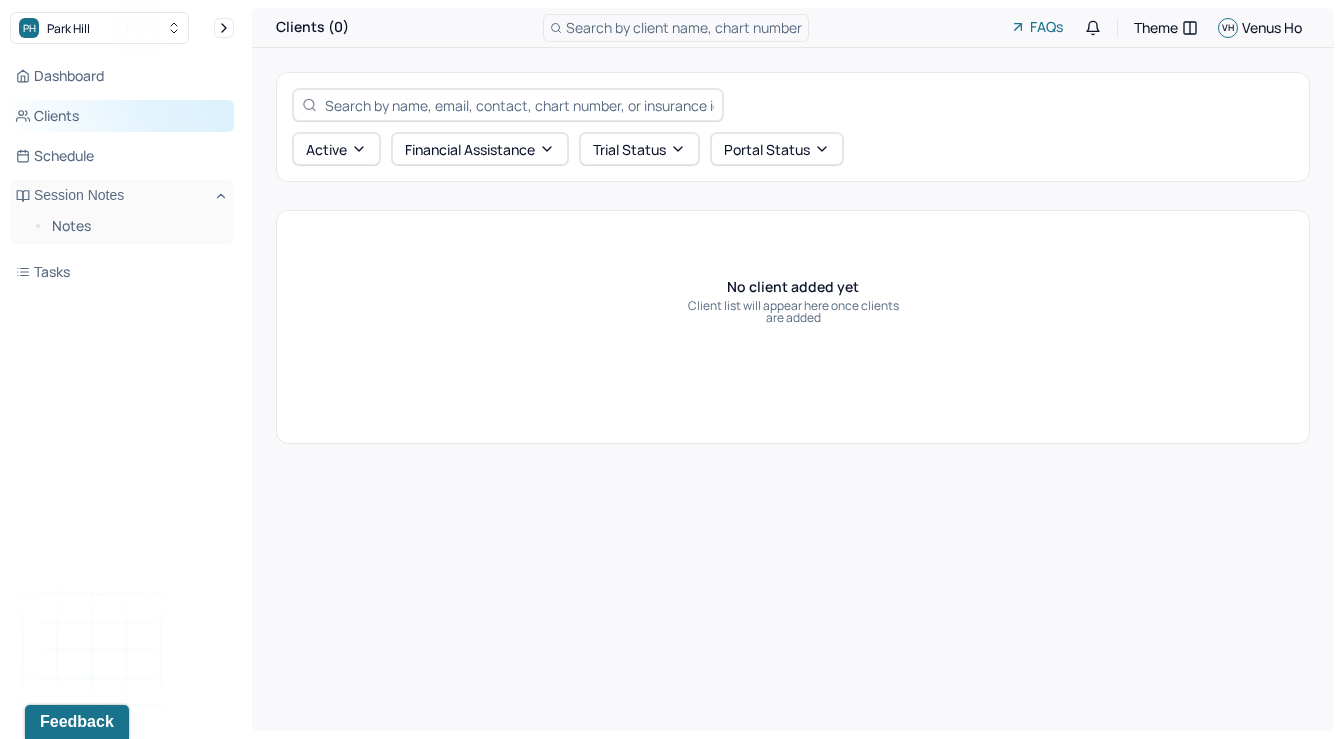 click on "Clients" at bounding box center (122, 116) 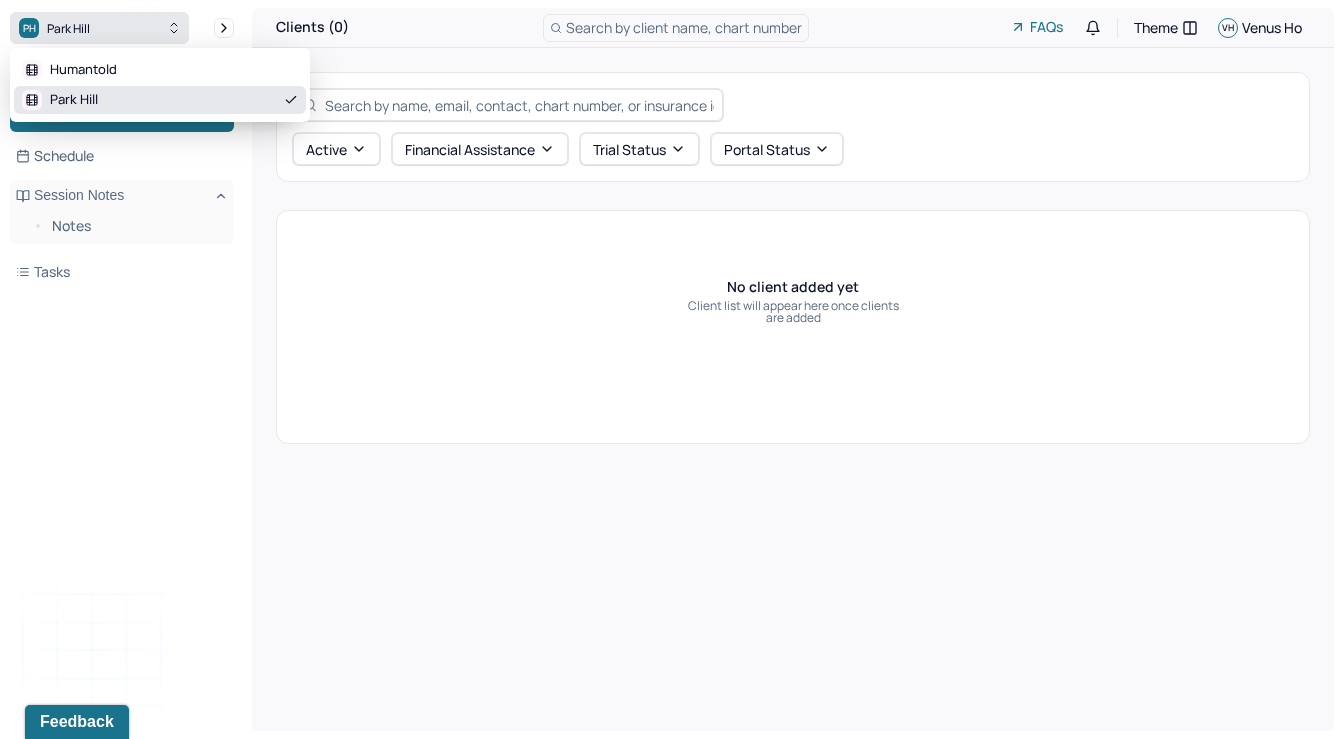 click on "PH Park Hill" at bounding box center [99, 28] 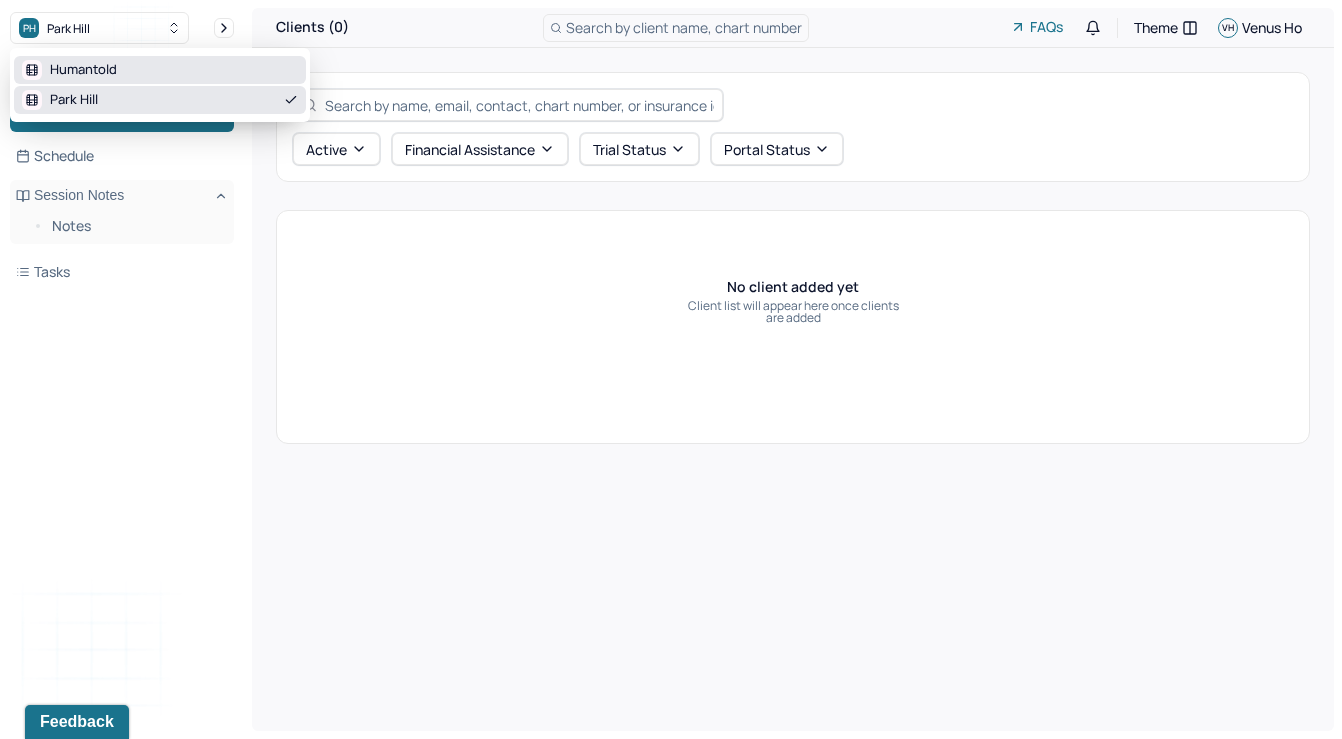click on "Humantold" at bounding box center (83, 70) 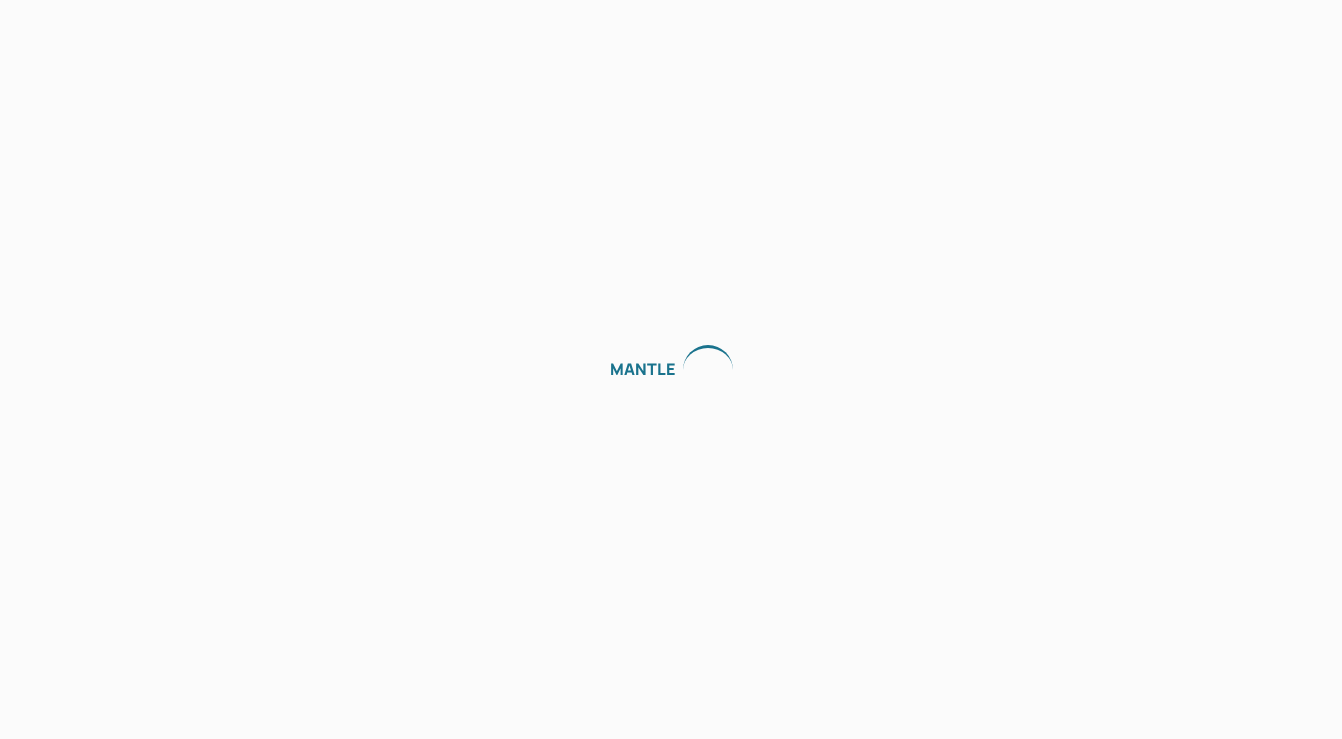 scroll, scrollTop: 0, scrollLeft: 0, axis: both 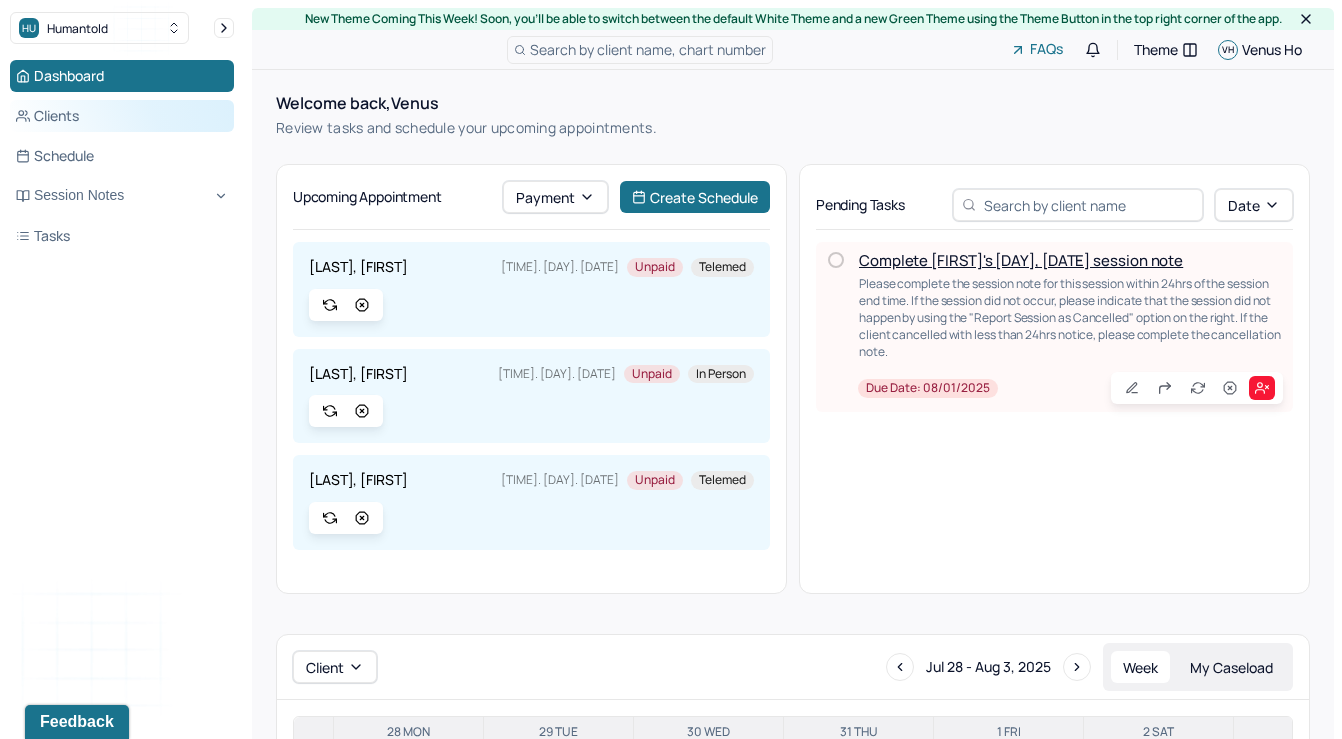 click on "Clients" at bounding box center [122, 116] 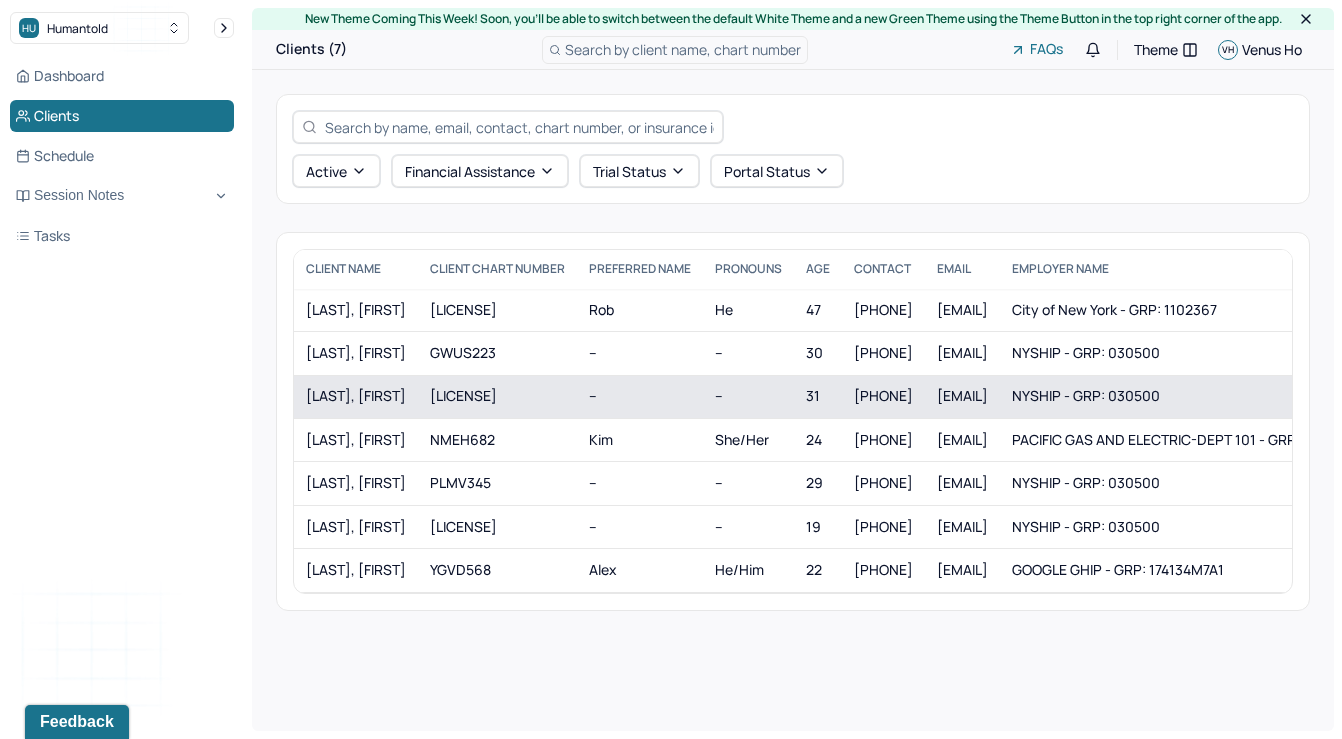 click on "[LICENSE]" at bounding box center (497, 396) 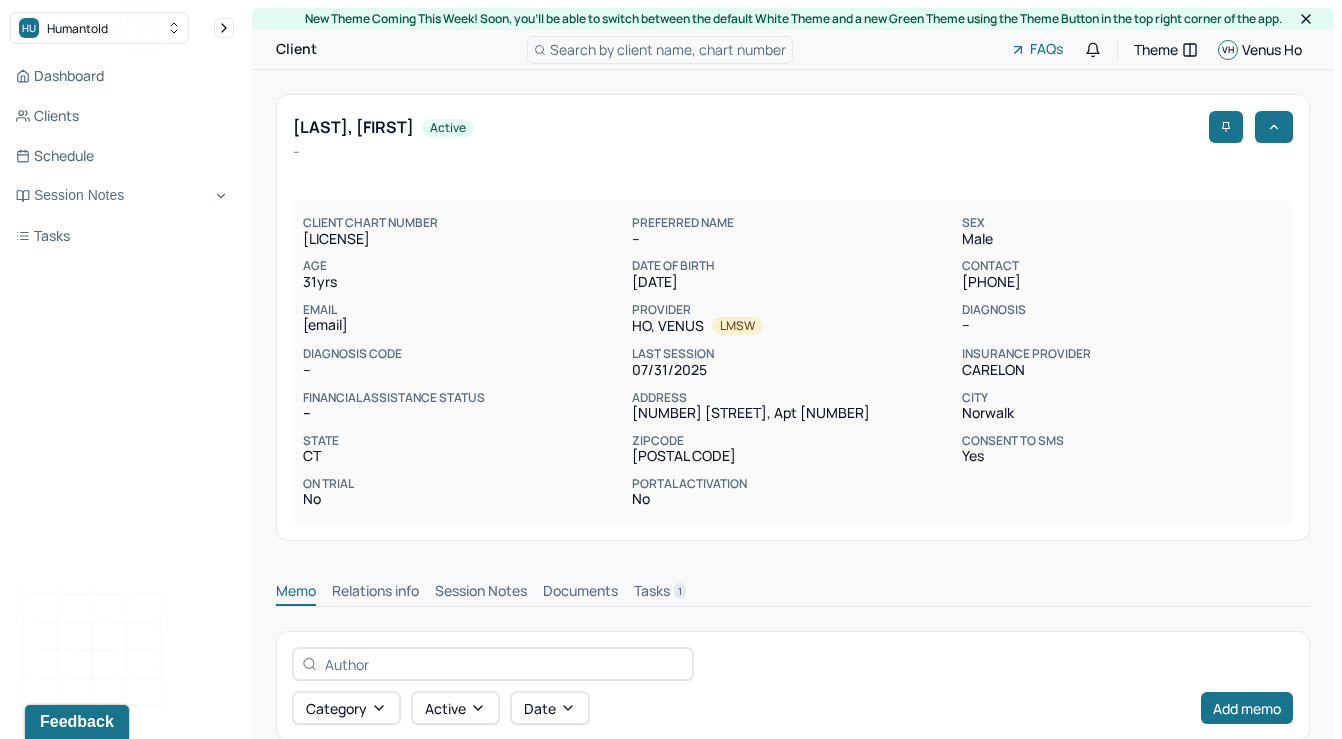 scroll, scrollTop: 0, scrollLeft: 0, axis: both 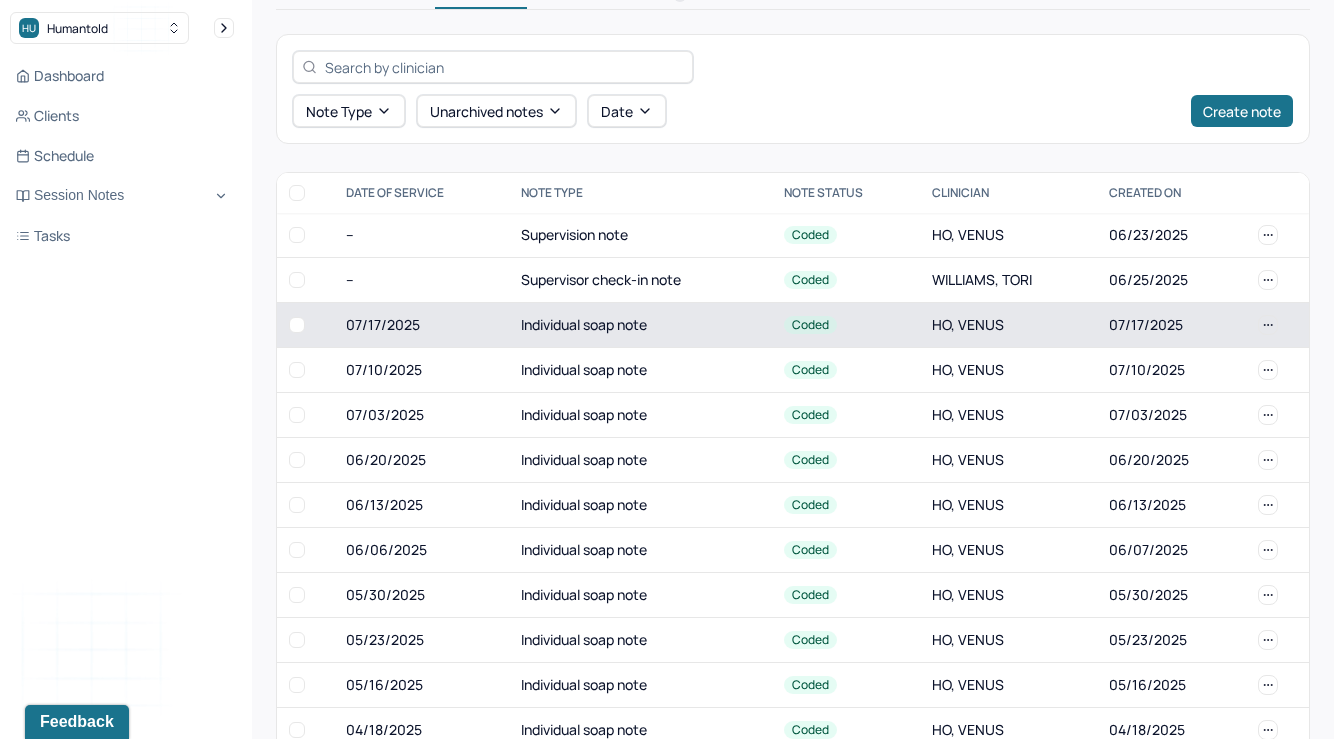 click on "Individual soap note" at bounding box center (640, 325) 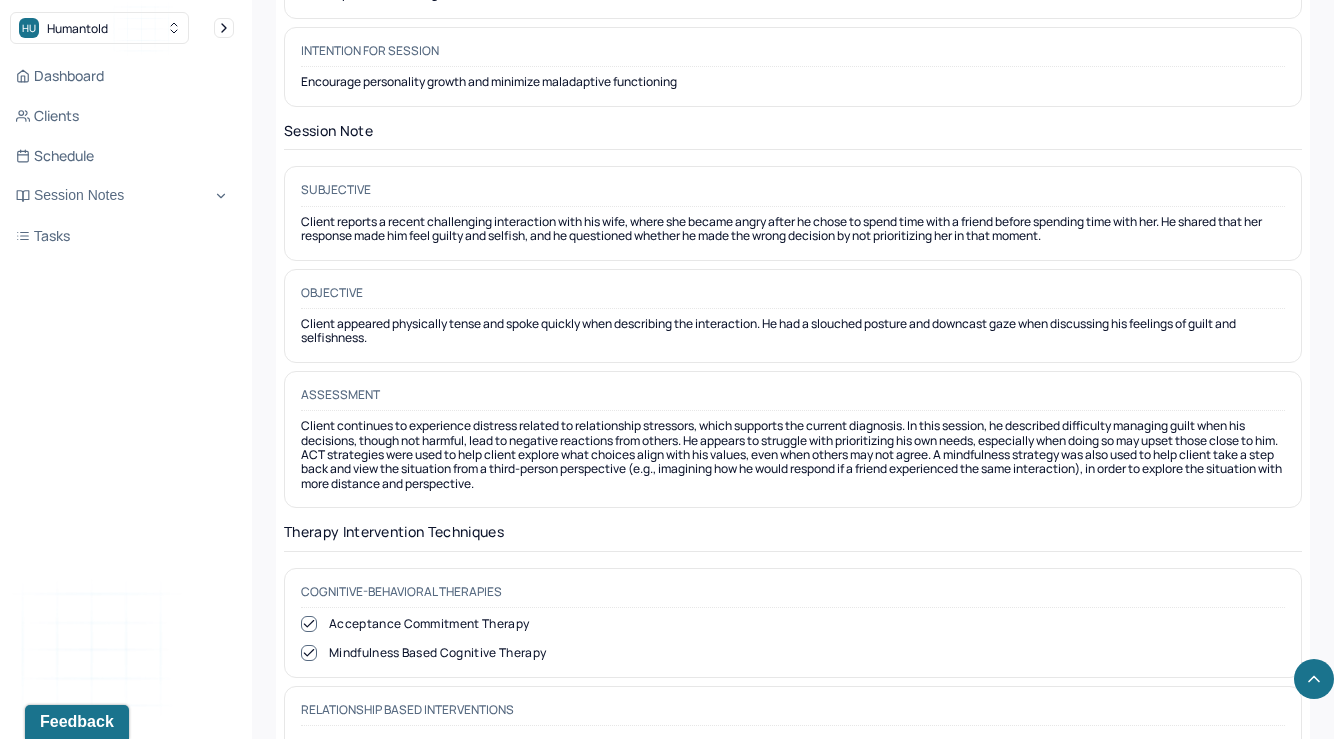 scroll, scrollTop: 1680, scrollLeft: 0, axis: vertical 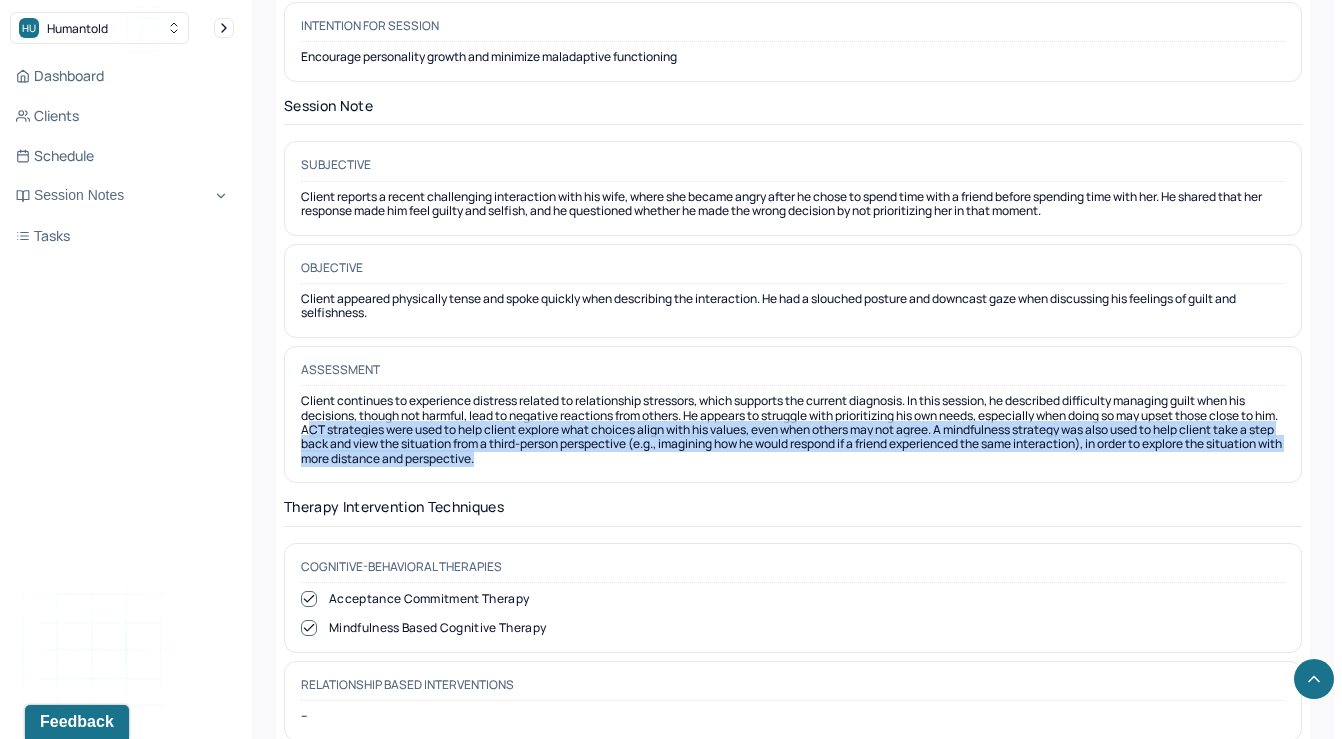 drag, startPoint x: 337, startPoint y: 413, endPoint x: 594, endPoint y: 447, distance: 259.23926 